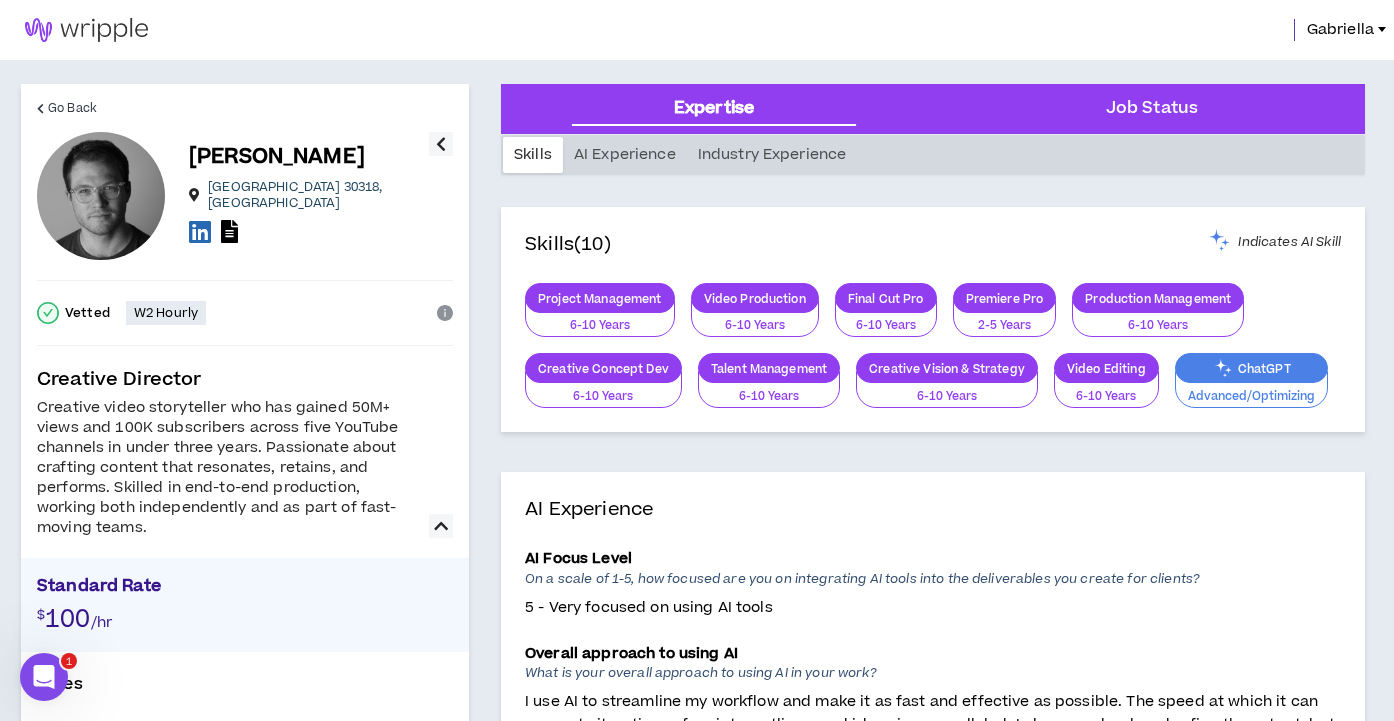 scroll, scrollTop: 79, scrollLeft: 0, axis: vertical 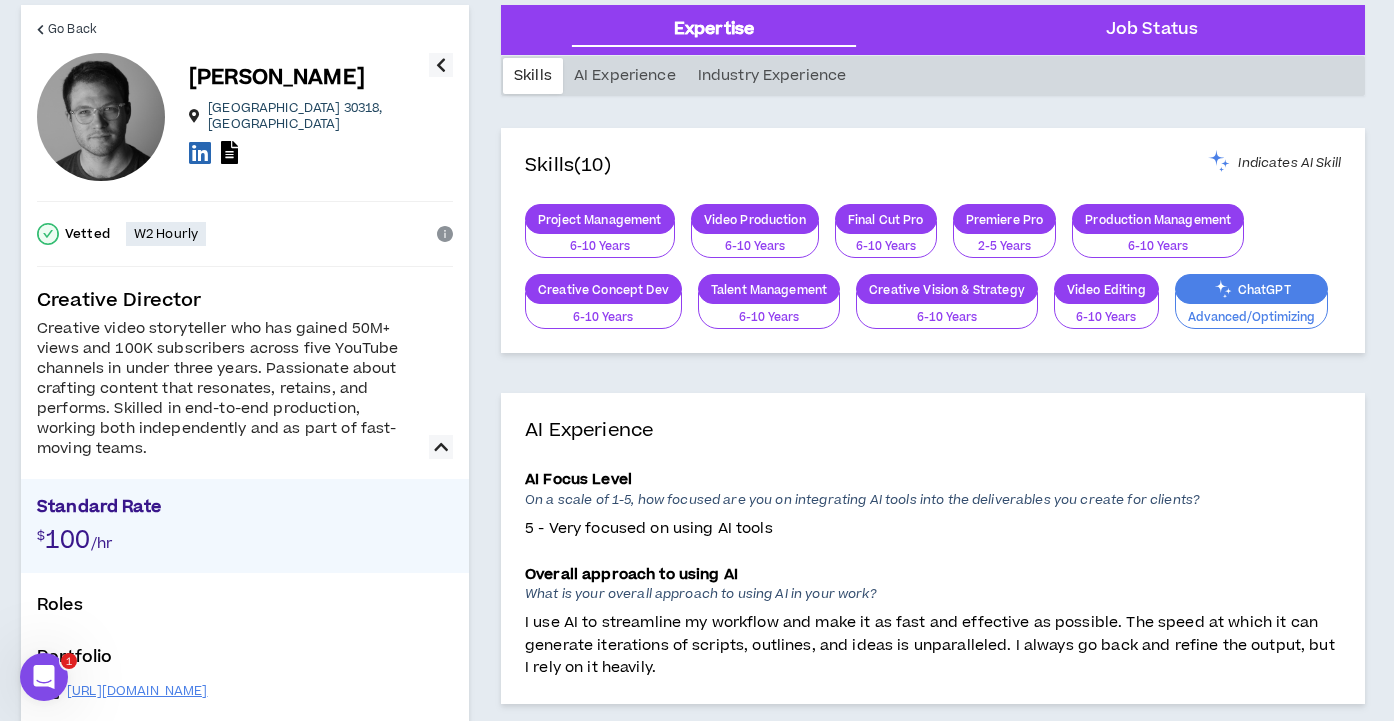 click at bounding box center (200, 152) 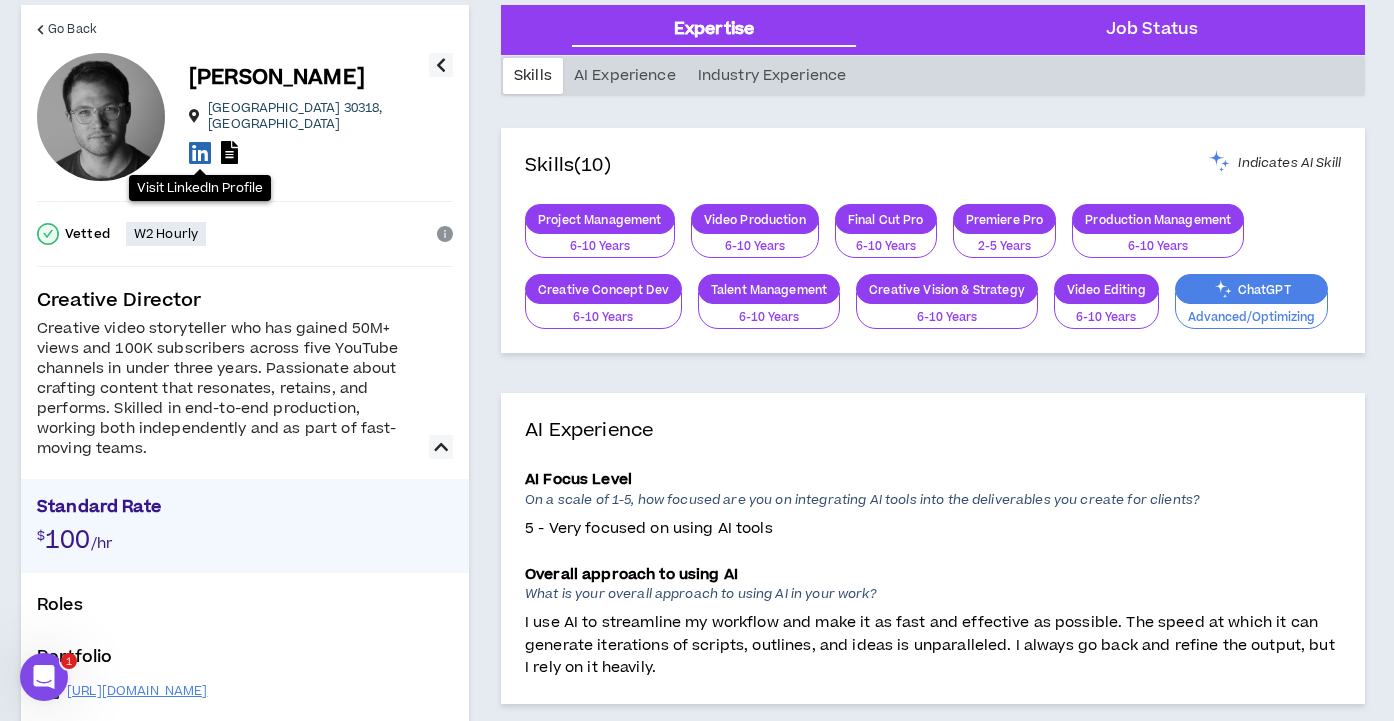 scroll, scrollTop: 79, scrollLeft: 0, axis: vertical 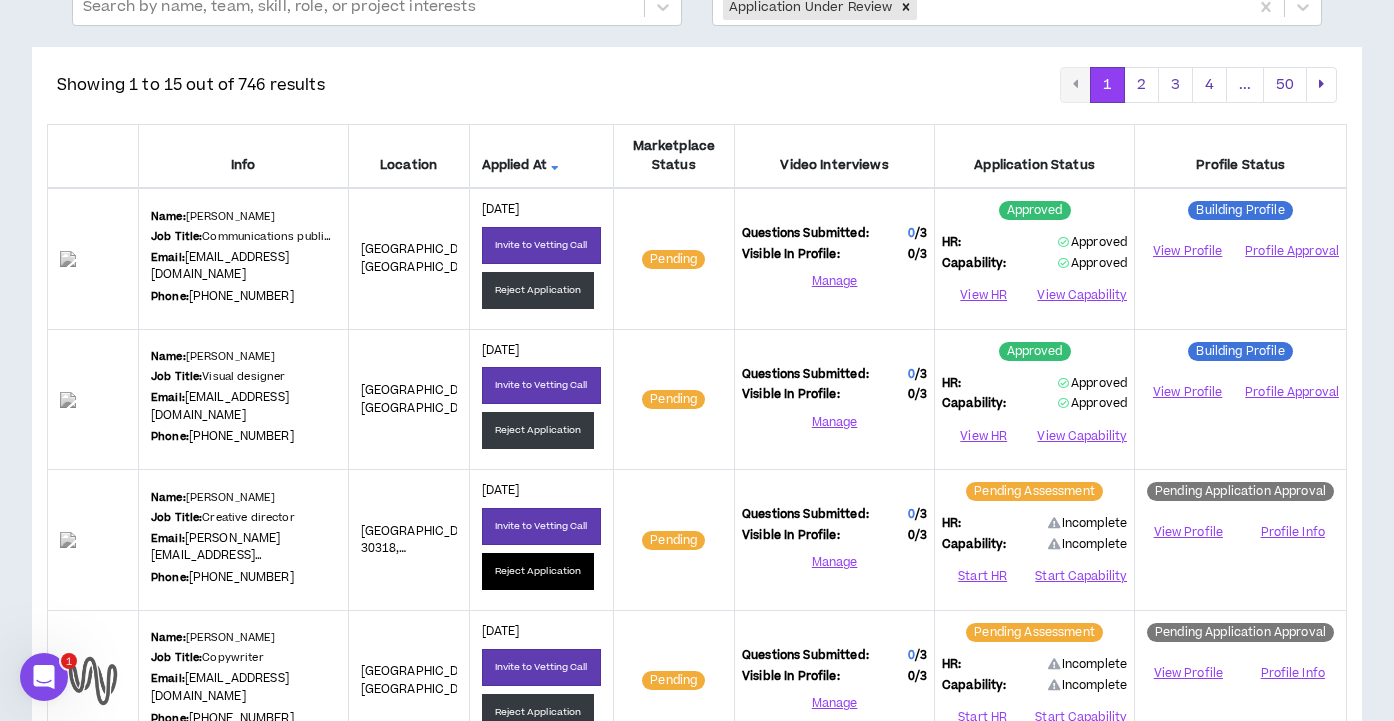 click on "Reject Application" at bounding box center [538, 571] 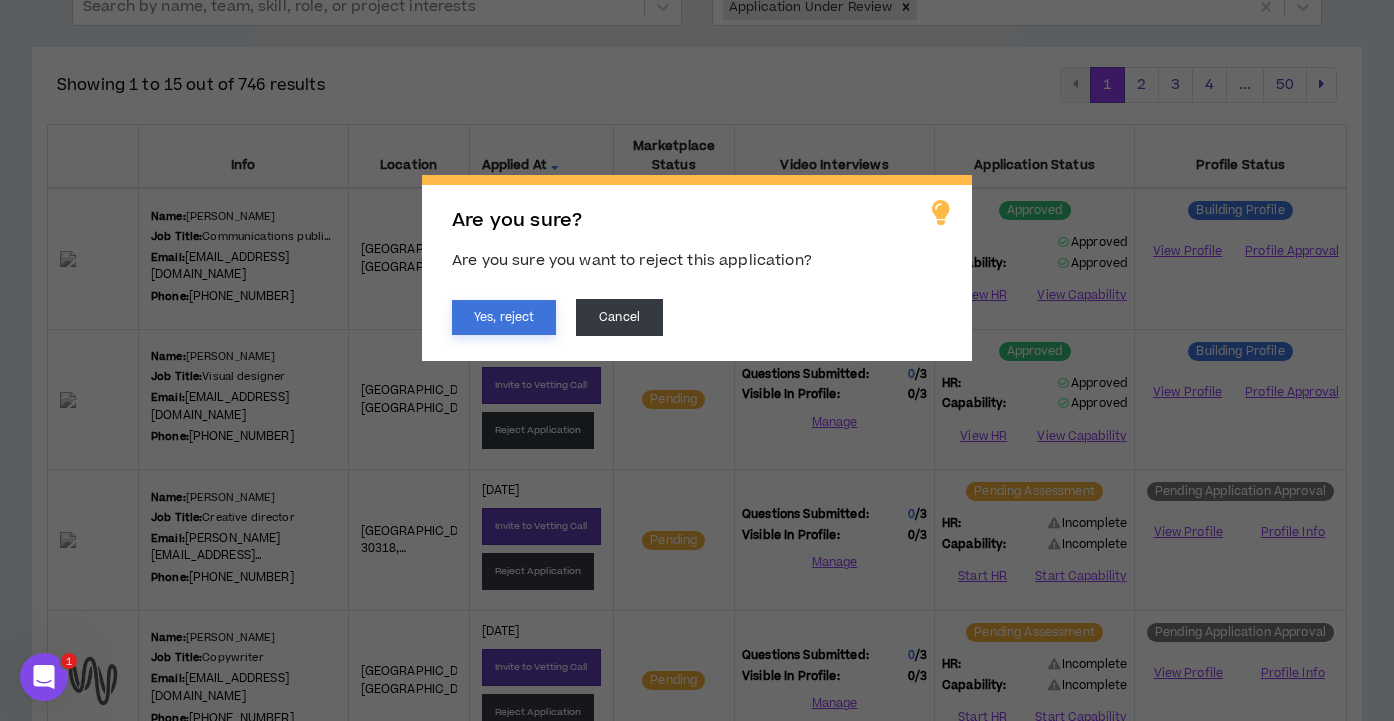 click on "Yes, reject" at bounding box center [504, 317] 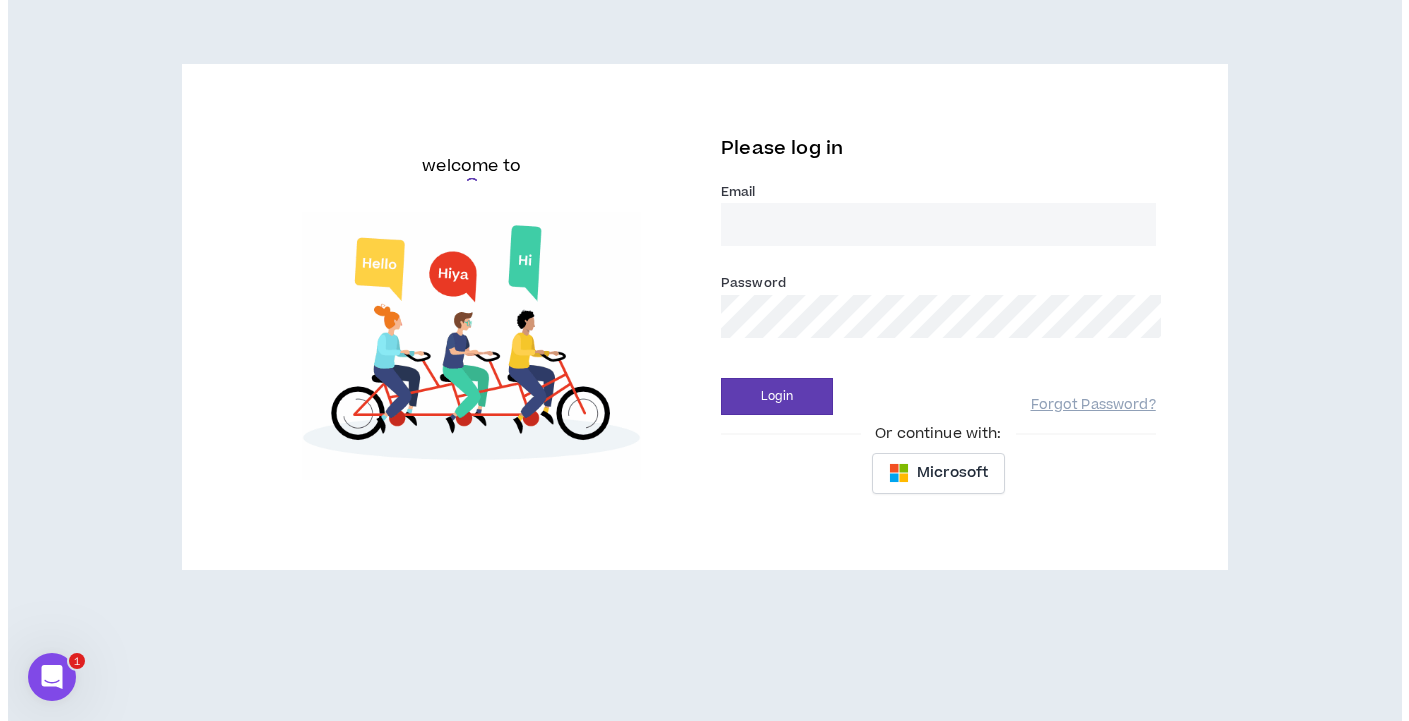 scroll, scrollTop: 0, scrollLeft: 0, axis: both 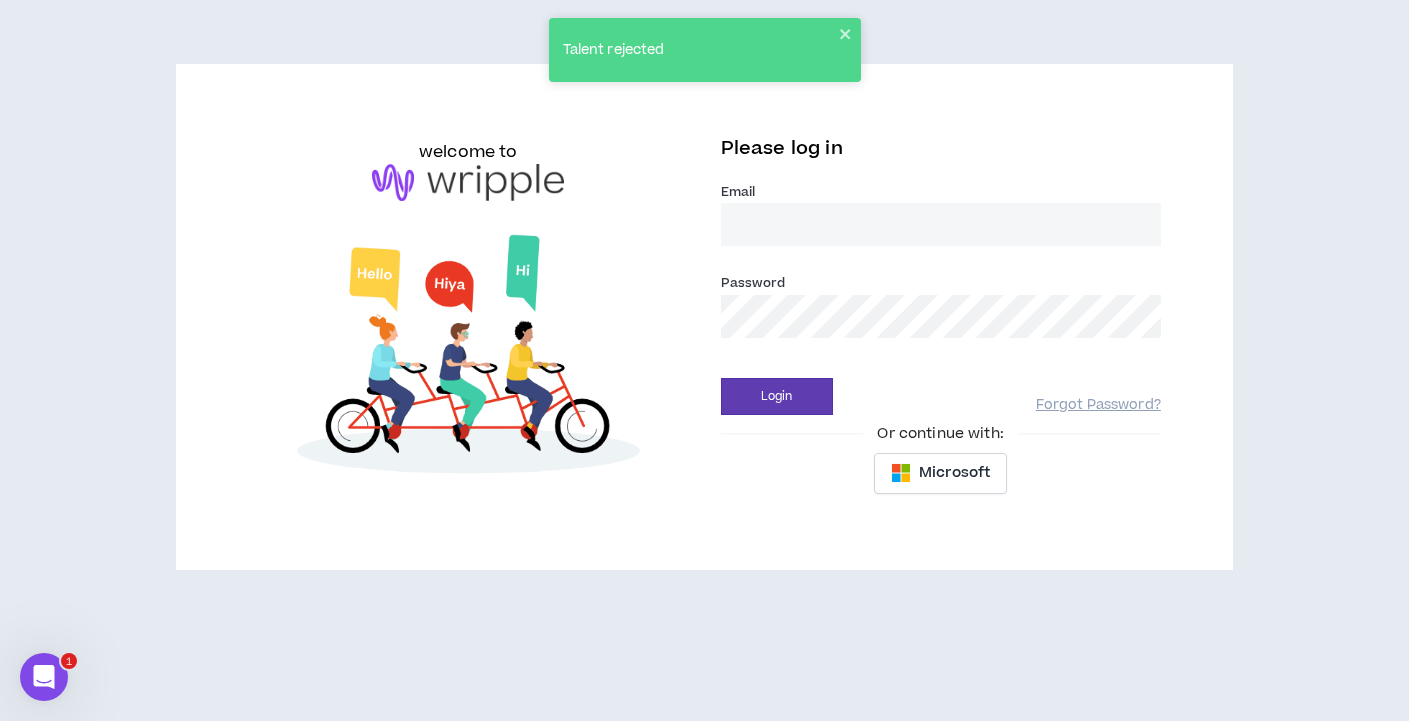 type on "[PERSON_NAME][EMAIL_ADDRESS][DOMAIN_NAME]" 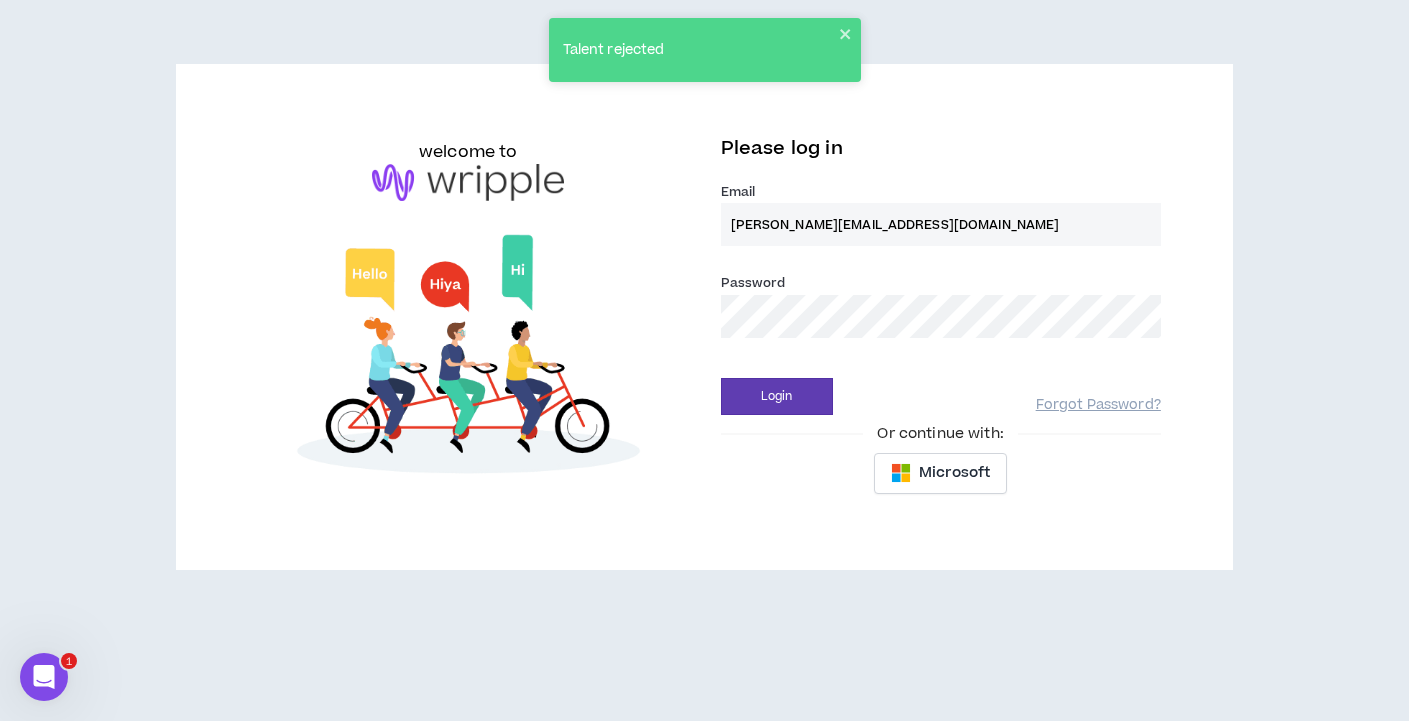 click on "Login" at bounding box center [777, 396] 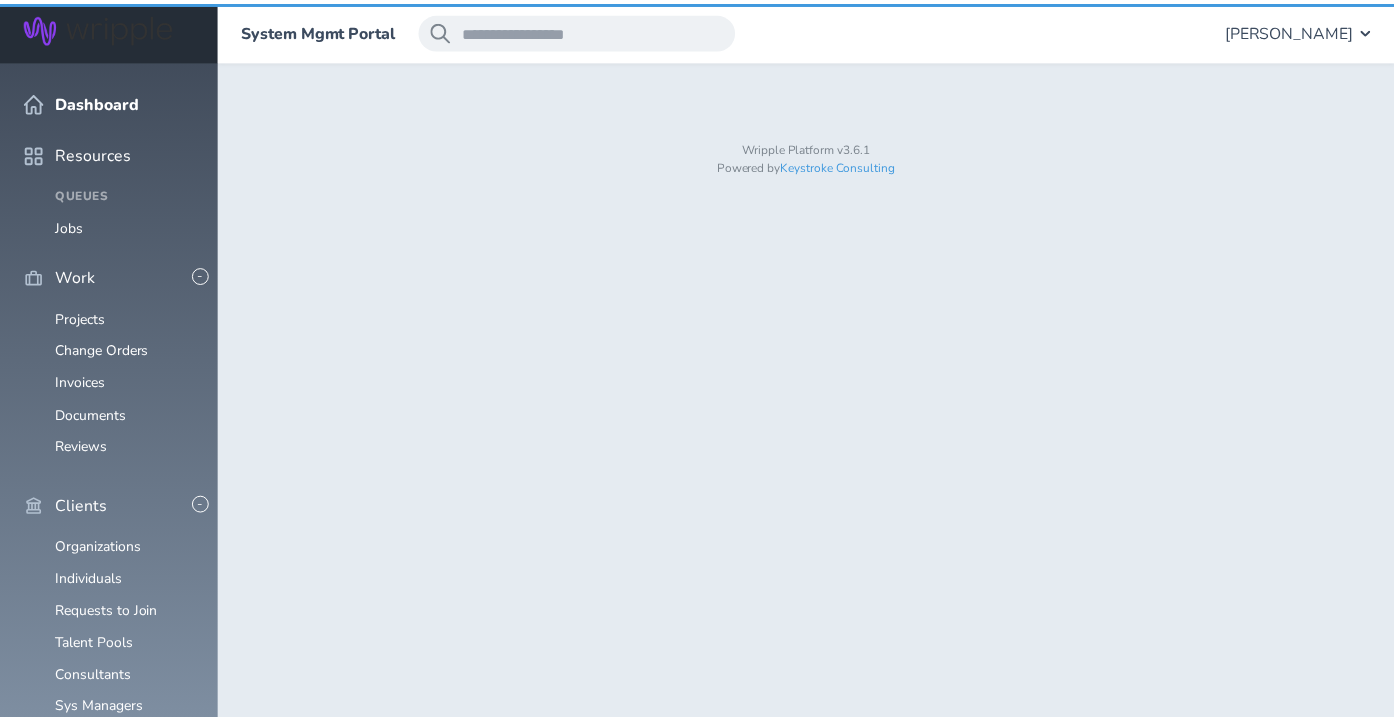 scroll, scrollTop: 0, scrollLeft: 0, axis: both 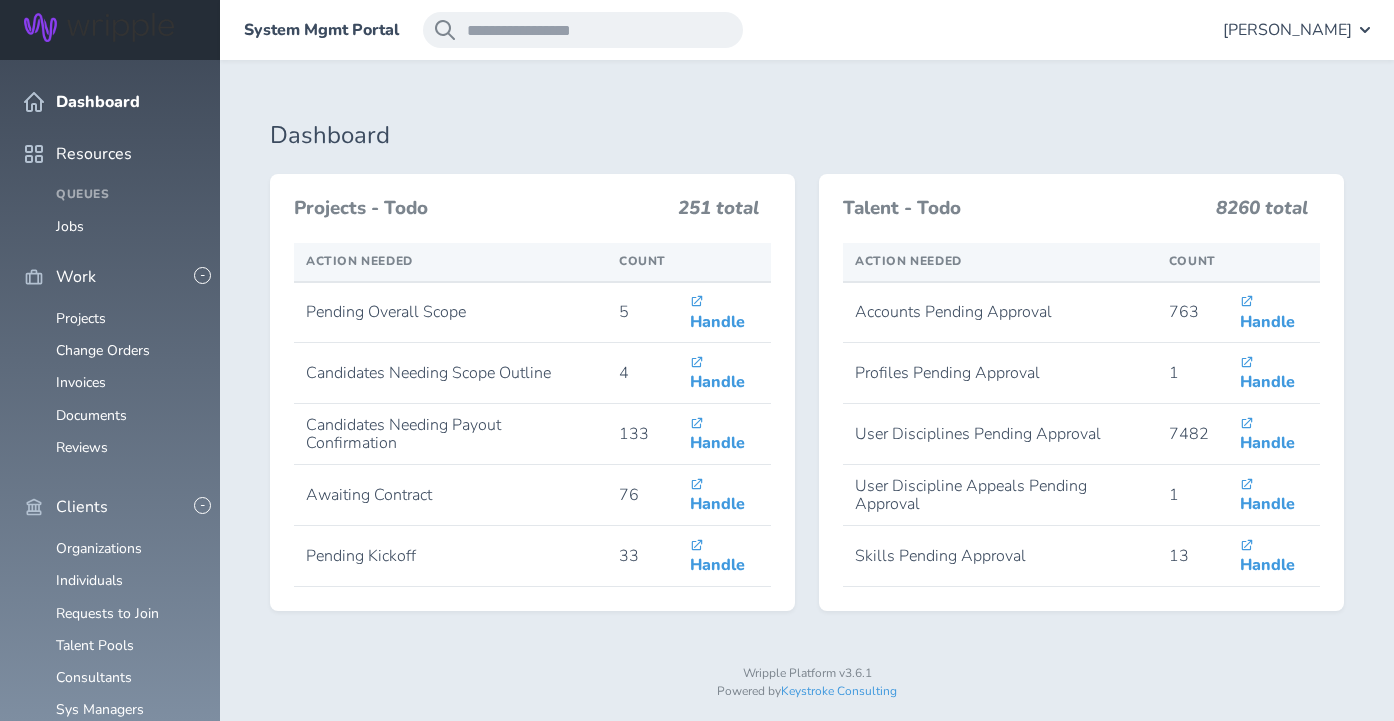 click on "[PERSON_NAME]" at bounding box center (1287, 30) 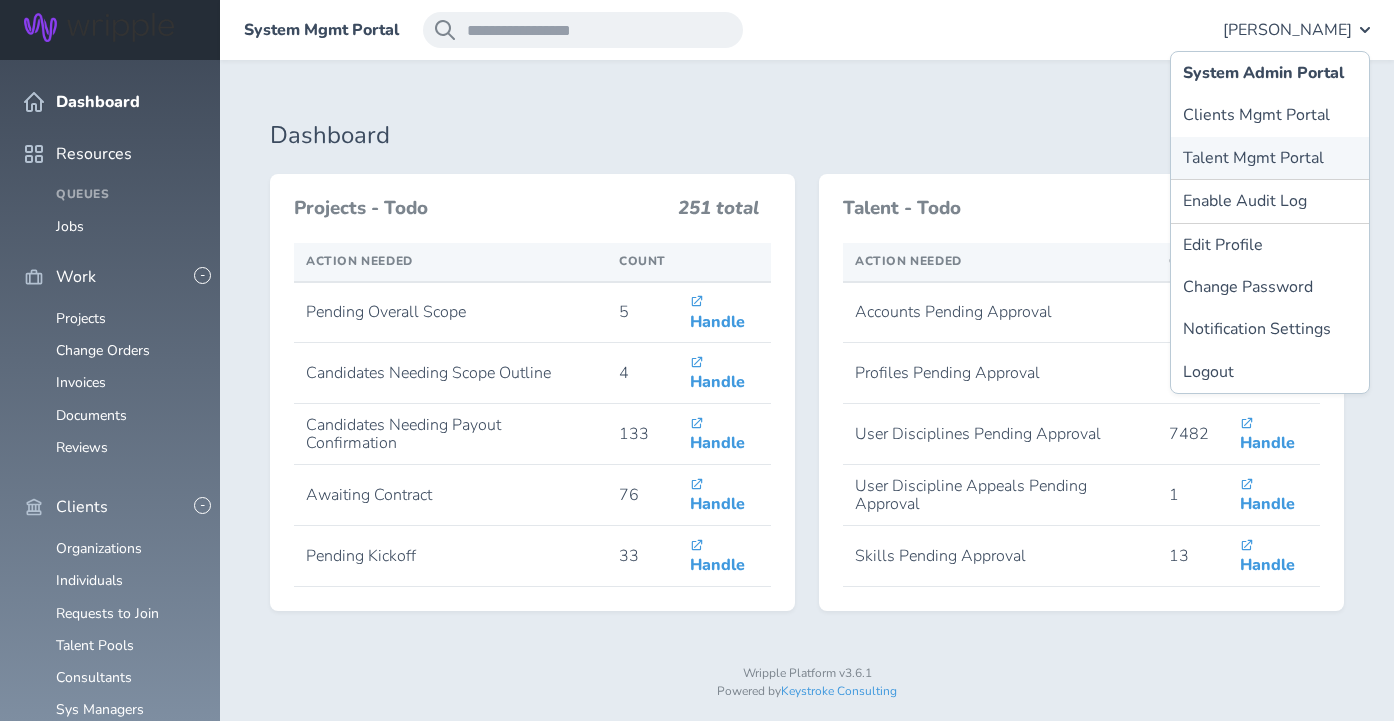 click on "Talent Mgmt Portal" at bounding box center [1270, 158] 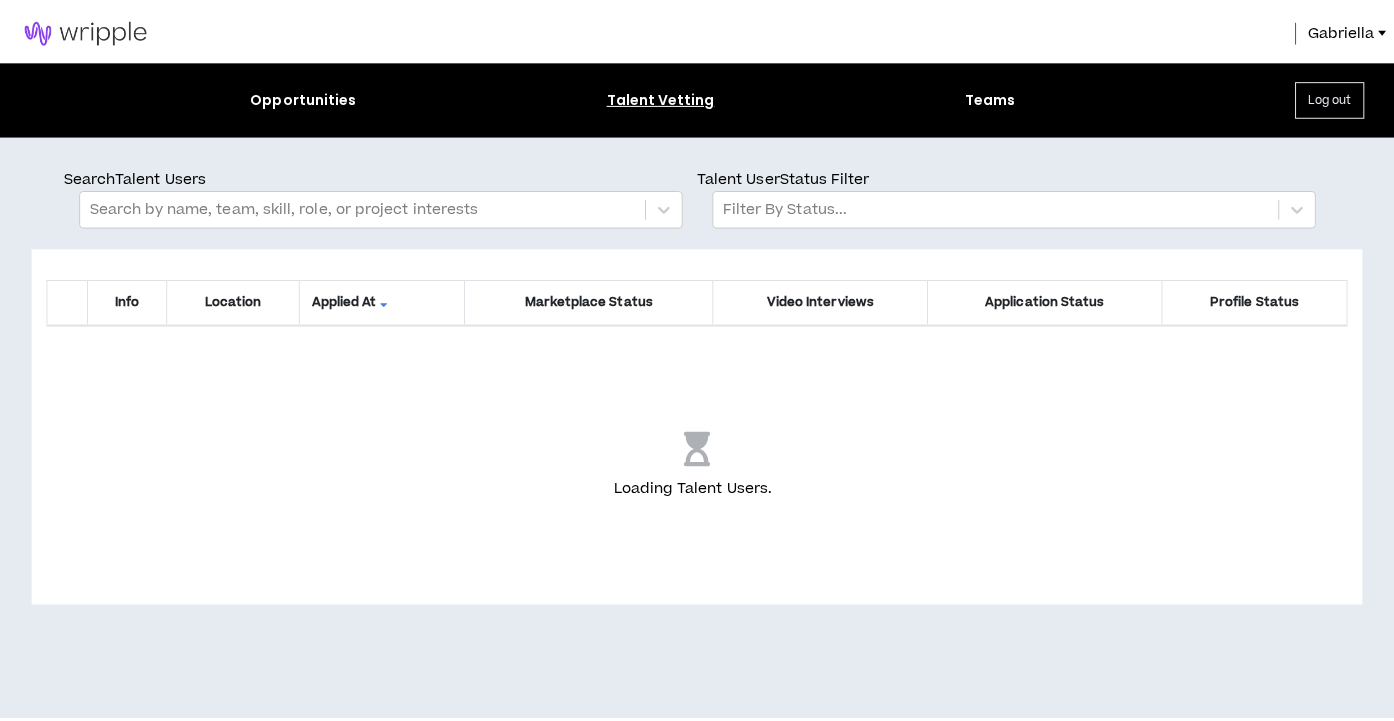 scroll, scrollTop: 0, scrollLeft: 0, axis: both 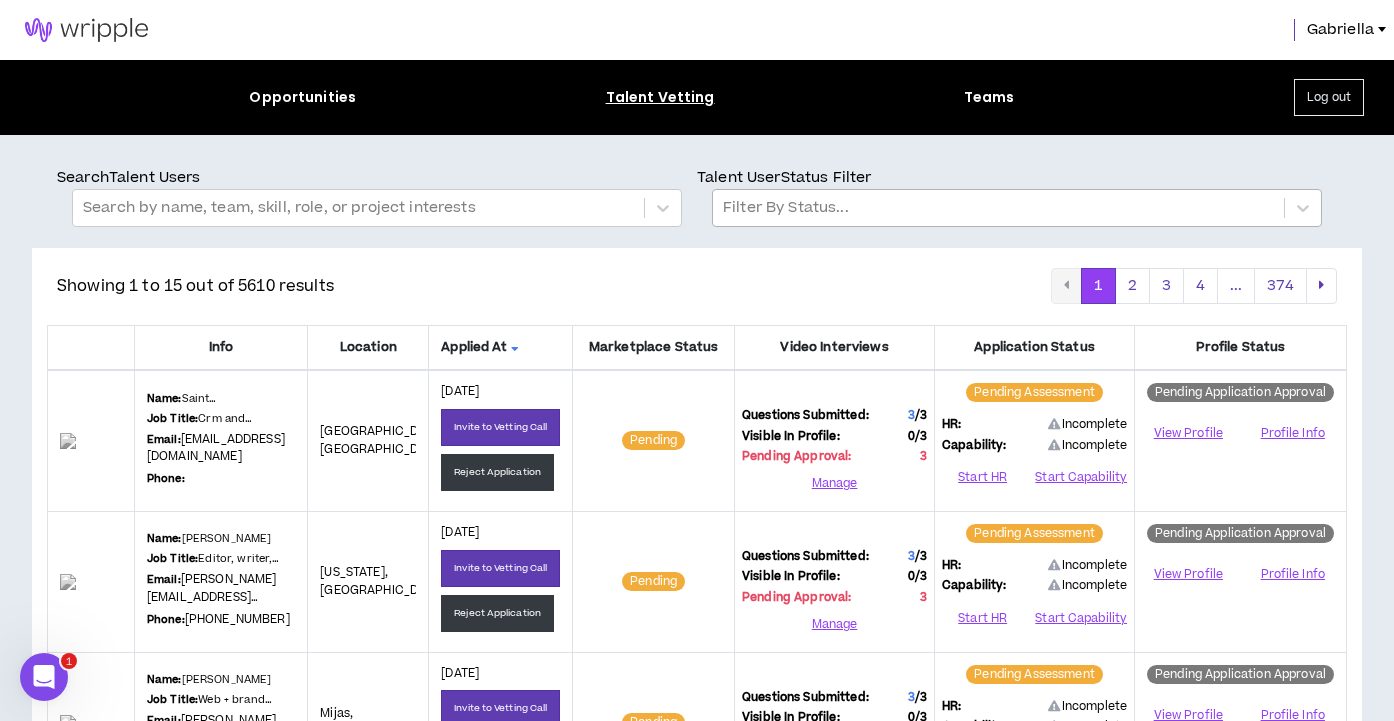 click at bounding box center [998, 208] 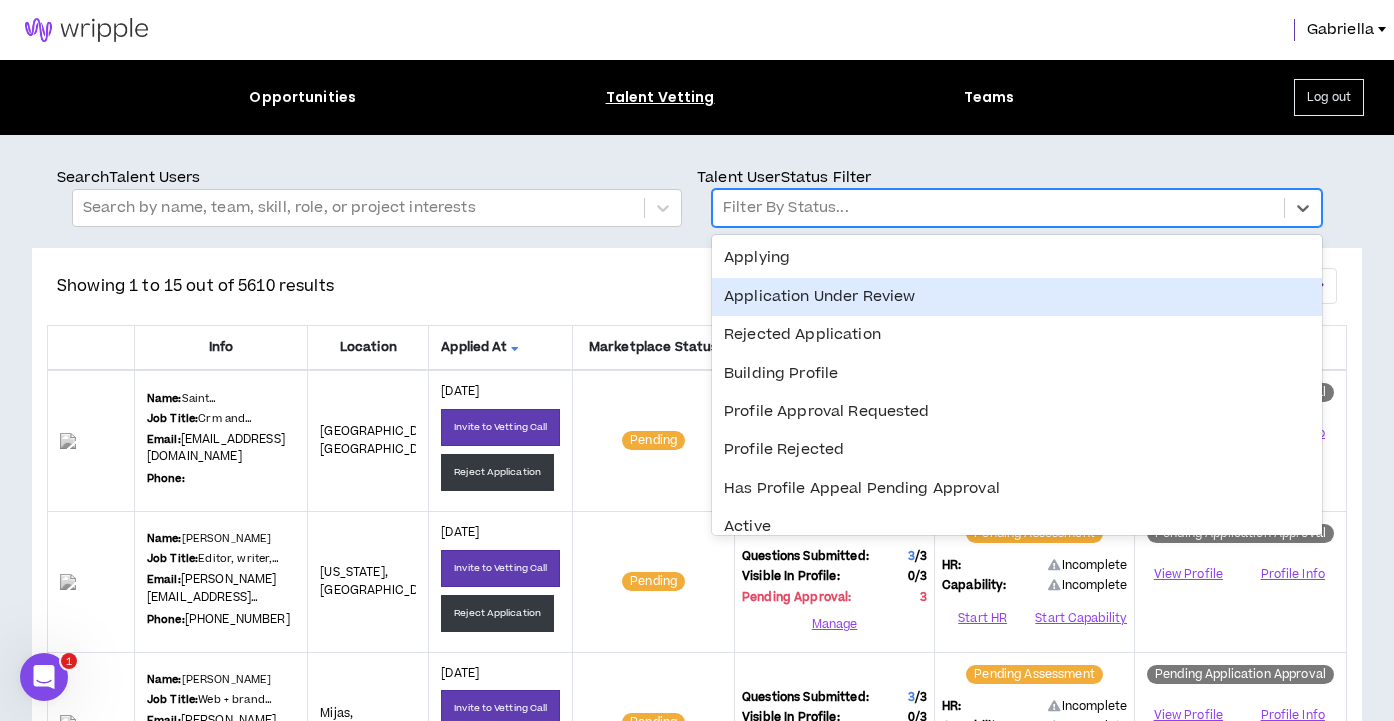 click on "Application Under Review" at bounding box center (1017, 297) 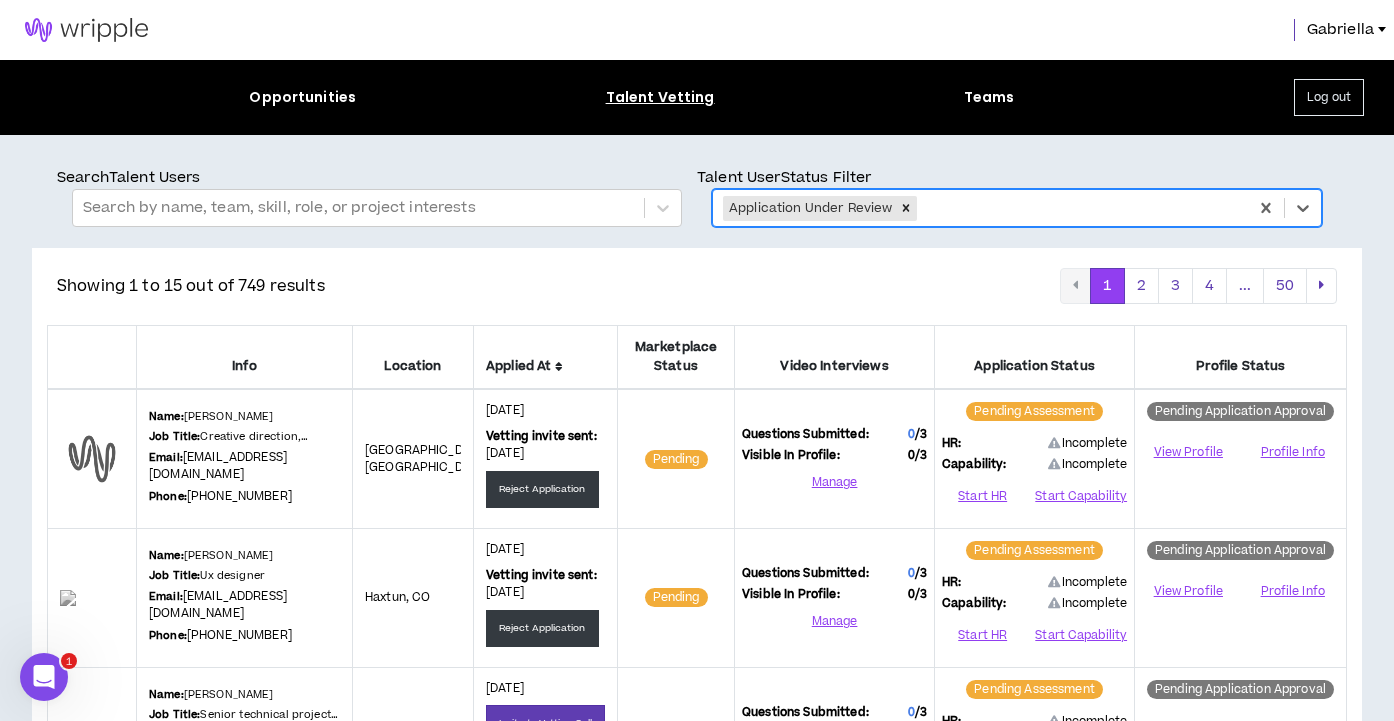 click at bounding box center [559, 367] 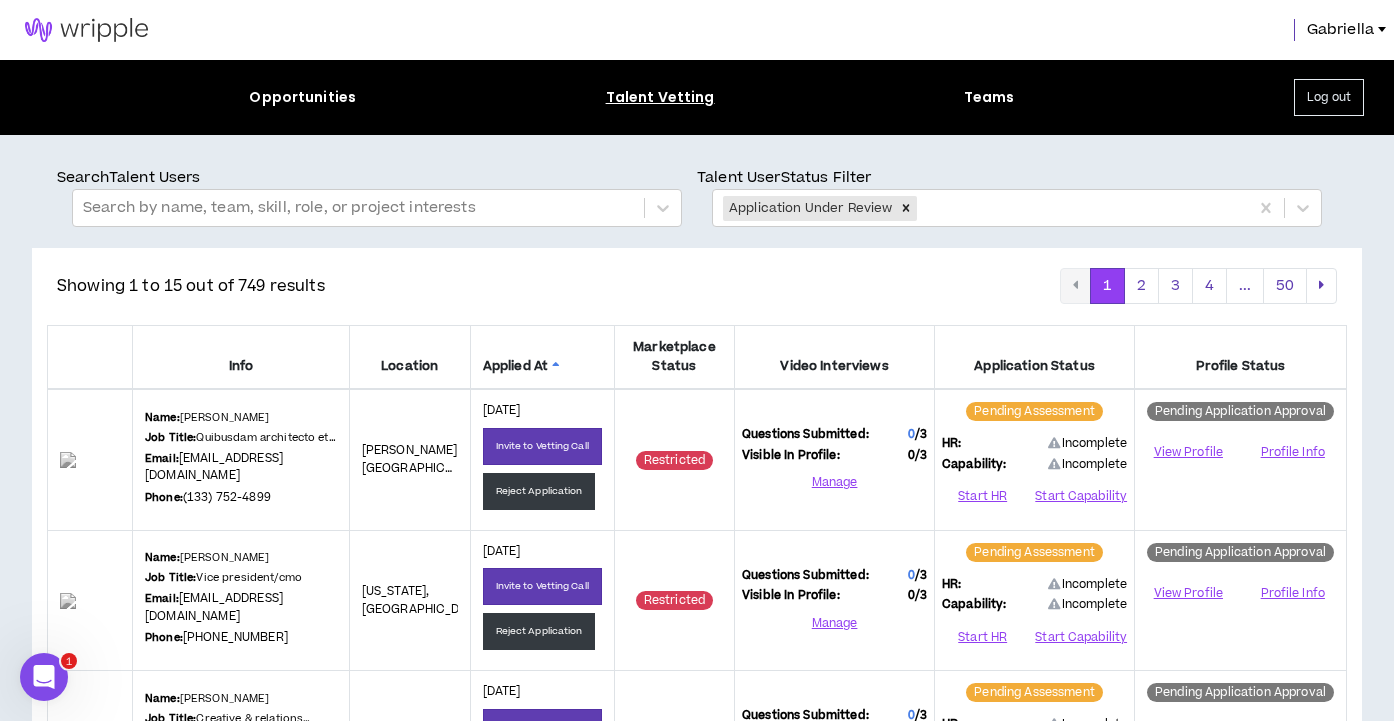 click at bounding box center [556, 367] 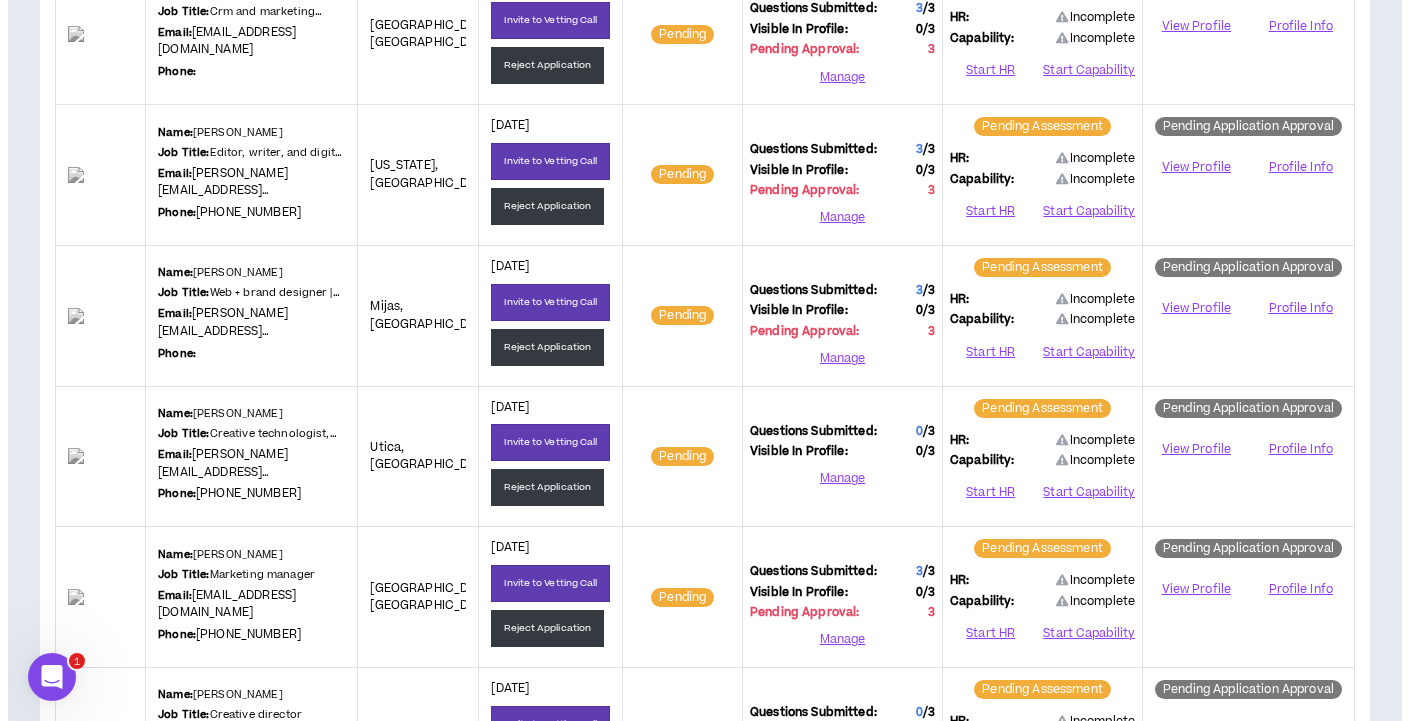 scroll, scrollTop: 665, scrollLeft: 0, axis: vertical 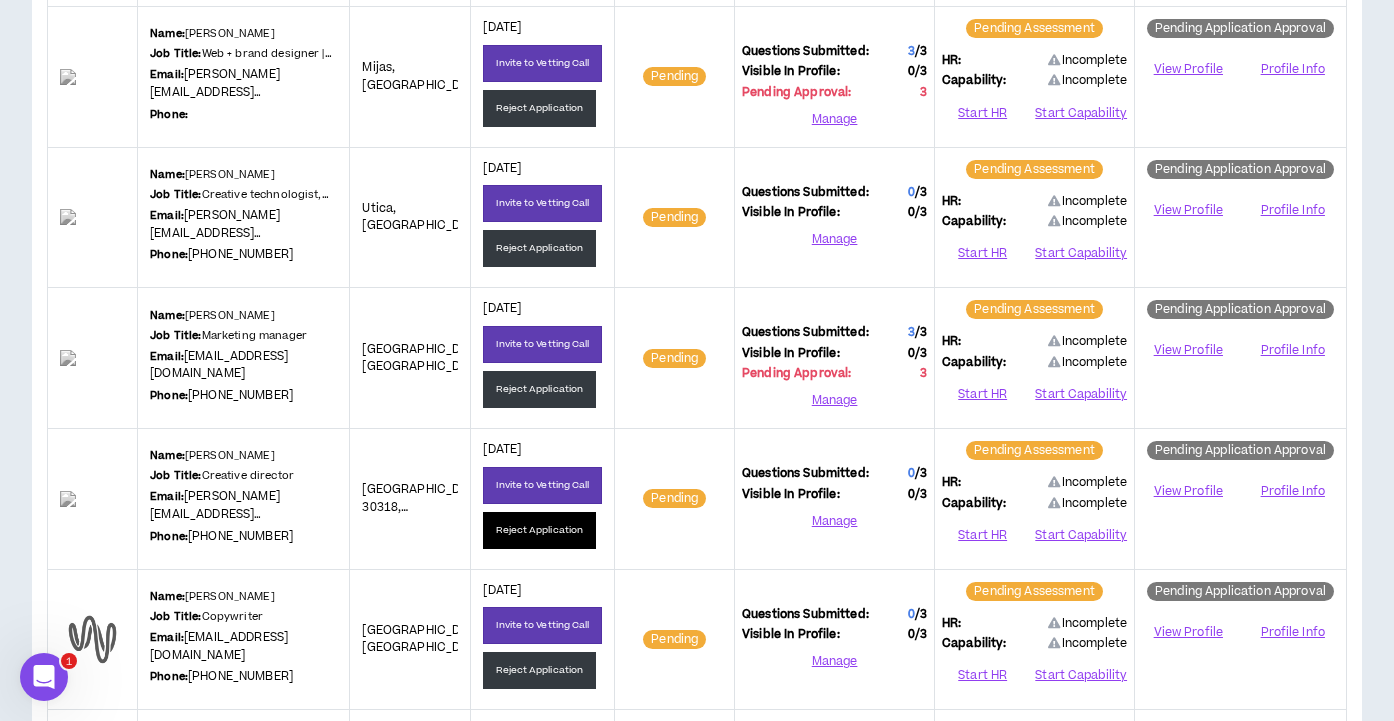 click on "Reject Application" at bounding box center [539, 530] 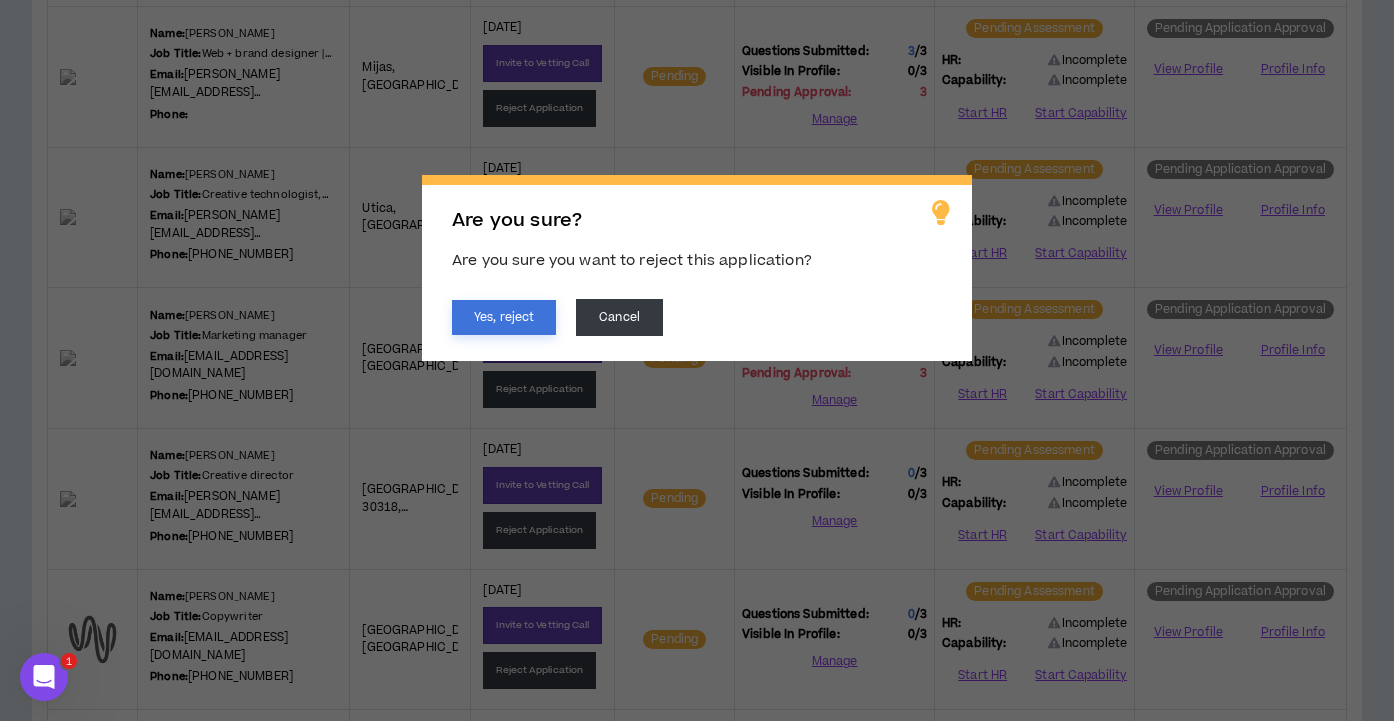 click on "Yes, reject" at bounding box center (504, 317) 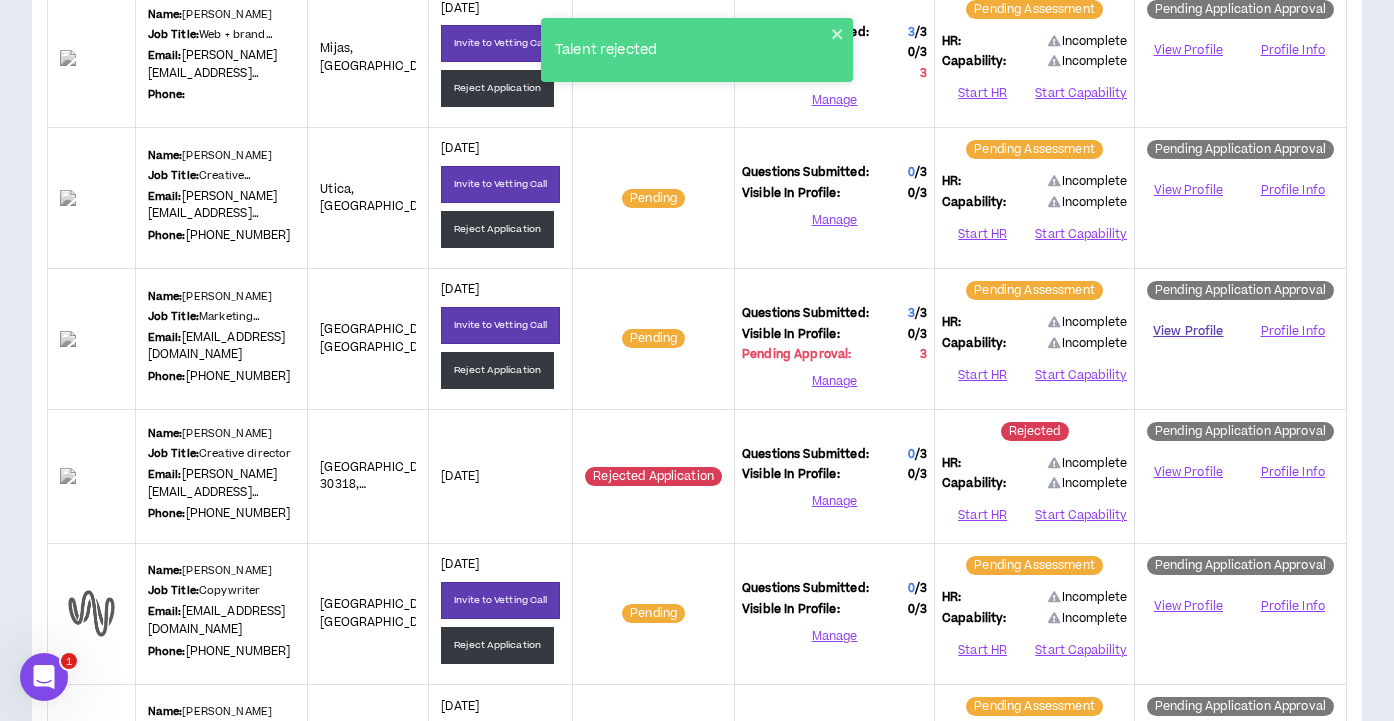 click on "View Profile" at bounding box center [1188, 331] 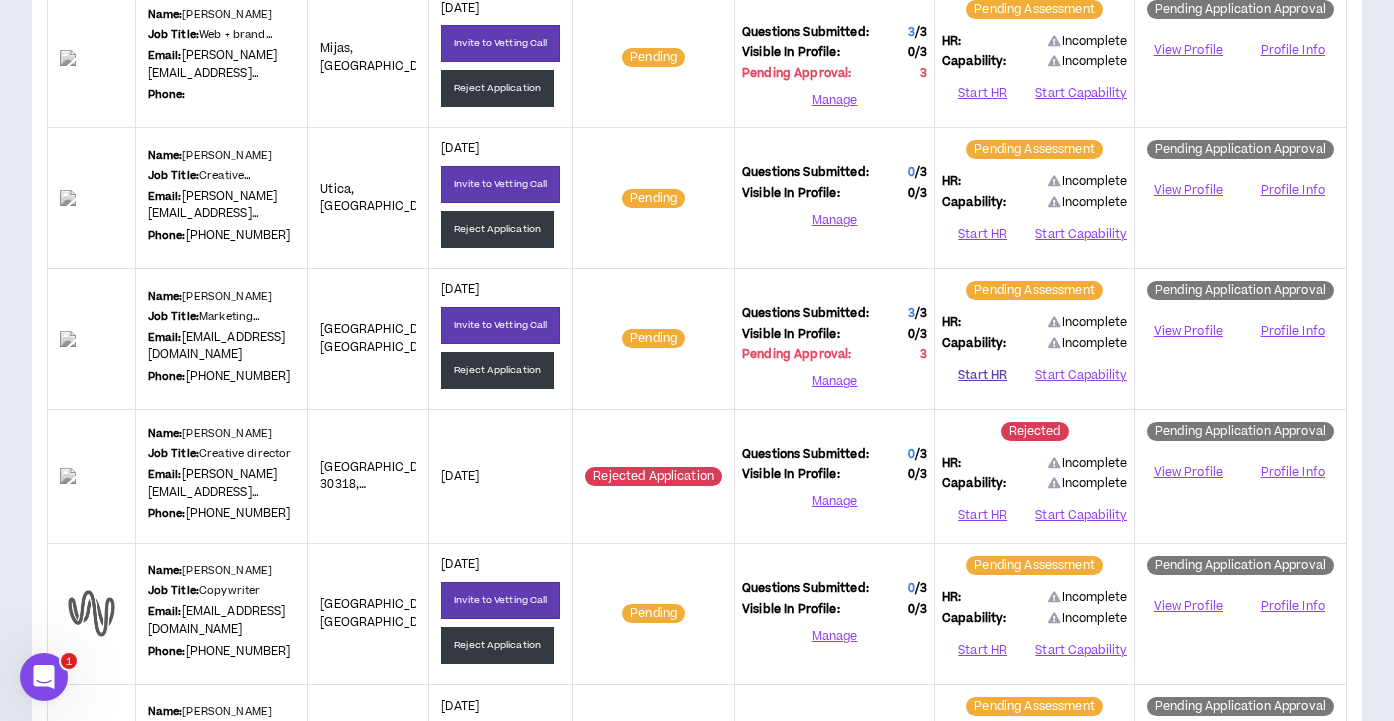 click on "Start HR" at bounding box center (982, 375) 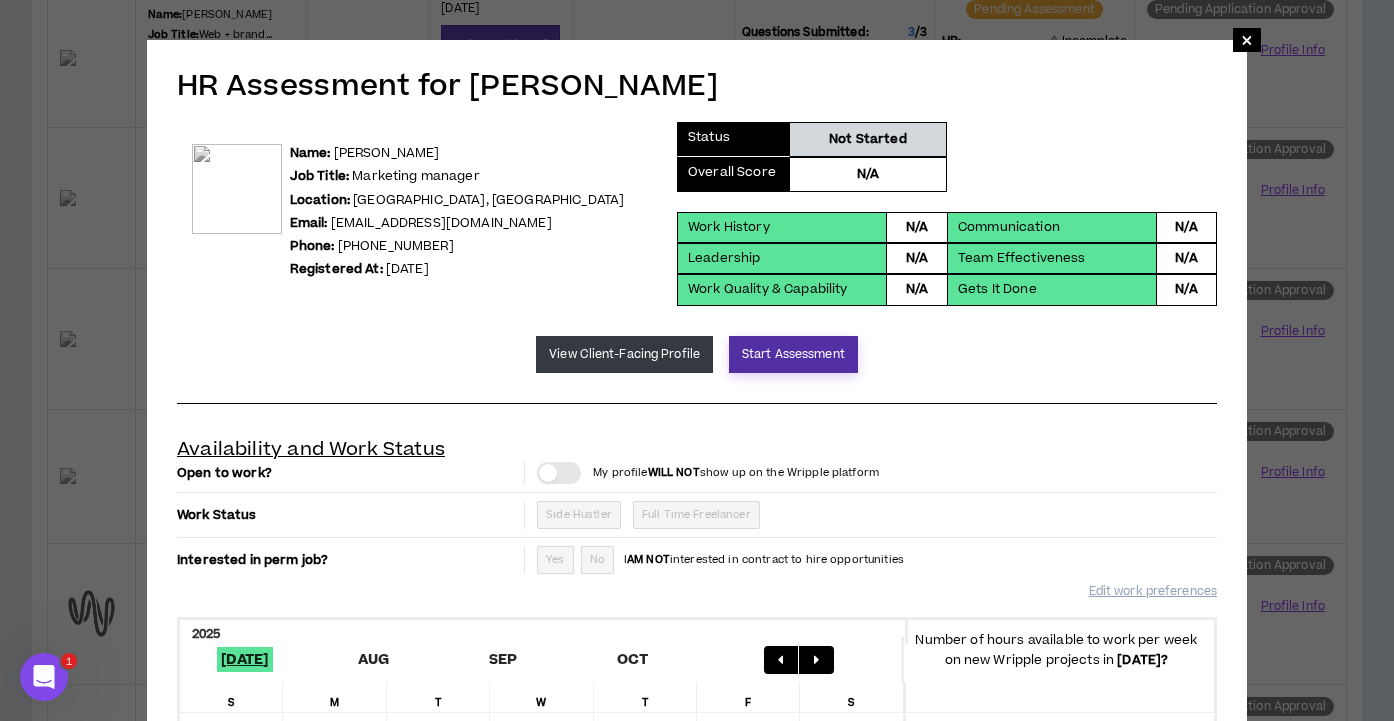 click on "Start Assessment" at bounding box center [793, 354] 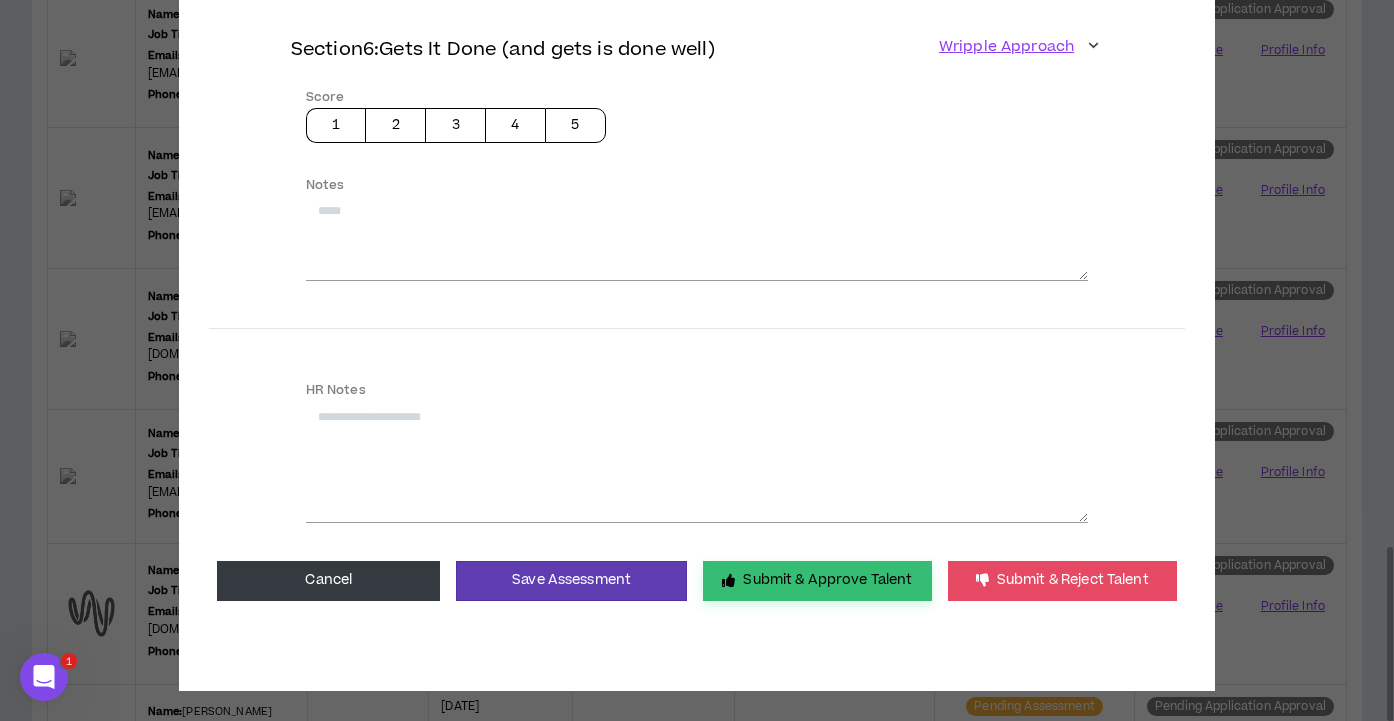 click on "Submit & Approve Talent" at bounding box center (817, 581) 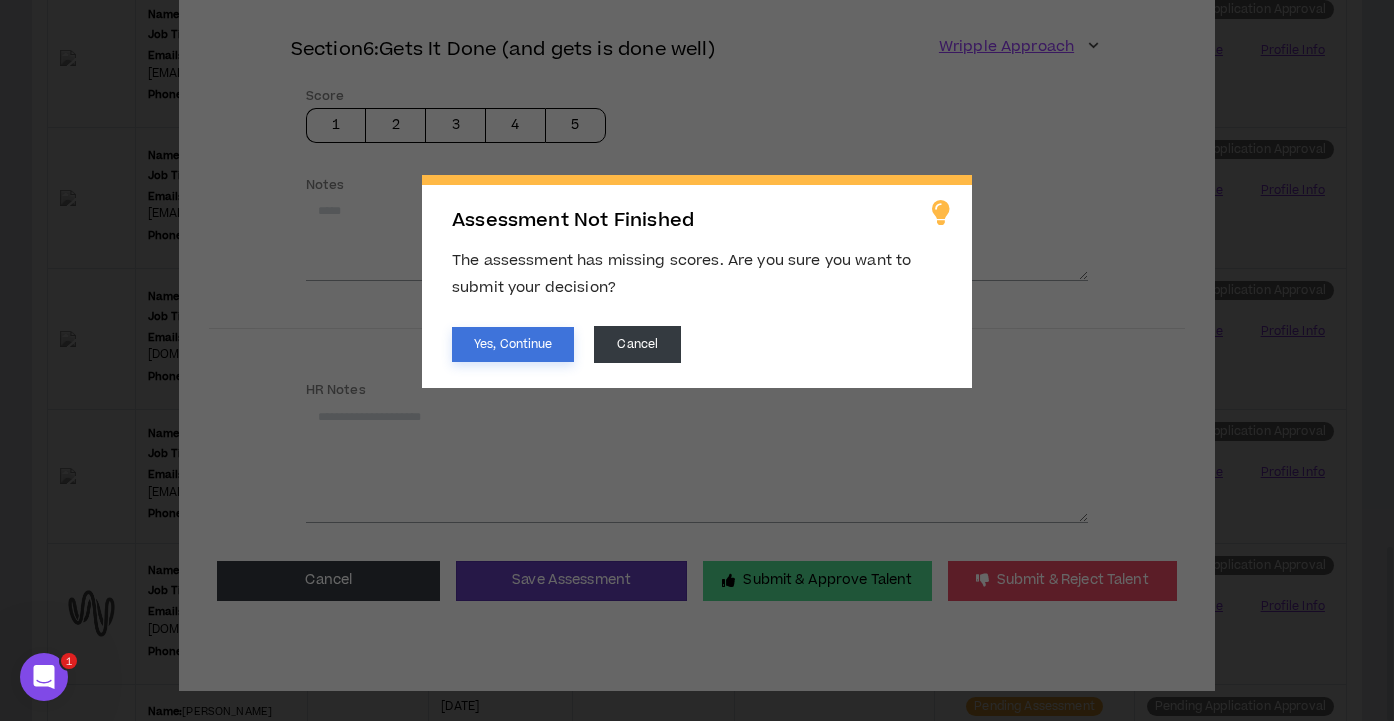 click on "Yes, Continue" at bounding box center [513, 344] 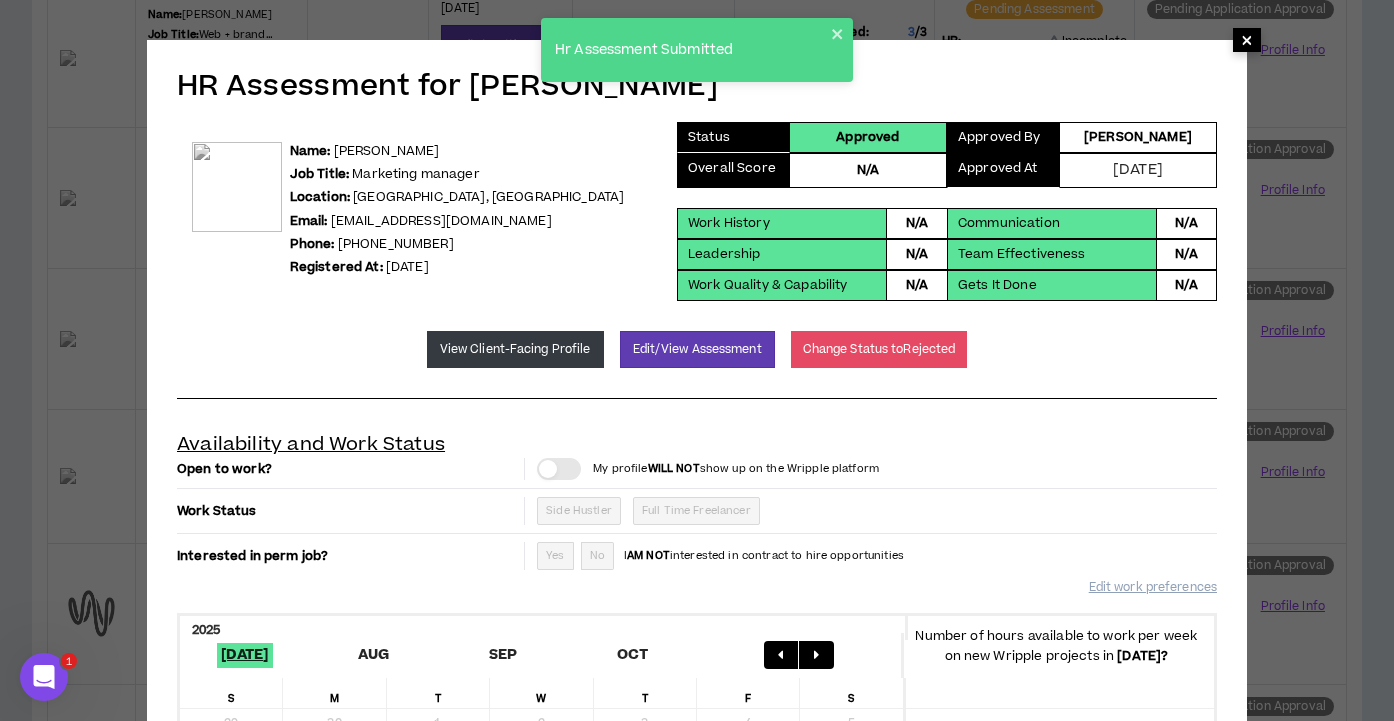 click on "×" at bounding box center [1247, 40] 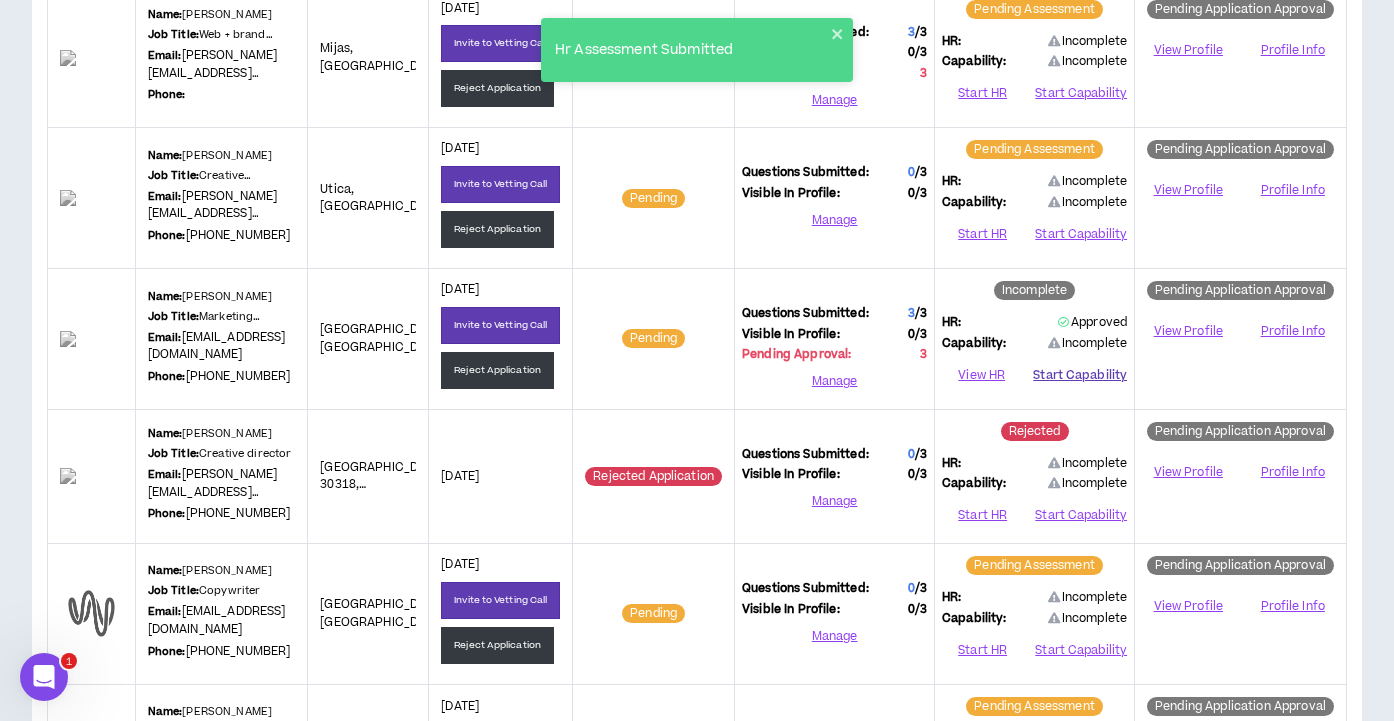click on "Start Capability" at bounding box center (1080, 375) 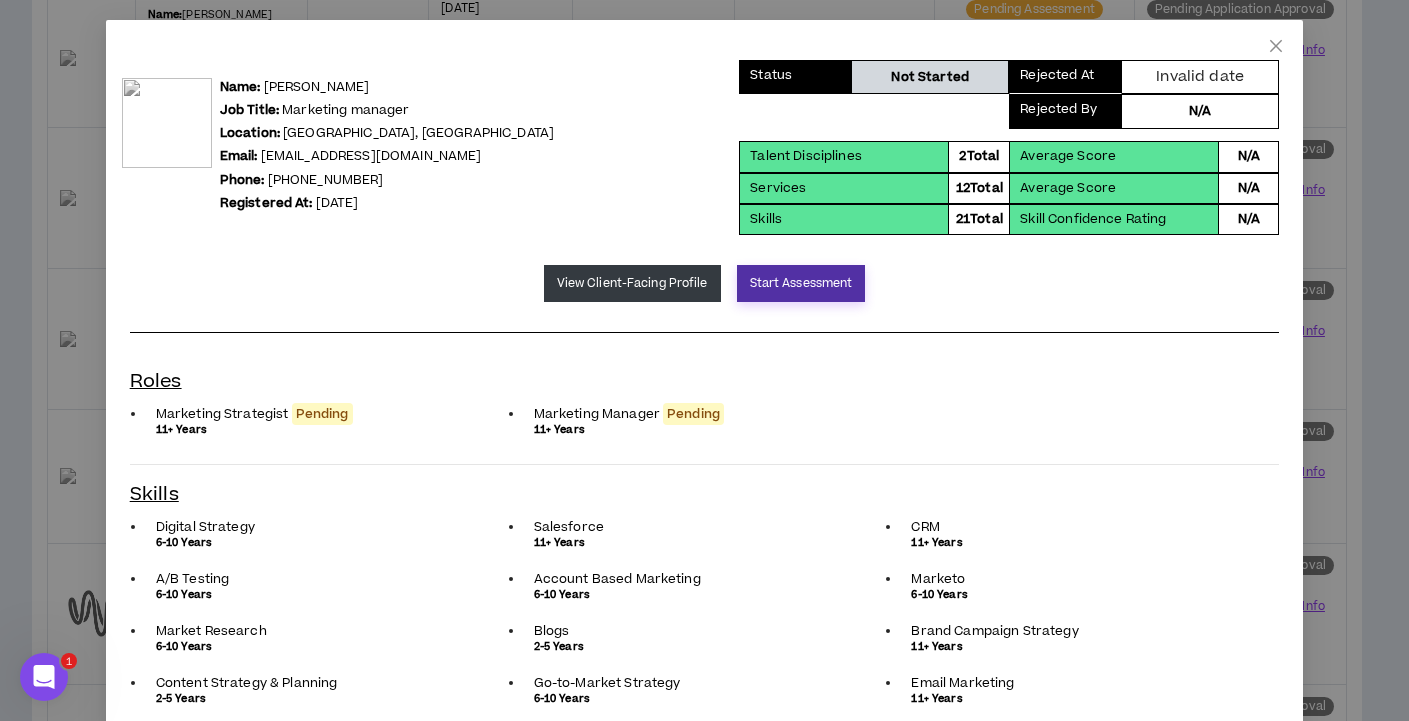 click on "Start Assessment" at bounding box center (801, 283) 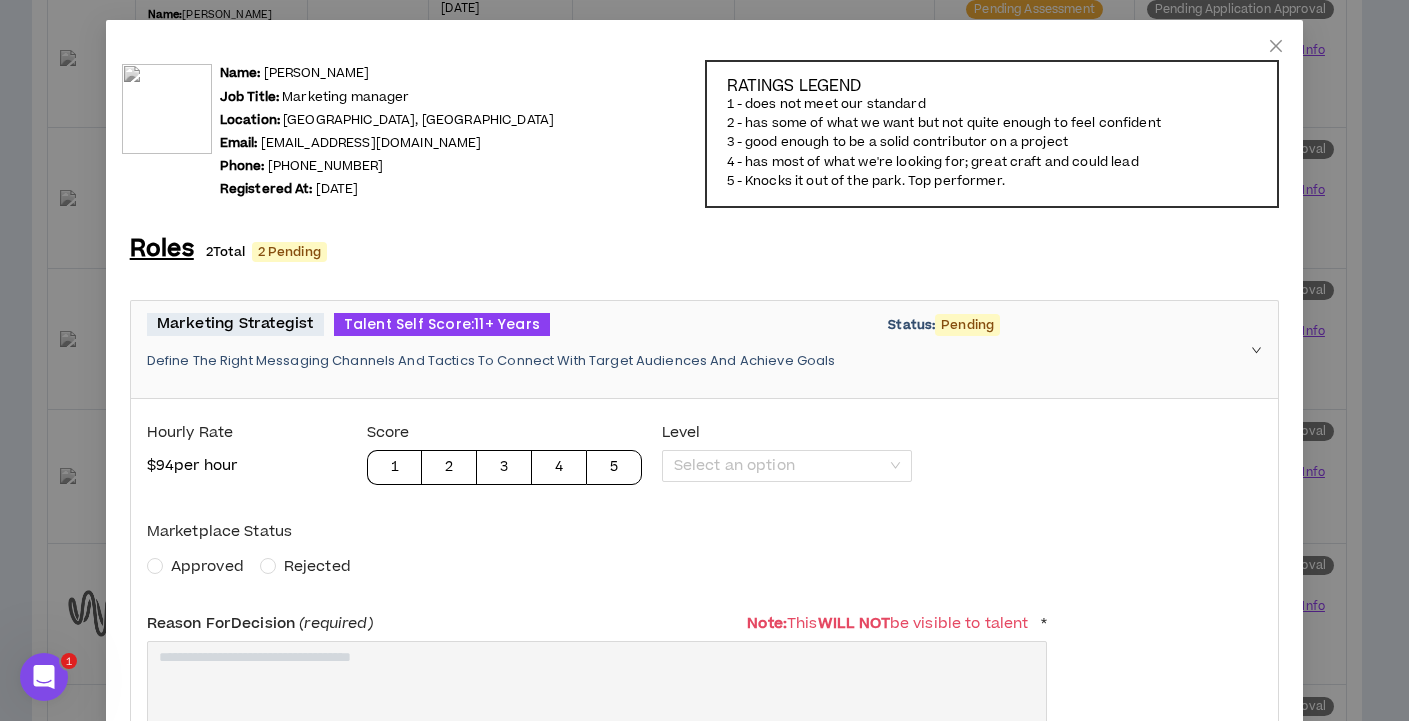 click on "Approved" at bounding box center [207, 566] 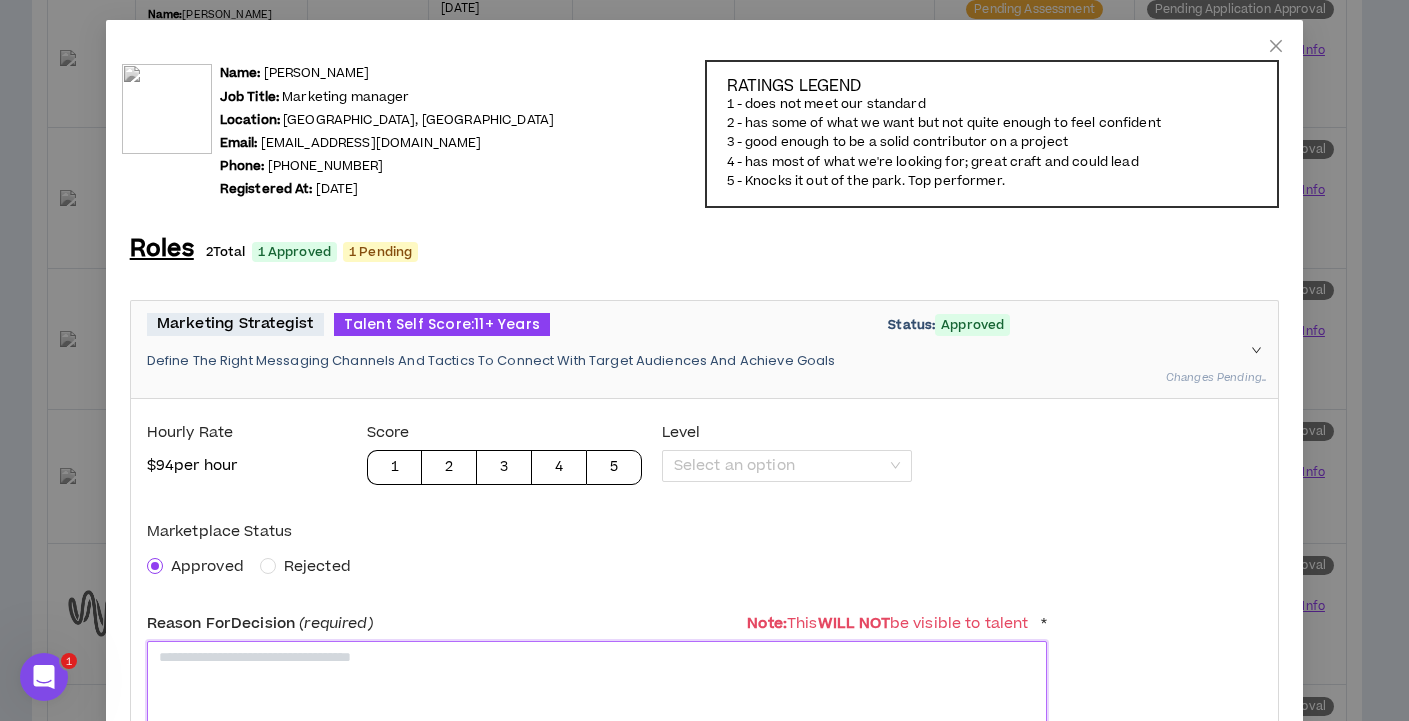 click at bounding box center (597, 690) 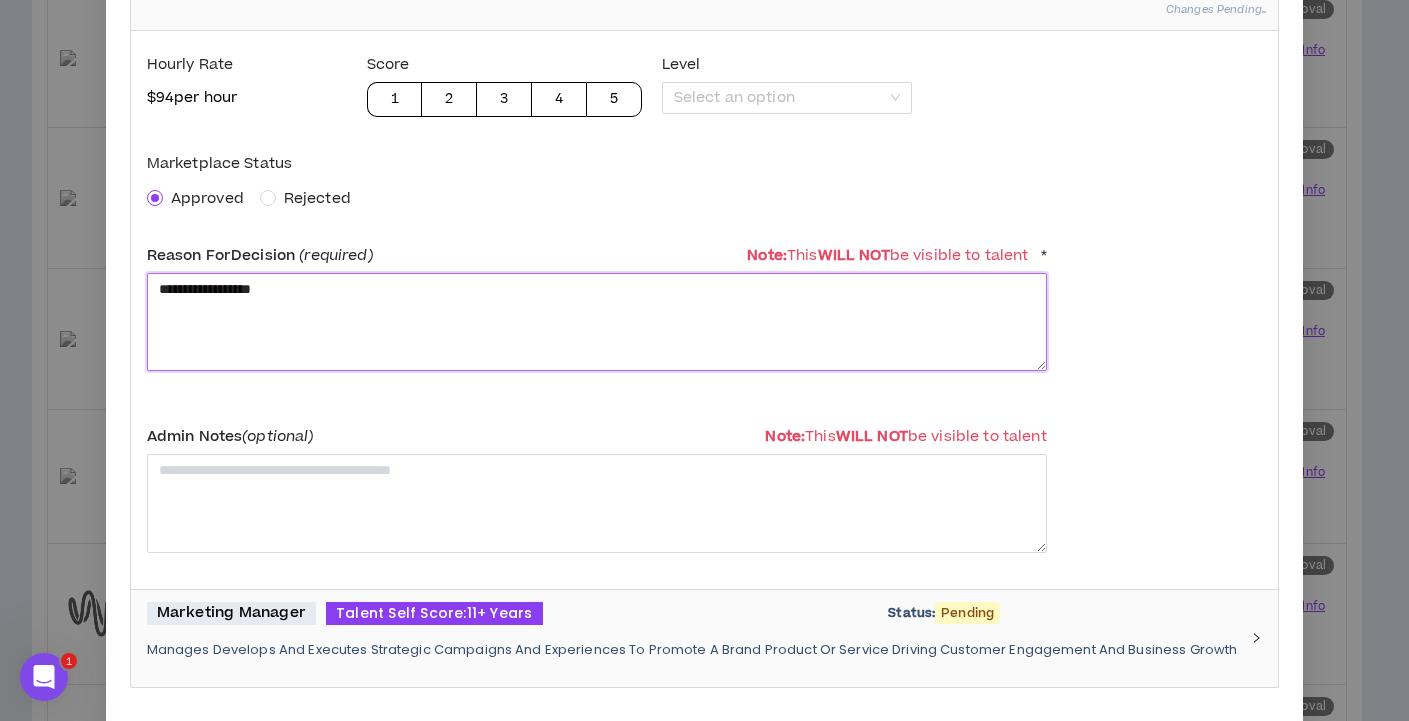 scroll, scrollTop: 797, scrollLeft: 0, axis: vertical 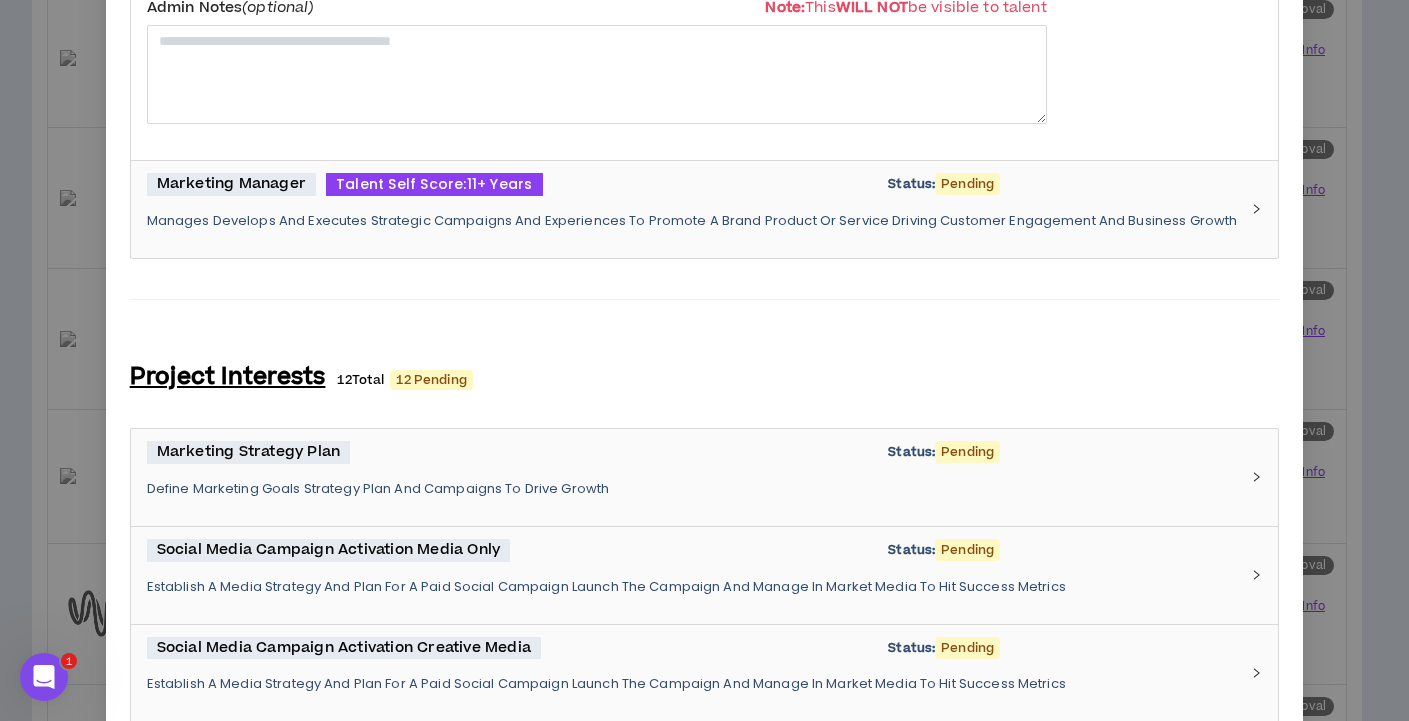 type on "**********" 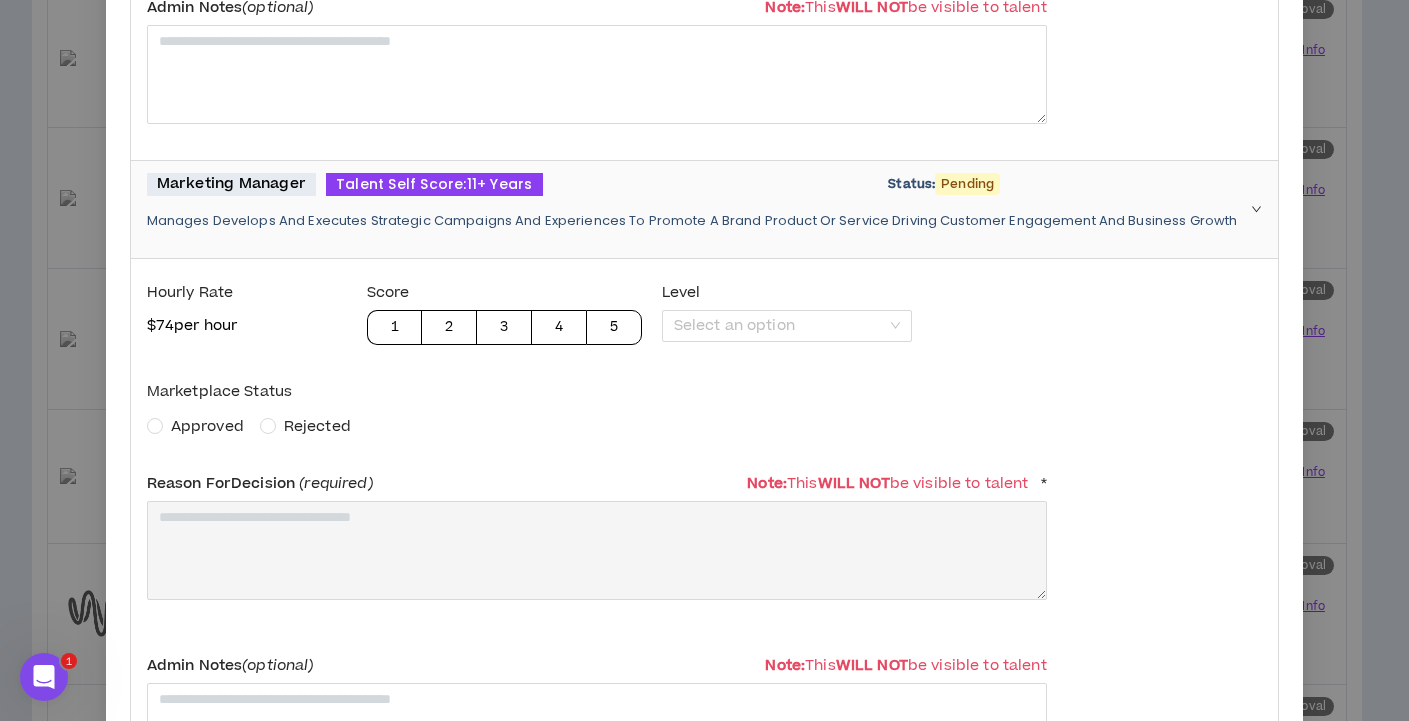 click on "Approved" at bounding box center (207, 426) 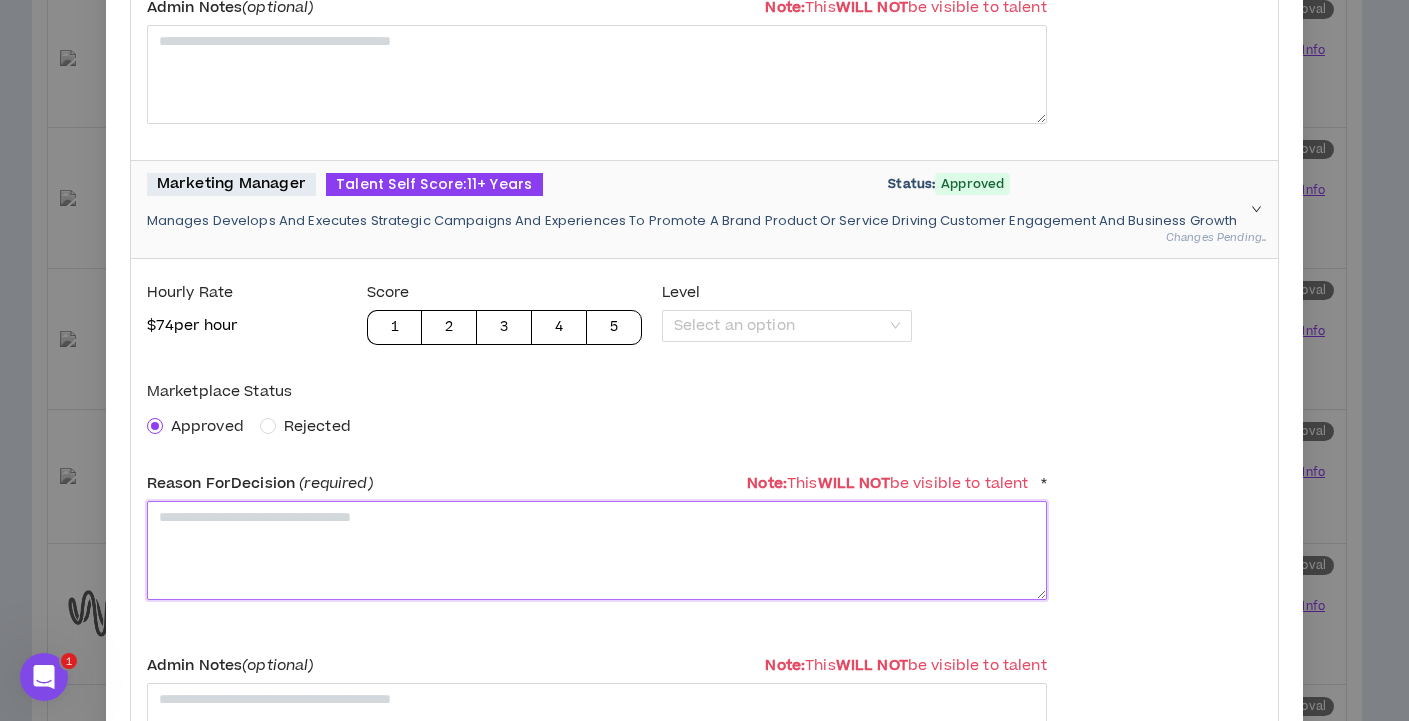 click at bounding box center (597, 550) 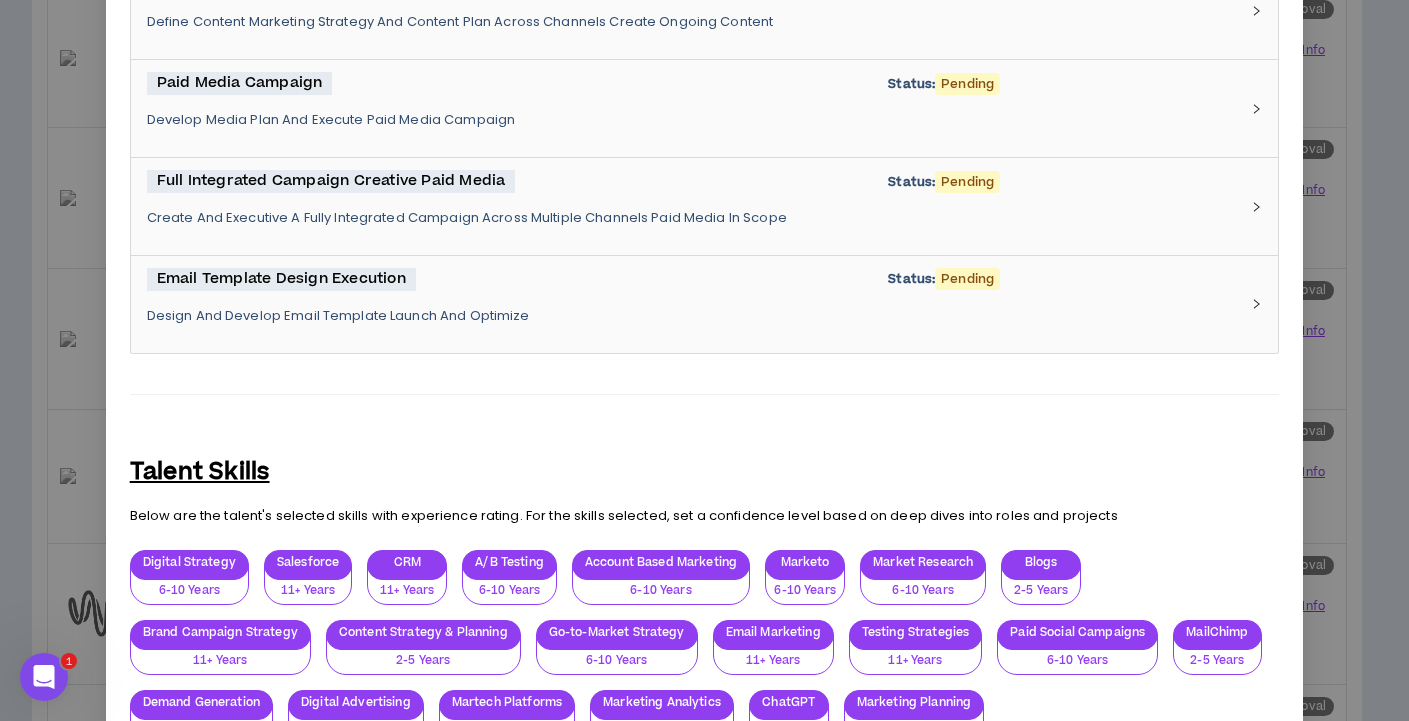 scroll, scrollTop: 2913, scrollLeft: 0, axis: vertical 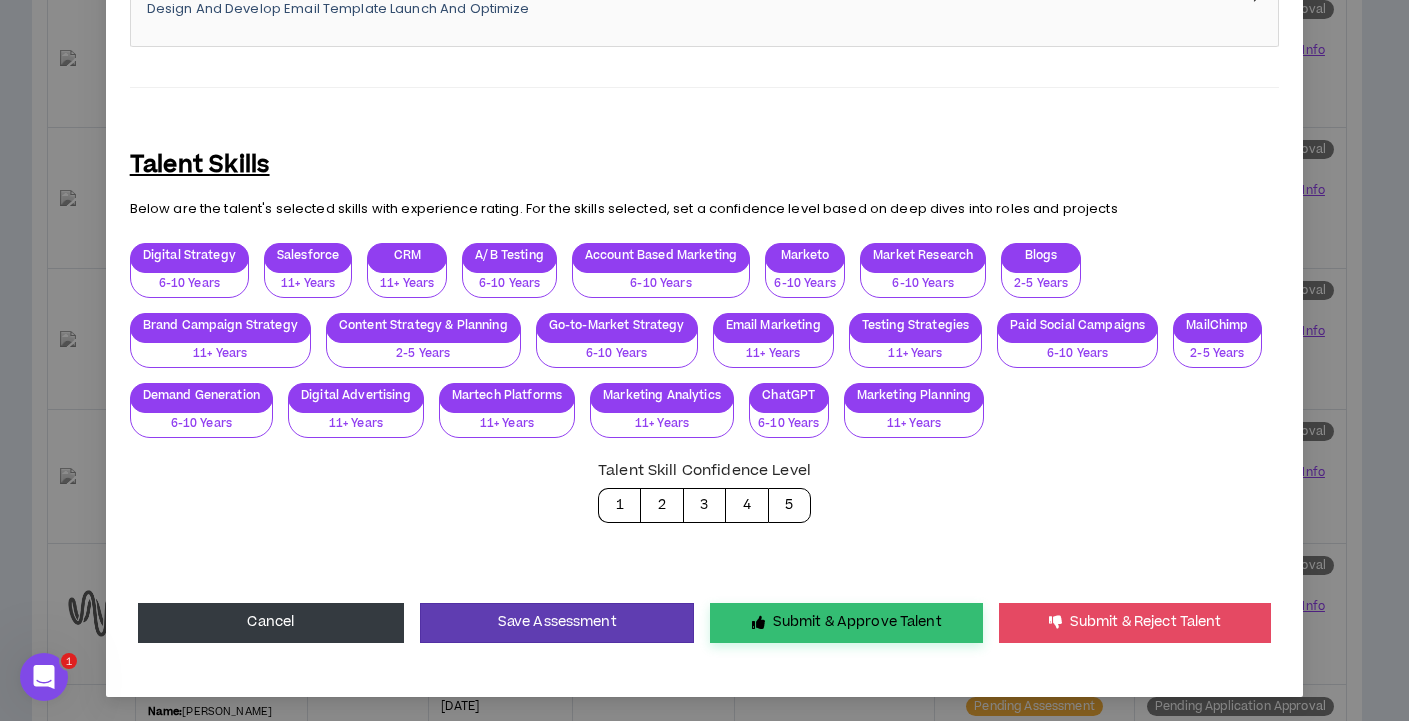 type on "**********" 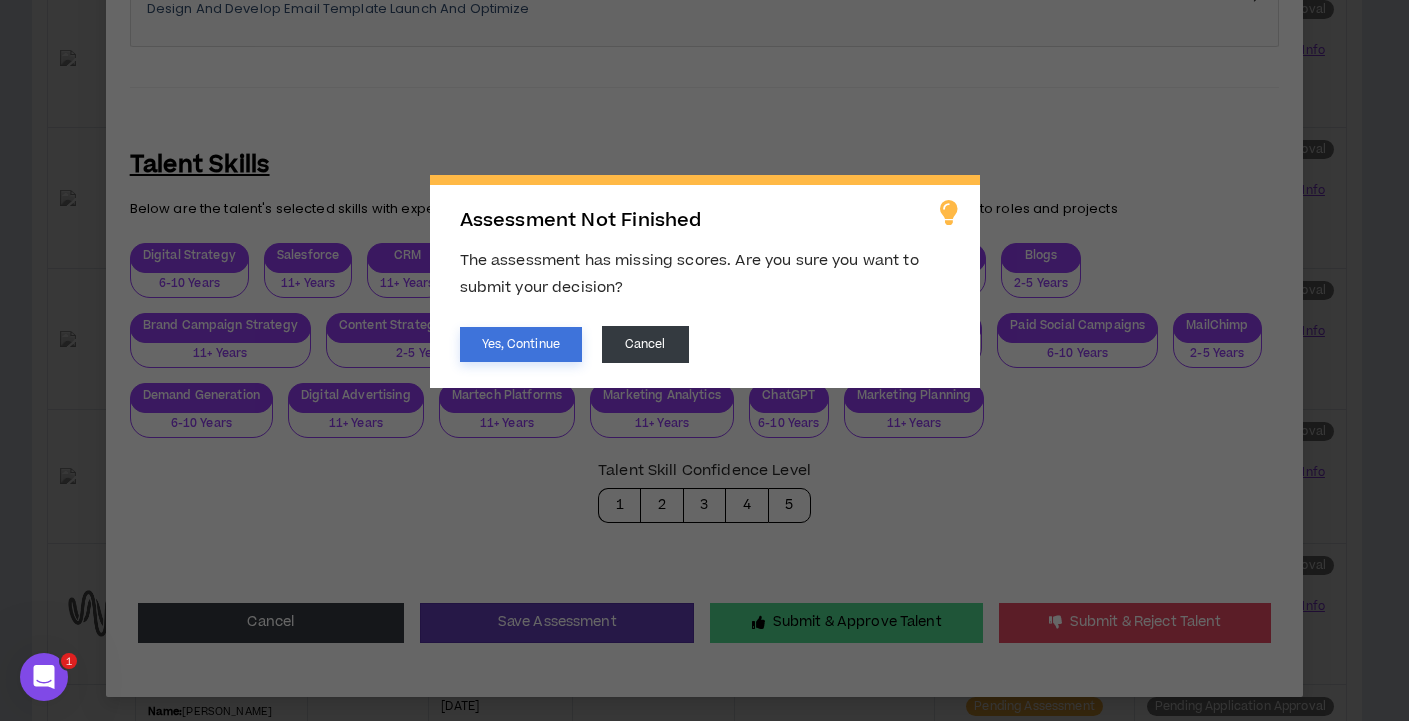 click on "Yes, Continue" at bounding box center (521, 344) 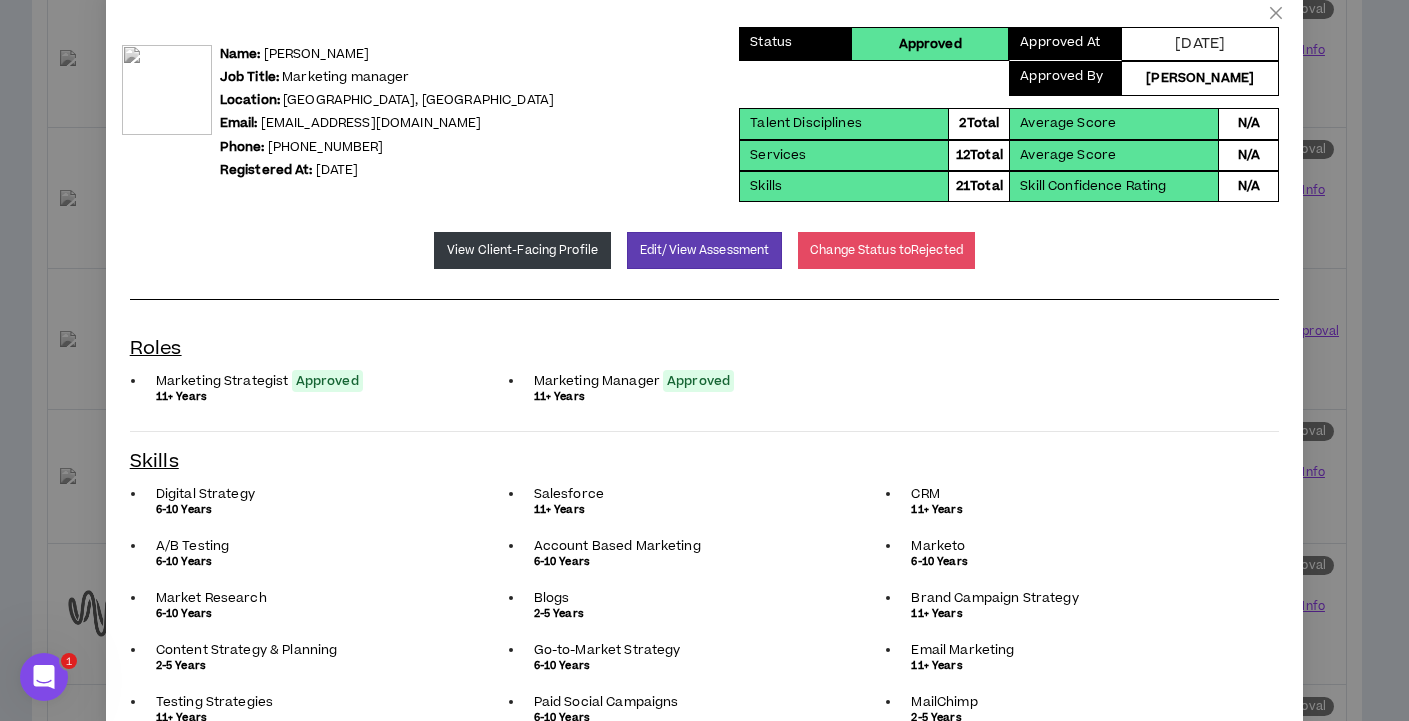scroll, scrollTop: 0, scrollLeft: 0, axis: both 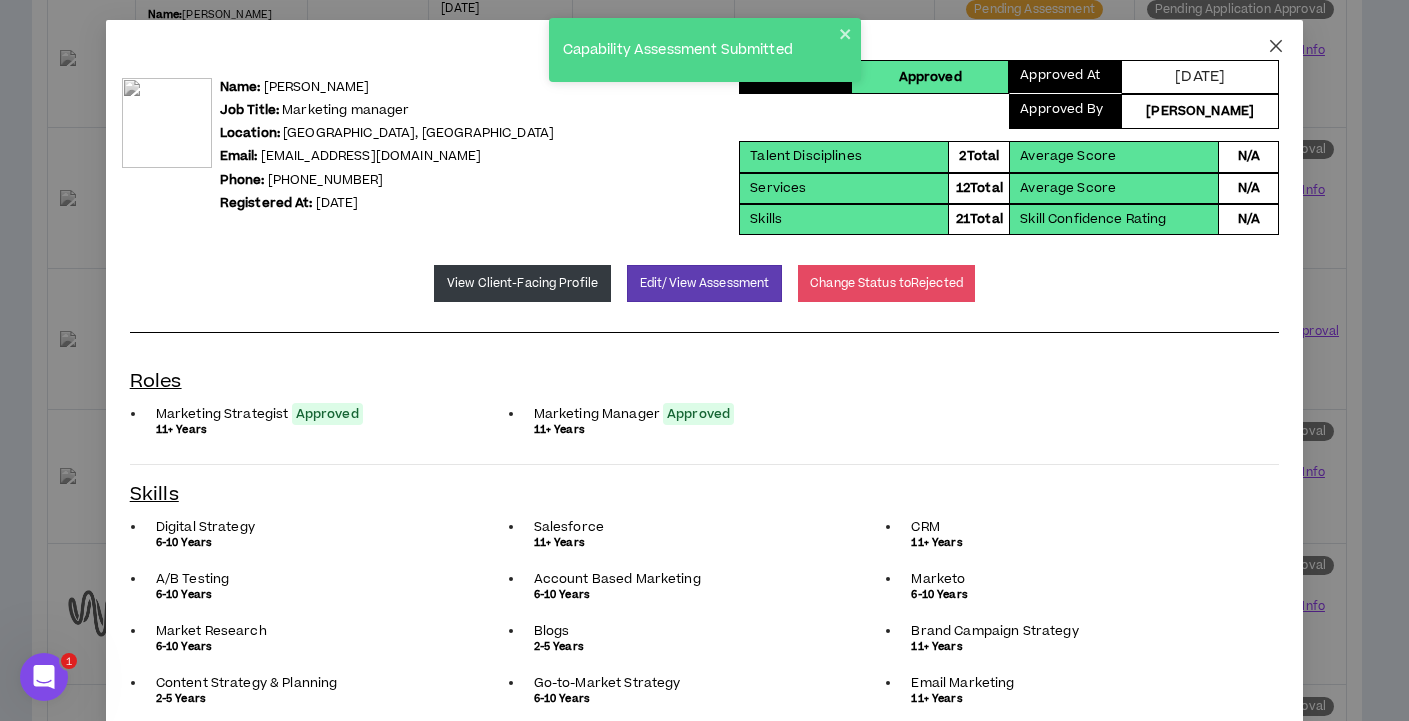click 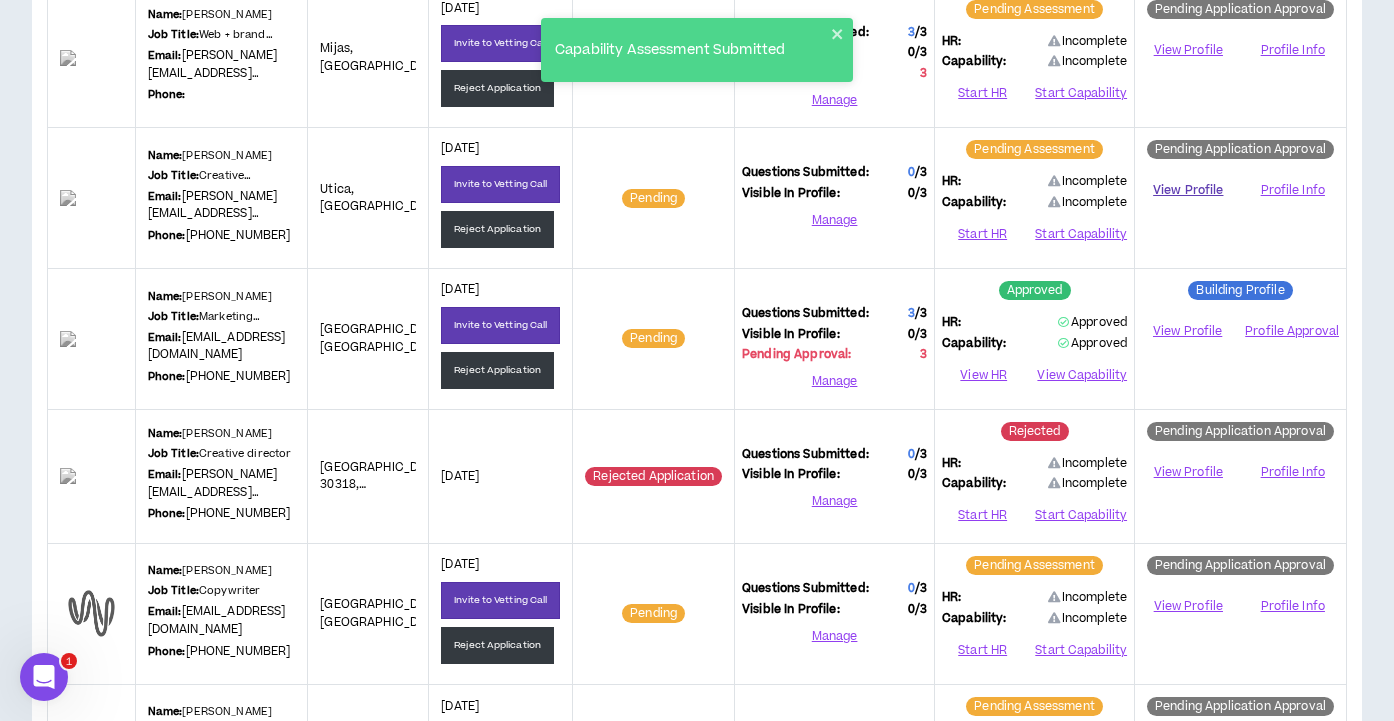click on "View Profile" at bounding box center [1188, 190] 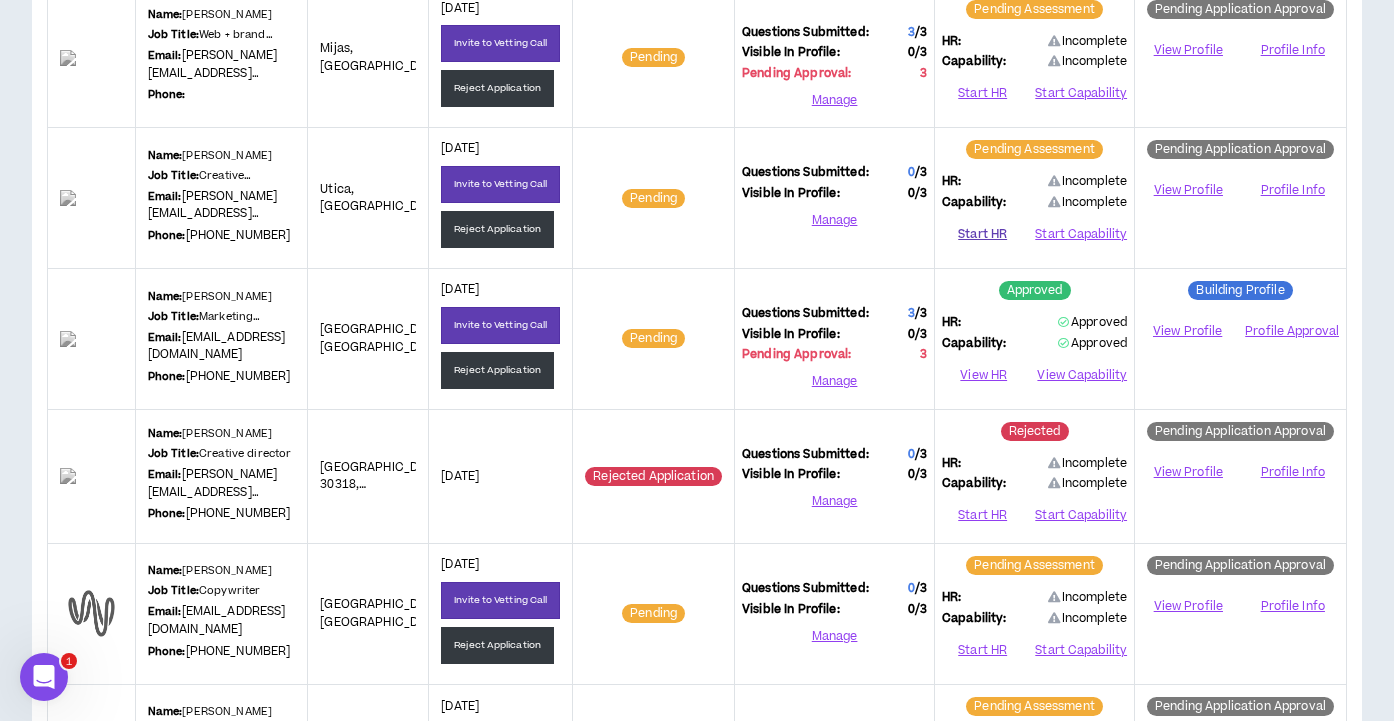 click on "Start HR" at bounding box center [982, 235] 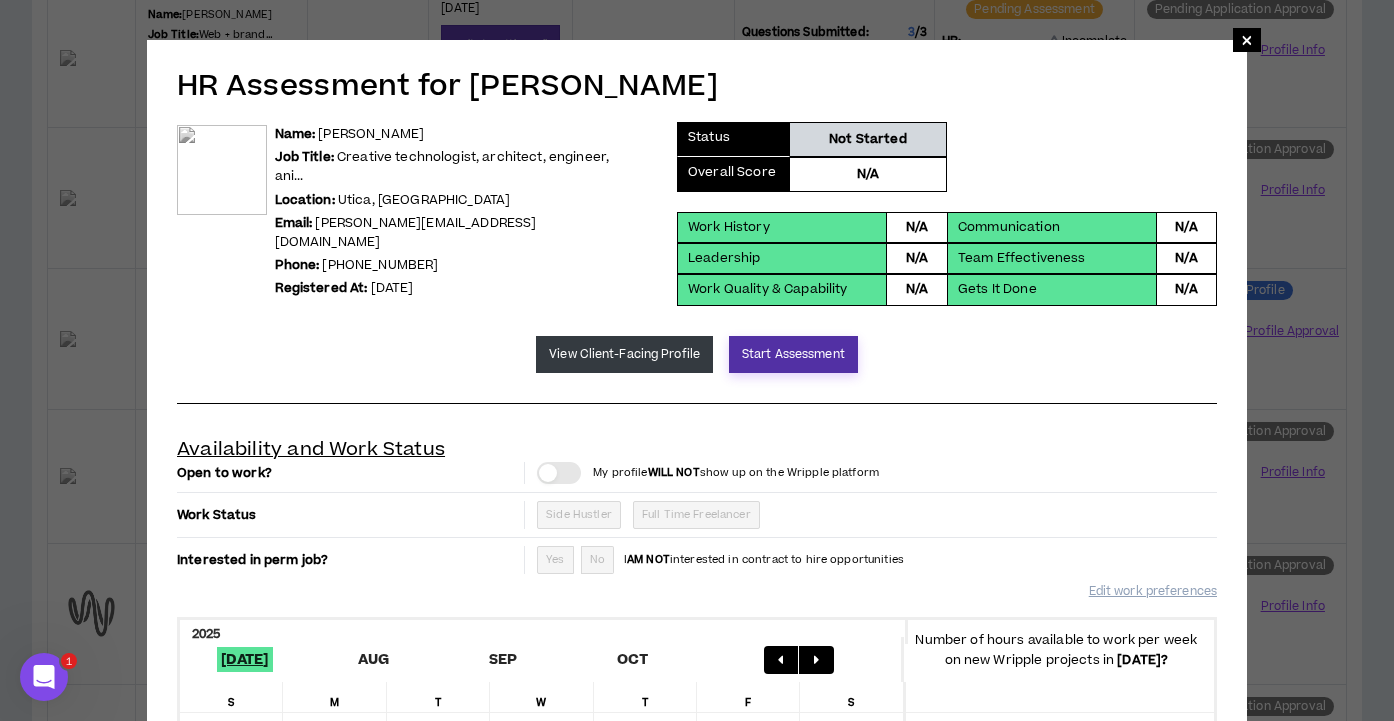 click on "Start Assessment" at bounding box center (793, 354) 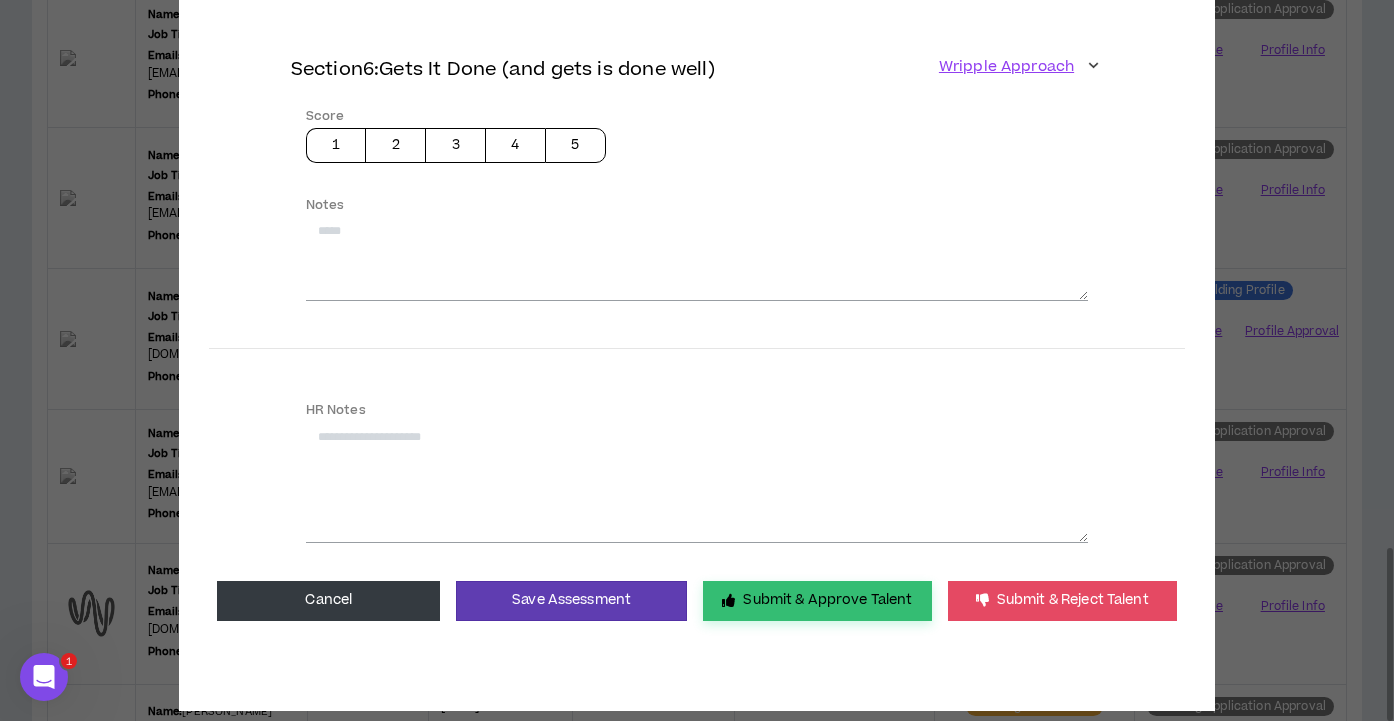 click on "Submit & Approve Talent" at bounding box center [817, 601] 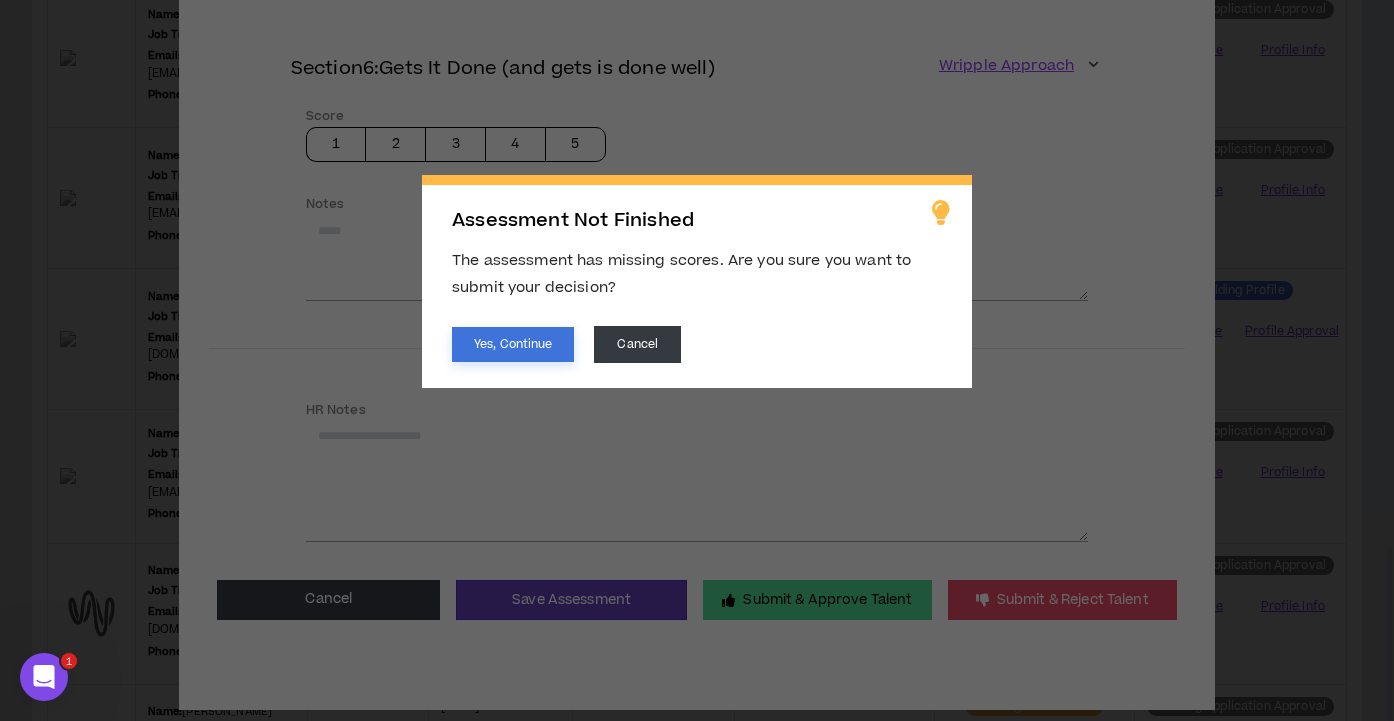 click on "Yes, Continue" at bounding box center (513, 344) 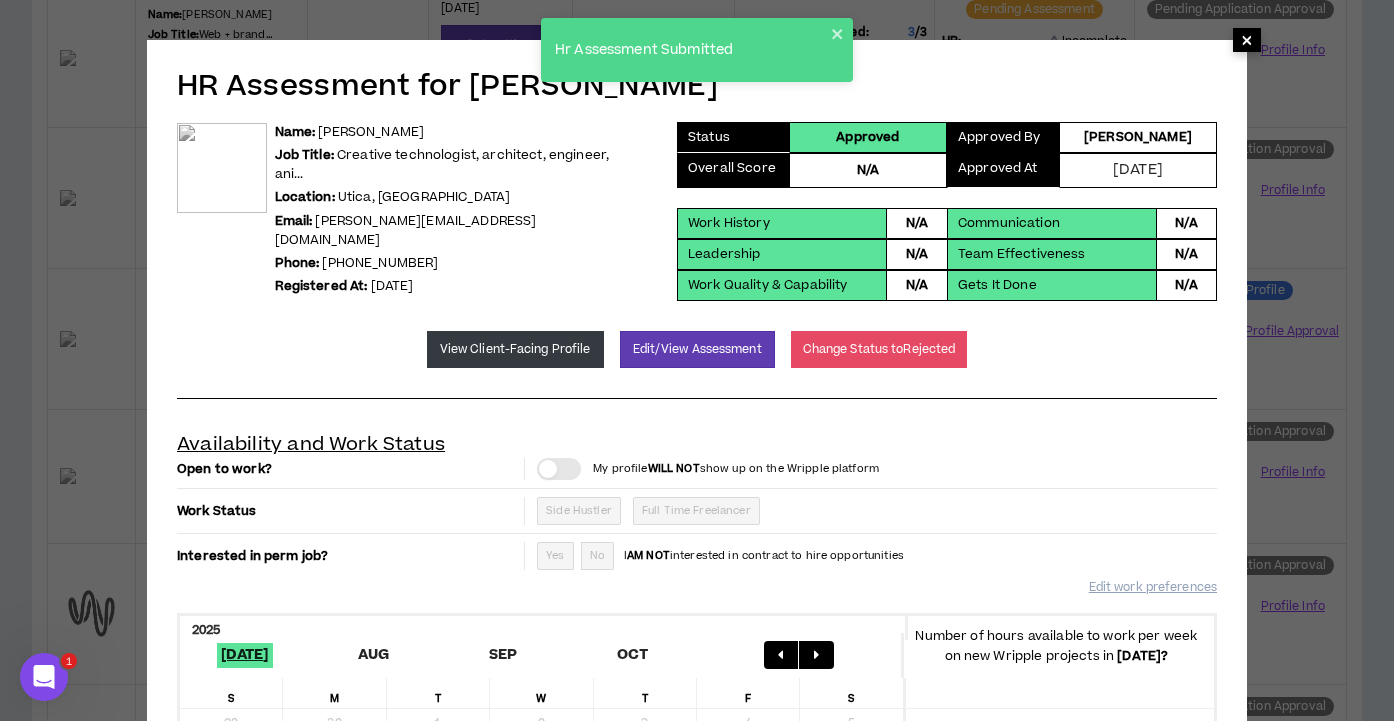 click on "×" at bounding box center (1247, 40) 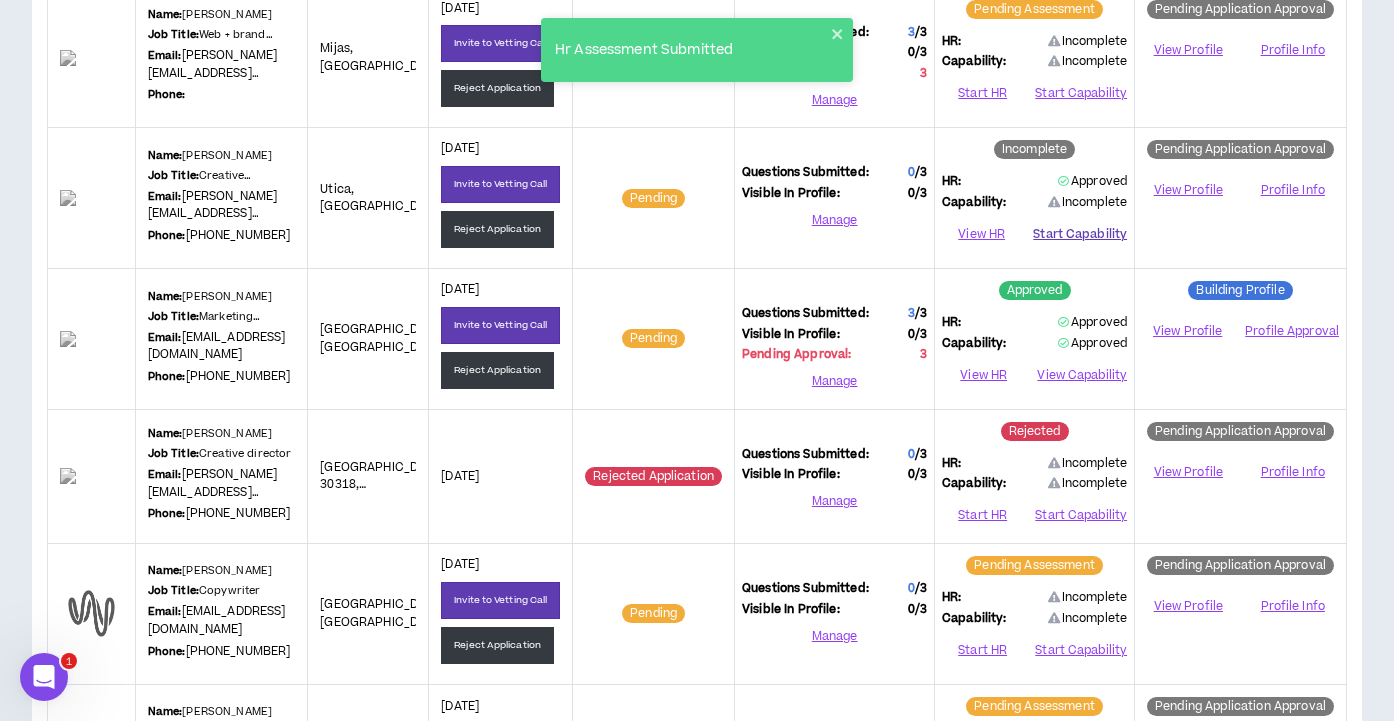 click on "Start Capability" at bounding box center [1080, 235] 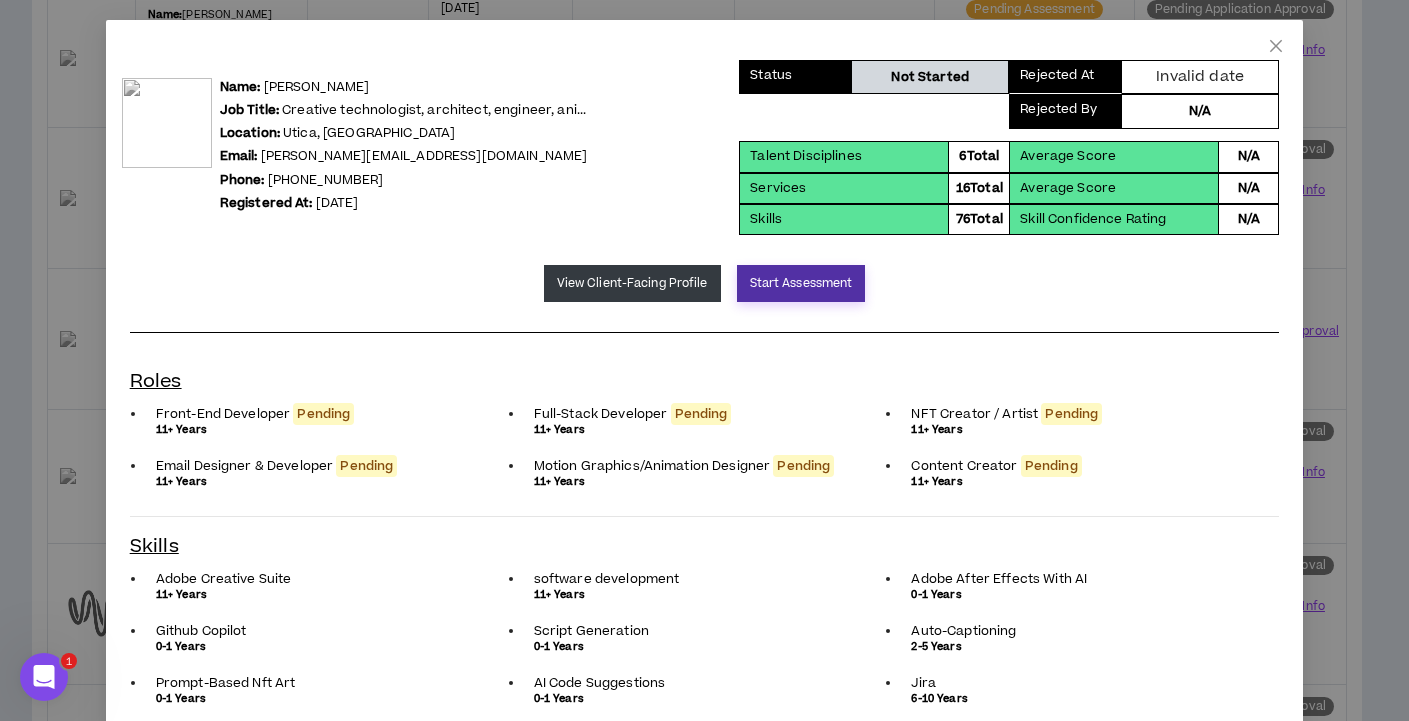 click on "Start Assessment" at bounding box center [801, 283] 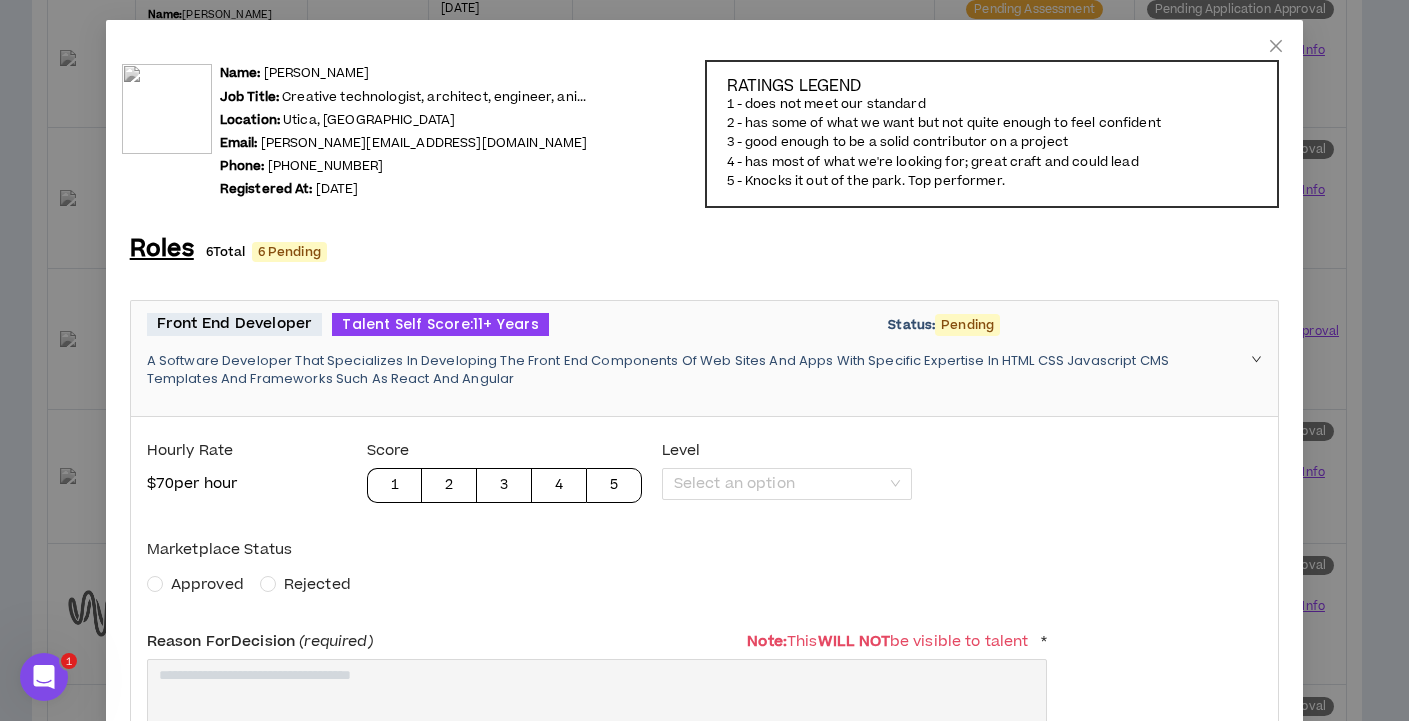 click on "Approved" at bounding box center [207, 584] 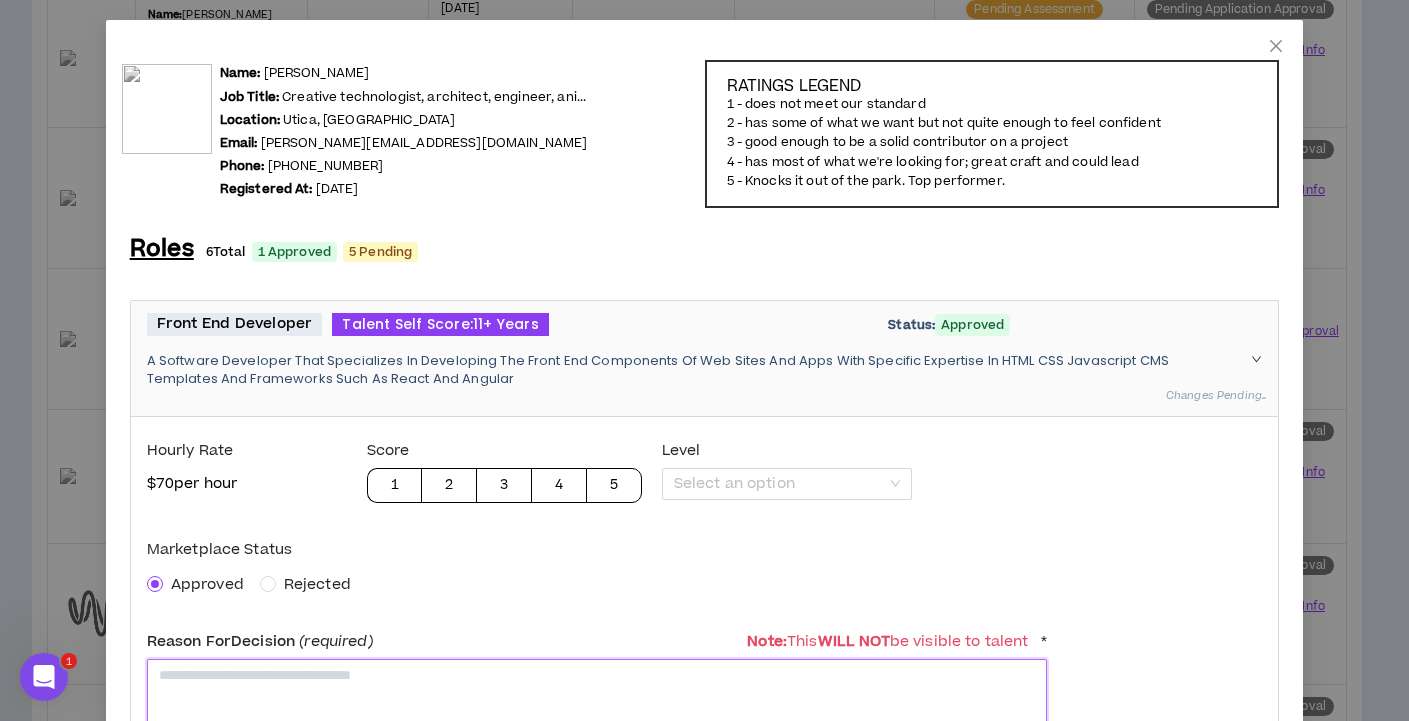 click at bounding box center [597, 708] 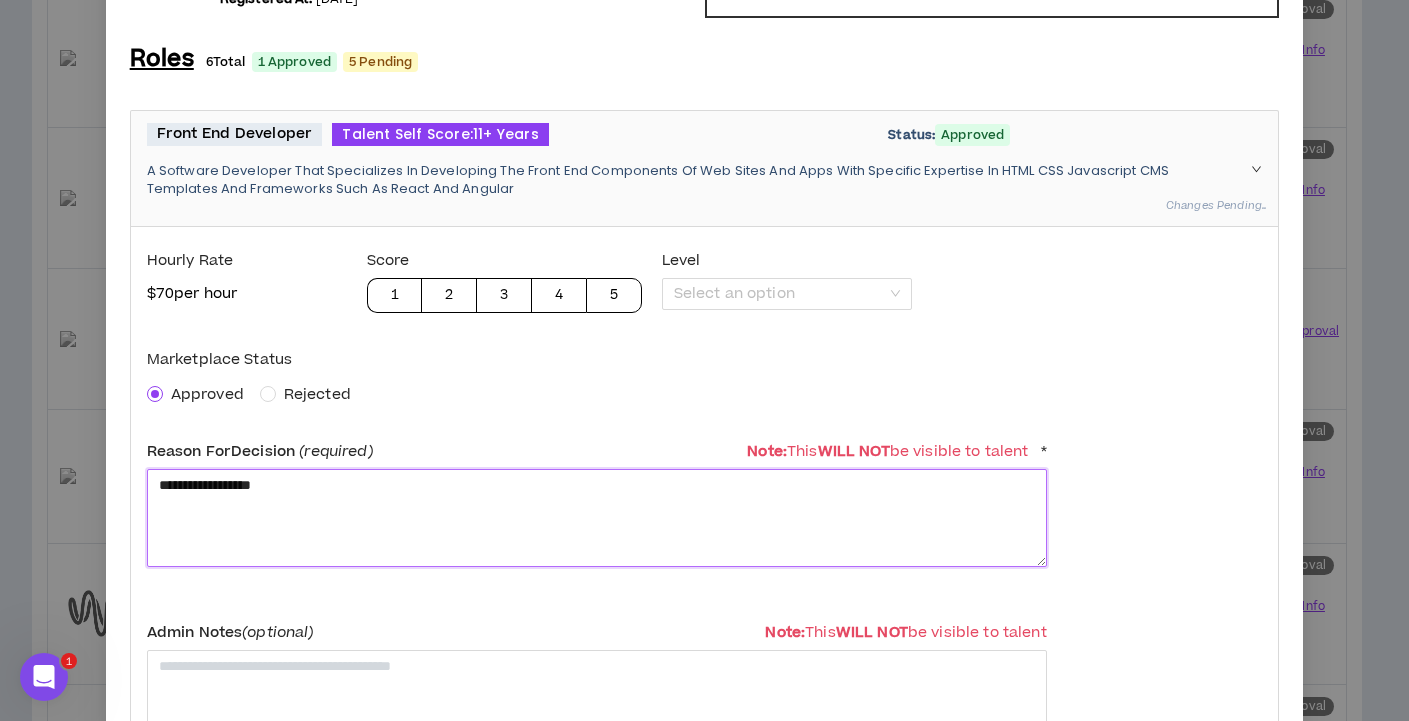 scroll, scrollTop: 602, scrollLeft: 0, axis: vertical 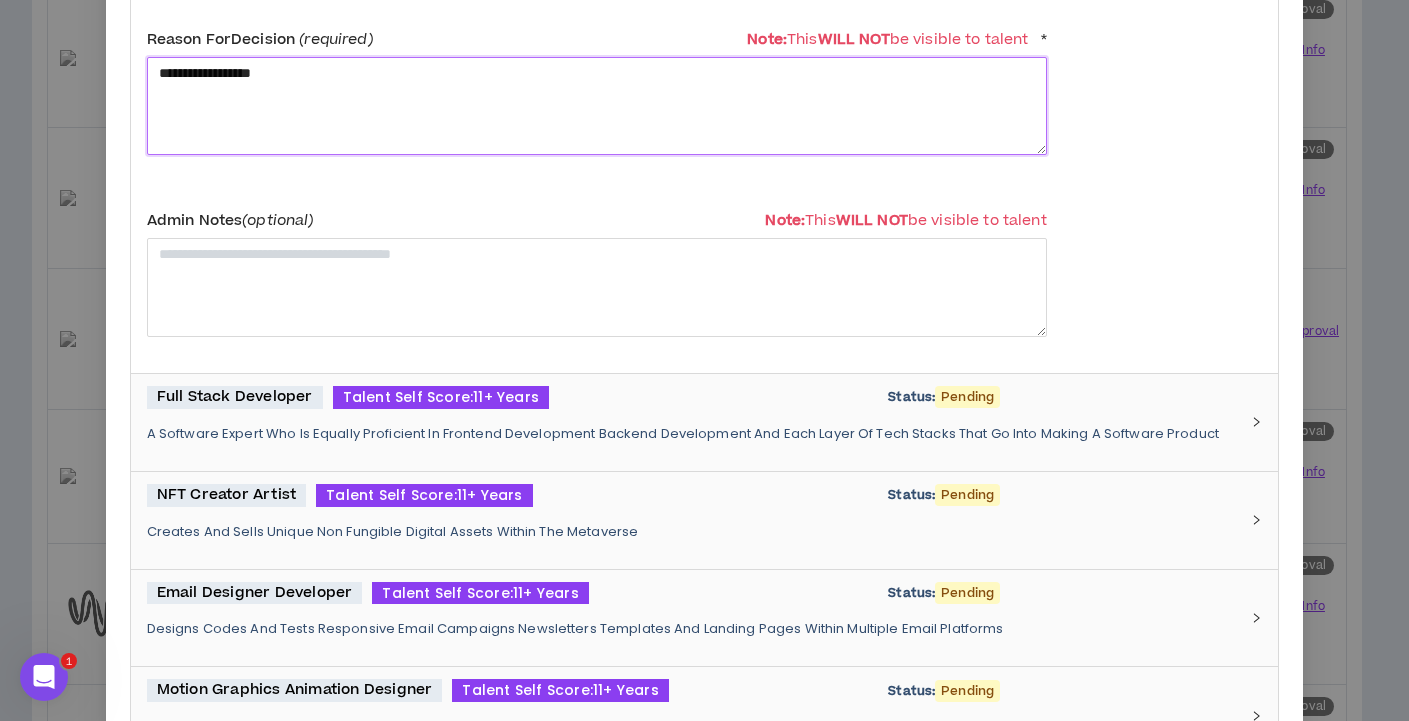 type on "**********" 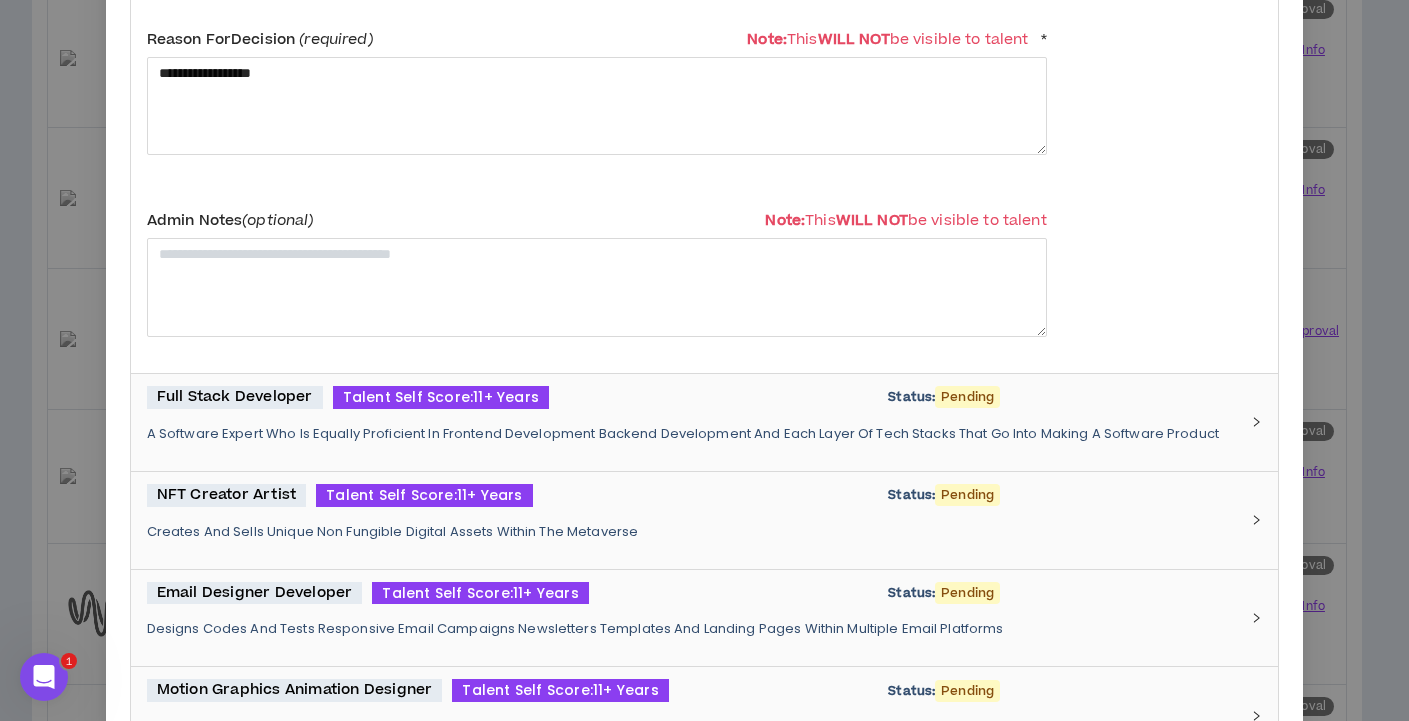 click on "Full Stack Developer Talent Self Score:   11+ Years Status:  Pending A Software Expert Who Is Equally Proficient In Frontend Development Backend Development And Each Layer Of Tech Stacks That Go Into Making A Software Product" at bounding box center (693, 422) 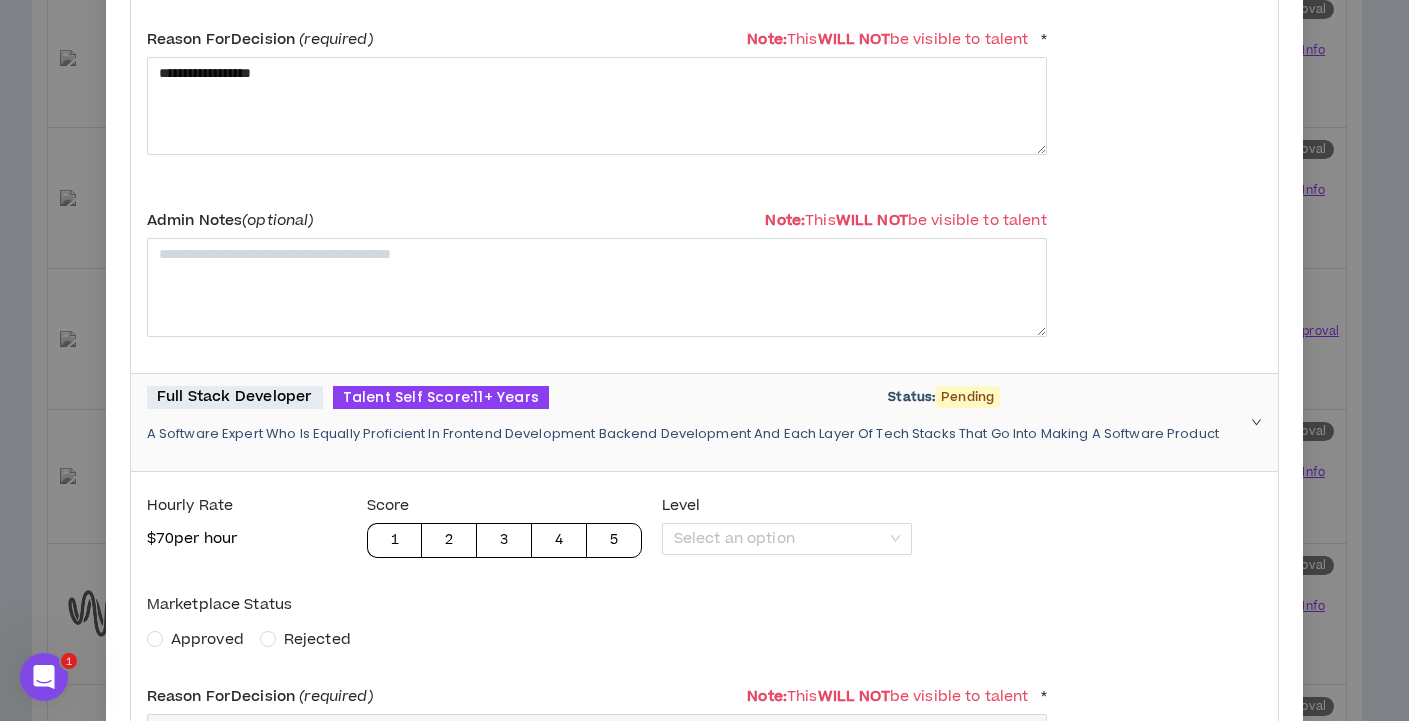 click on "Approved" at bounding box center (207, 639) 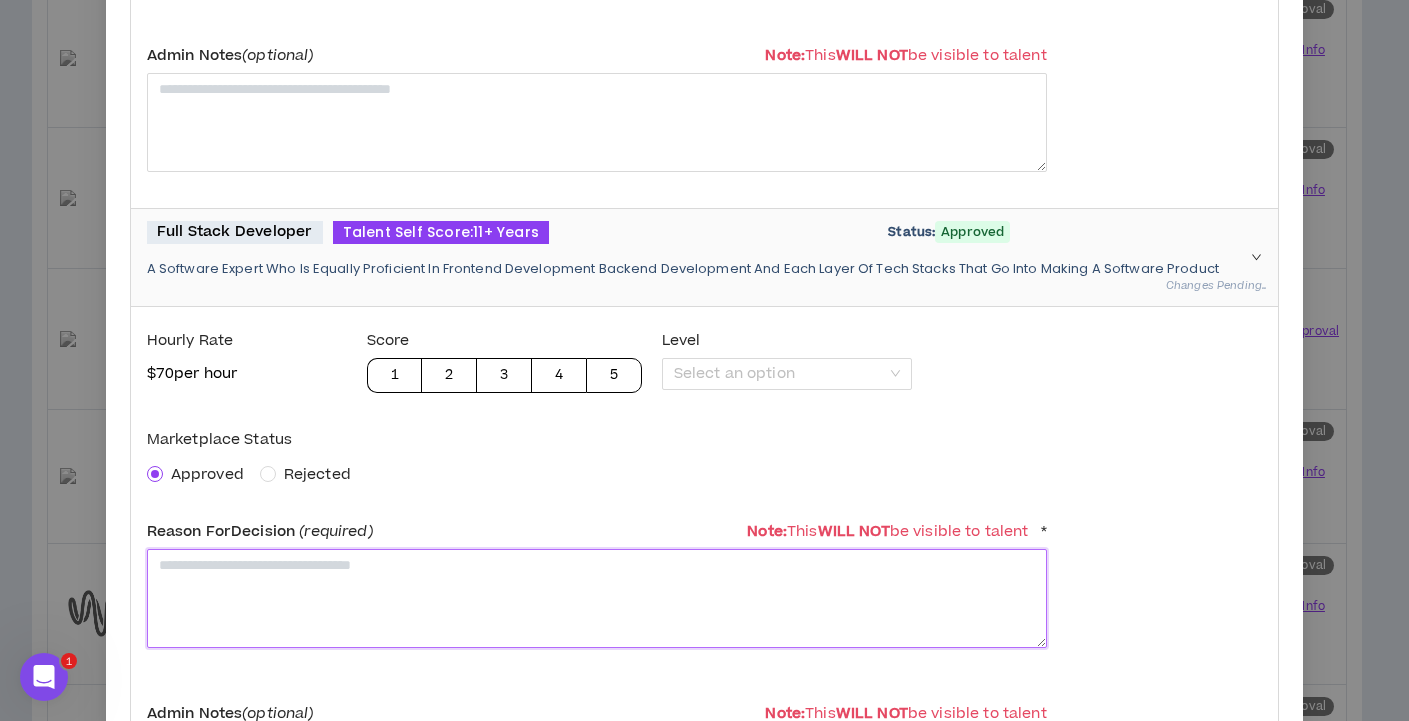 click at bounding box center [597, 598] 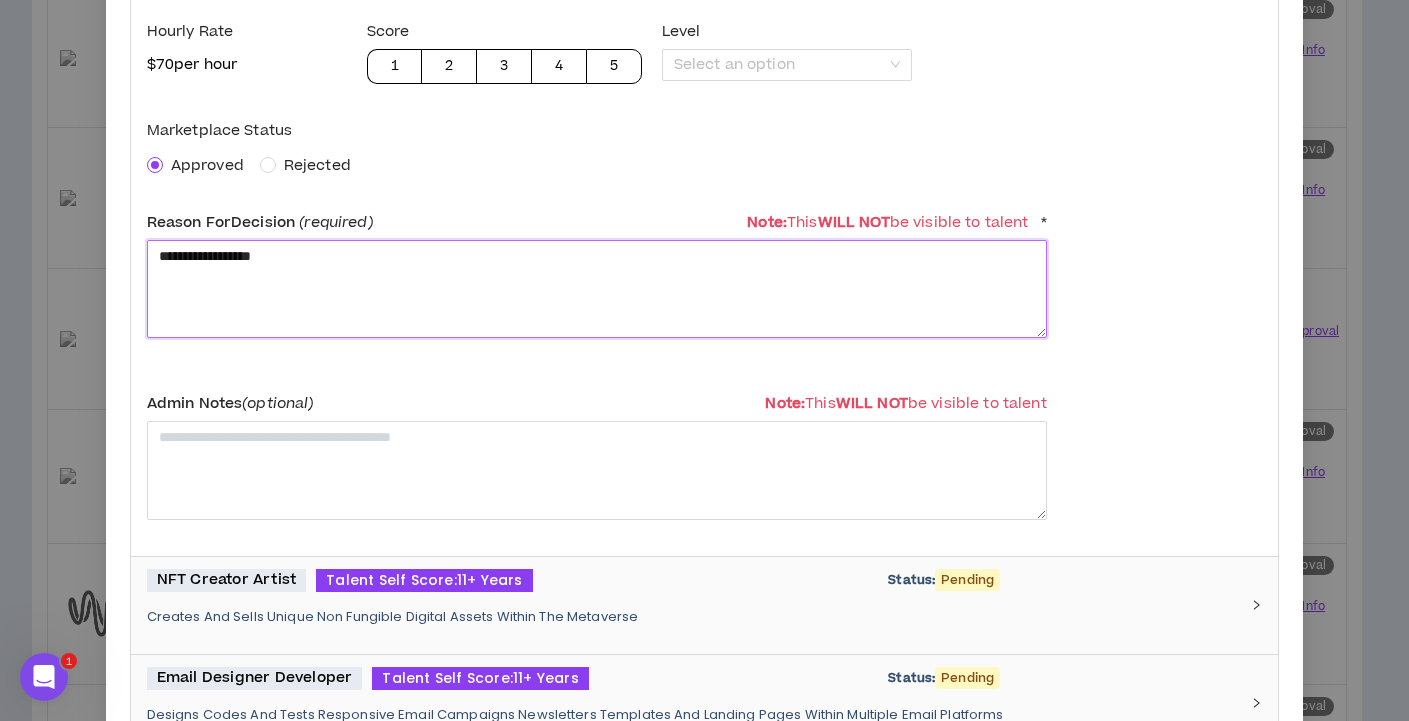 type on "**********" 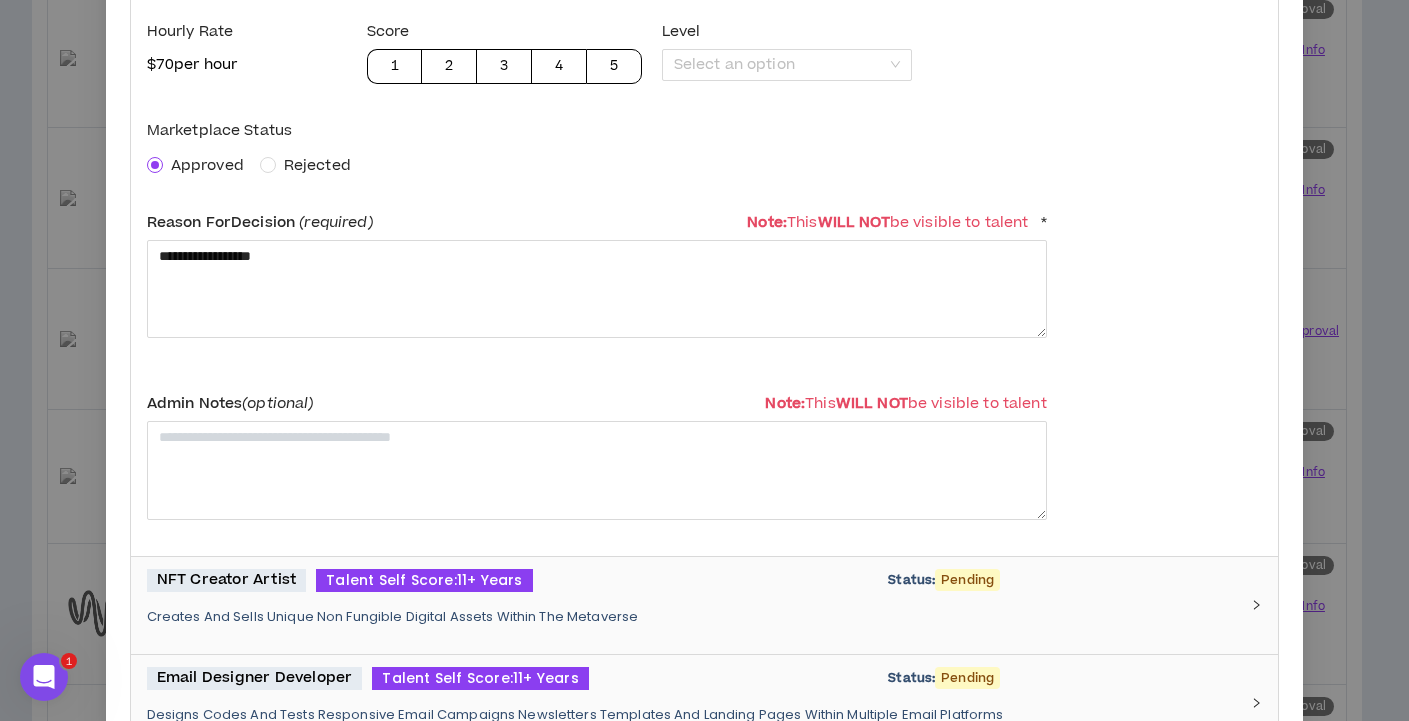 click on "NFT Creator Artist Talent Self Score:   11+ Years Status:  Pending Creates And Sells Unique Non Fungible Digital Assets Within The Metaverse" at bounding box center [693, 605] 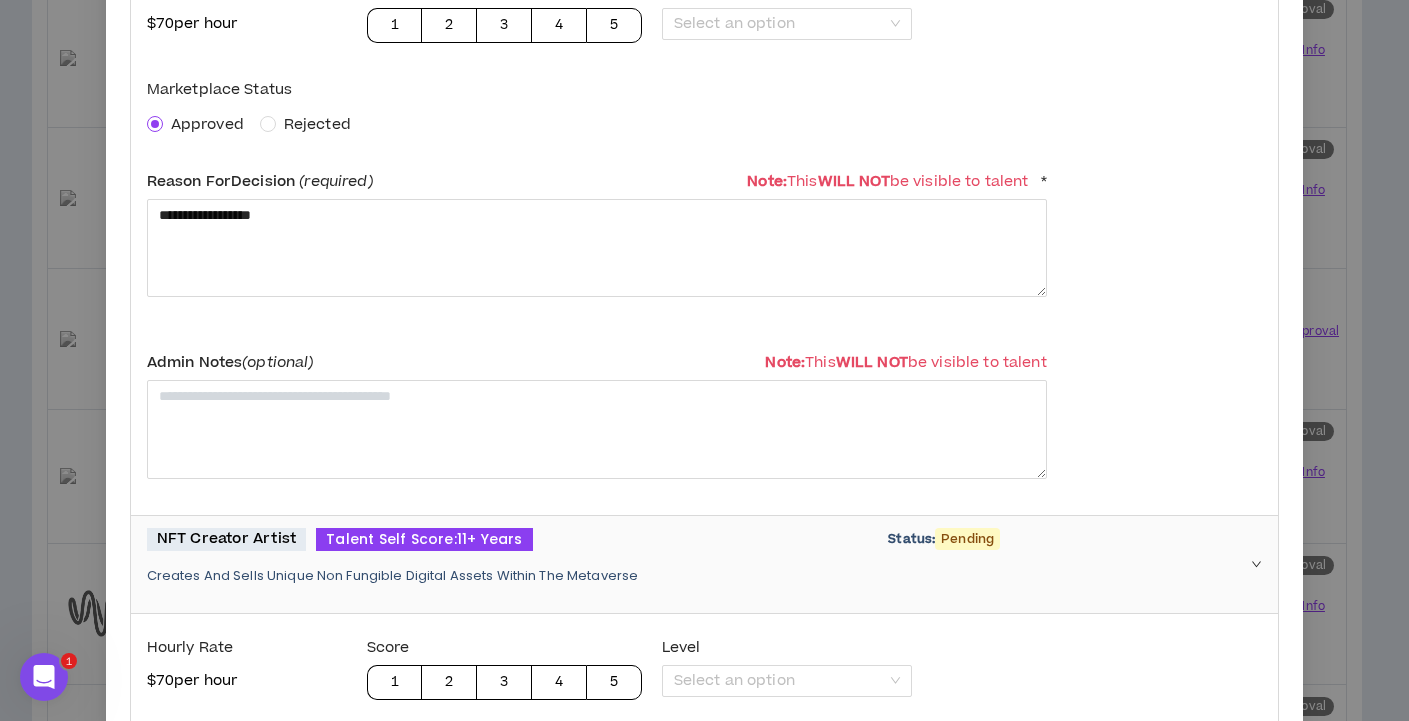 scroll, scrollTop: 1424, scrollLeft: 0, axis: vertical 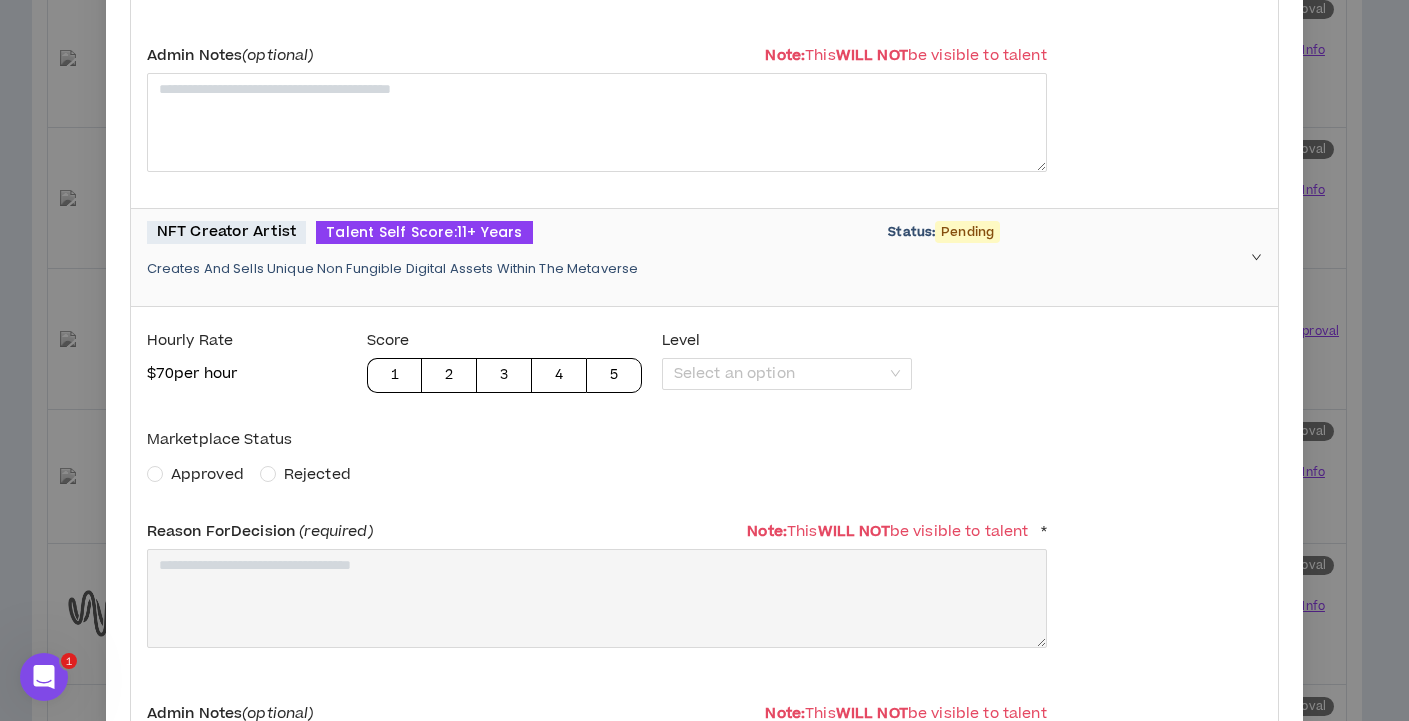 click on "Approved" at bounding box center (207, 474) 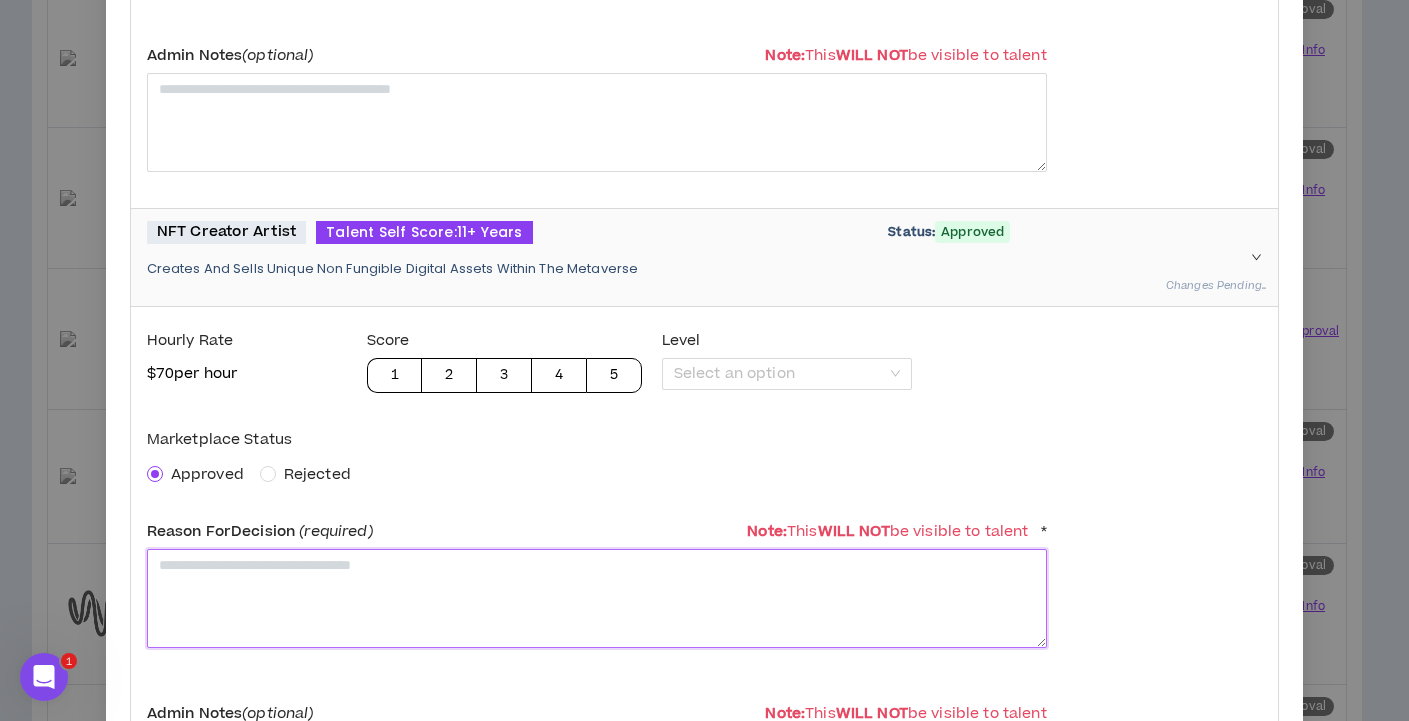 click at bounding box center [597, 598] 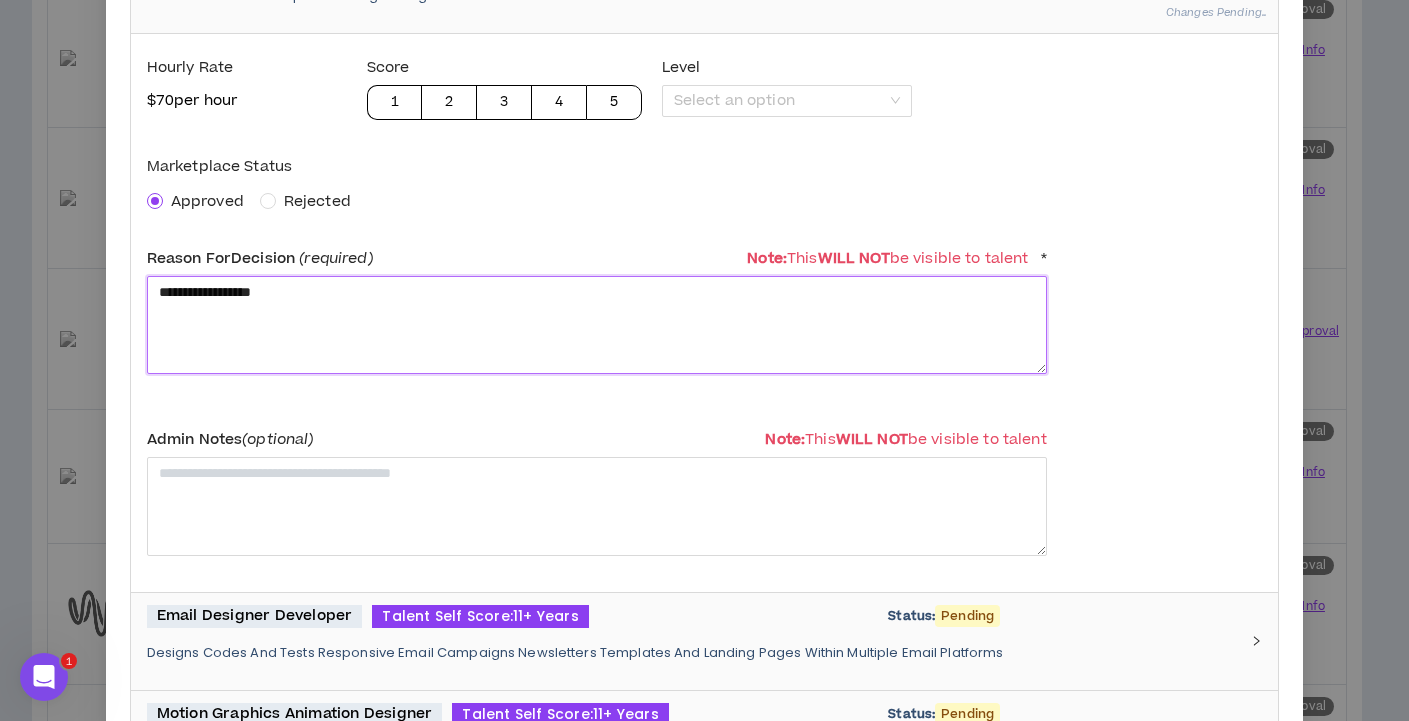 type on "**********" 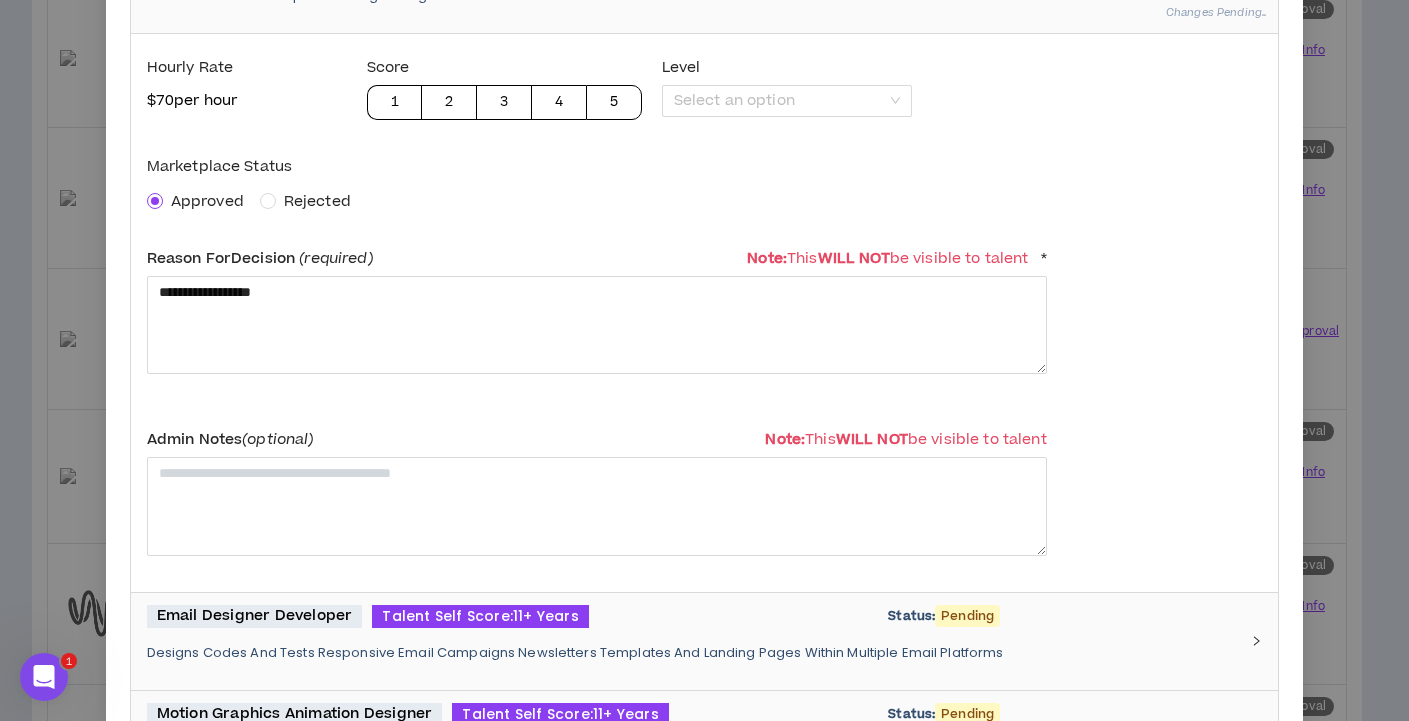 click on "Email Designer Developer Talent Self Score:   11+ Years Status:  Pending Designs Codes And Tests Responsive Email Campaigns Newsletters Templates And Landing Pages Within Multiple Email Platforms" at bounding box center [693, 641] 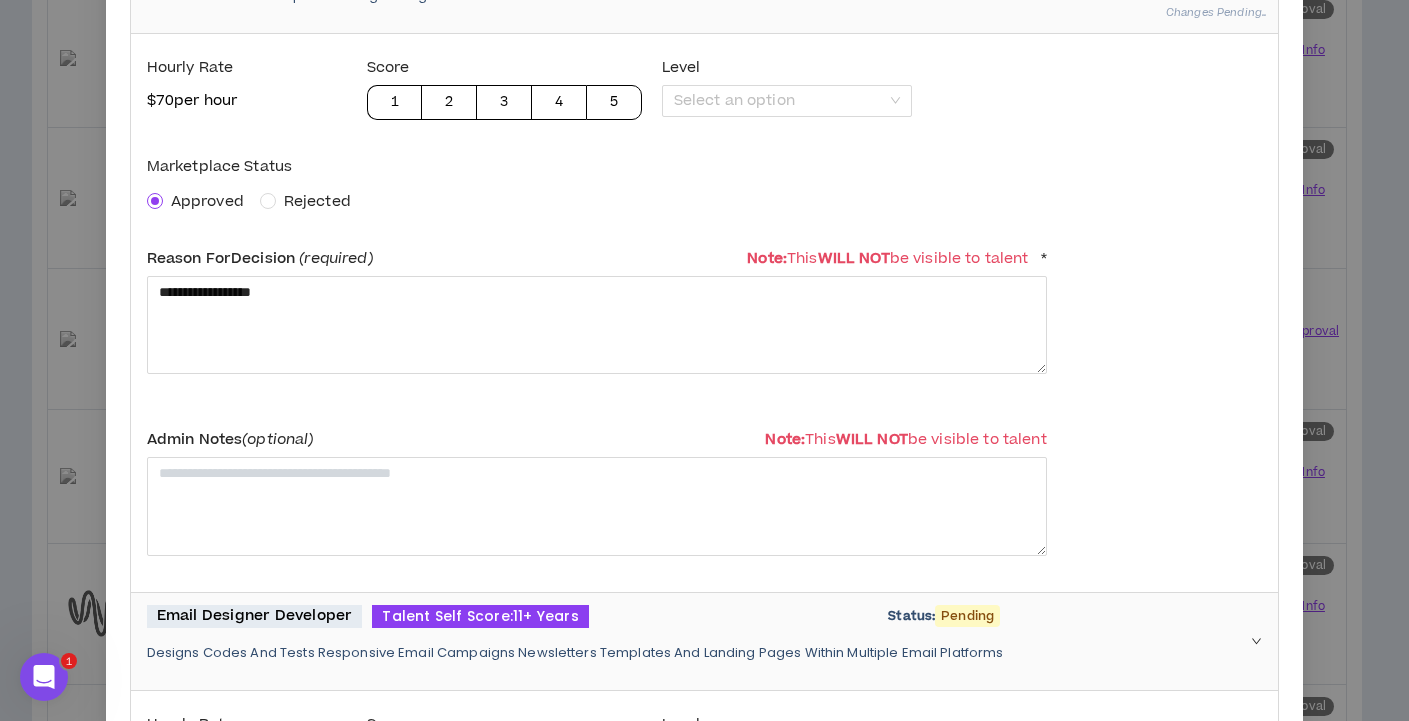 scroll, scrollTop: 1982, scrollLeft: 0, axis: vertical 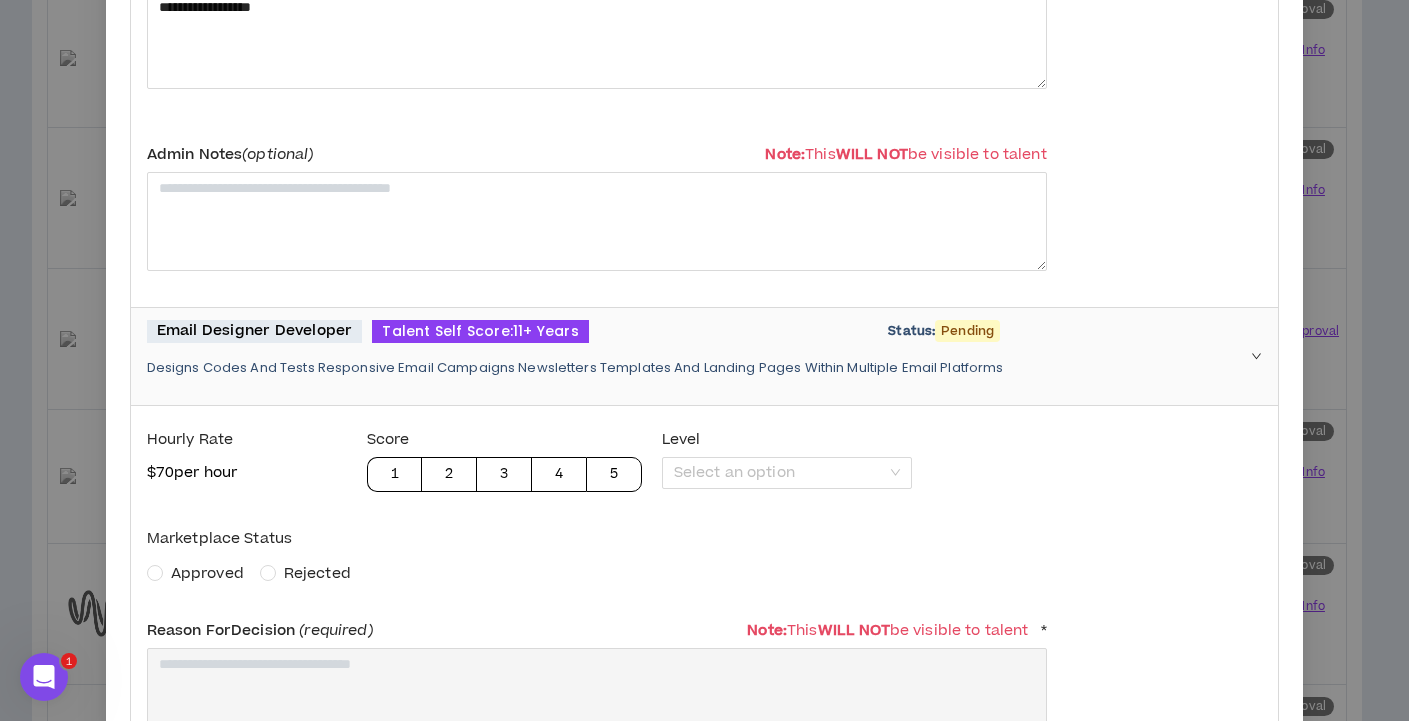 click on "Approved" at bounding box center (207, 573) 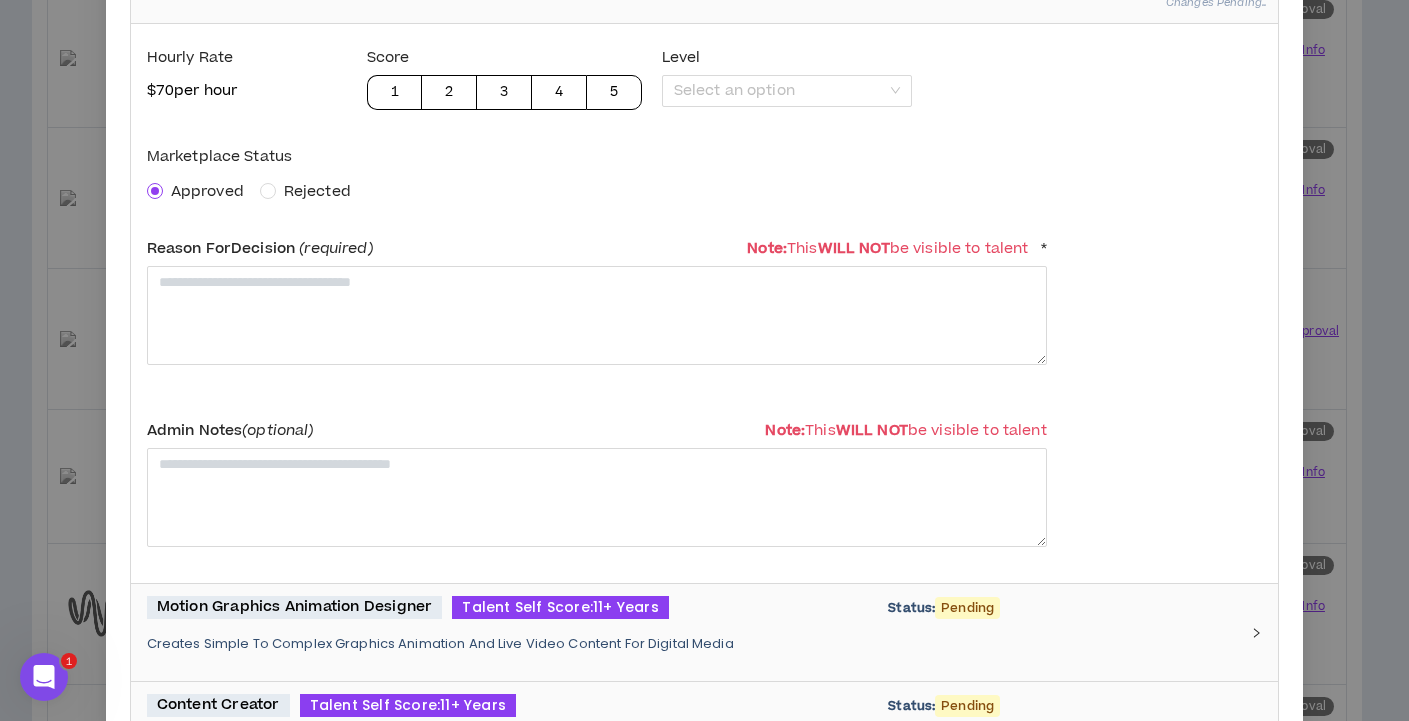 scroll, scrollTop: 2511, scrollLeft: 0, axis: vertical 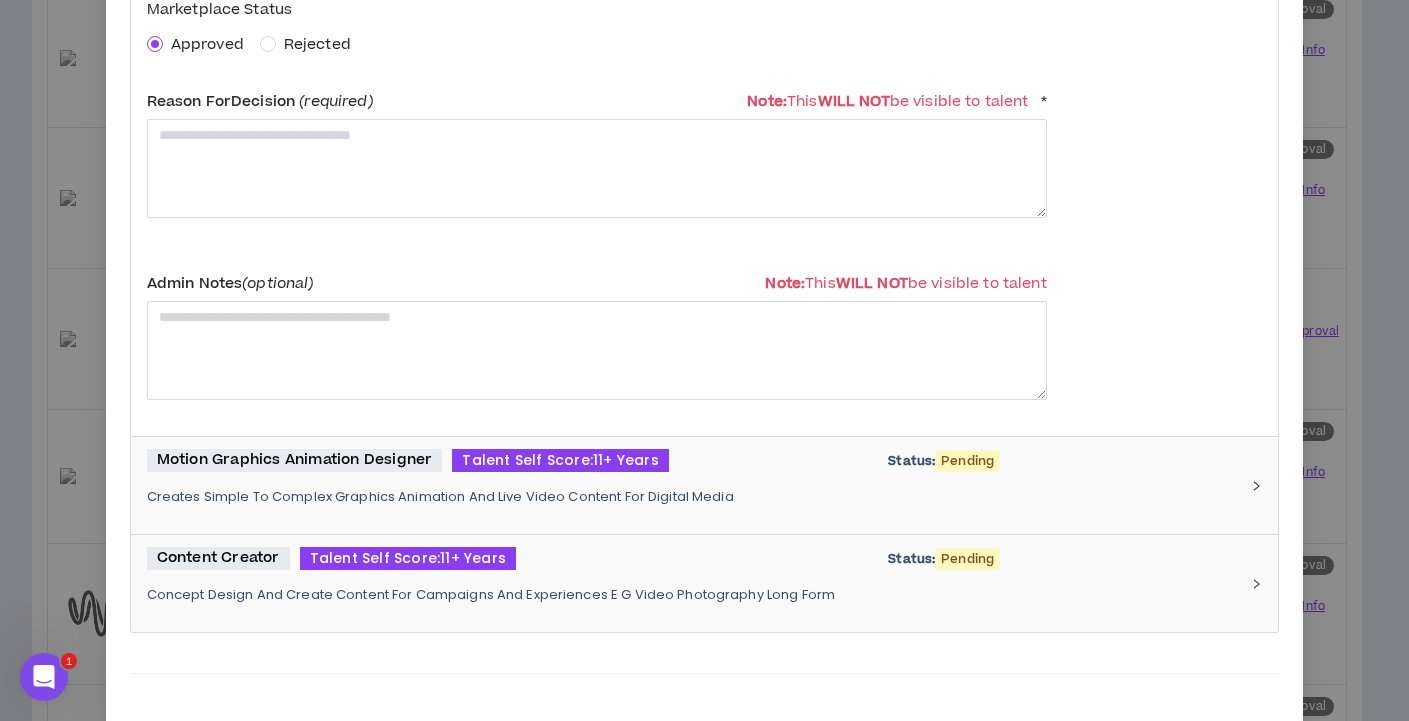 click on "Creates Simple To Complex Graphics Animation And Live Video Content For Digital Media" at bounding box center [693, 497] 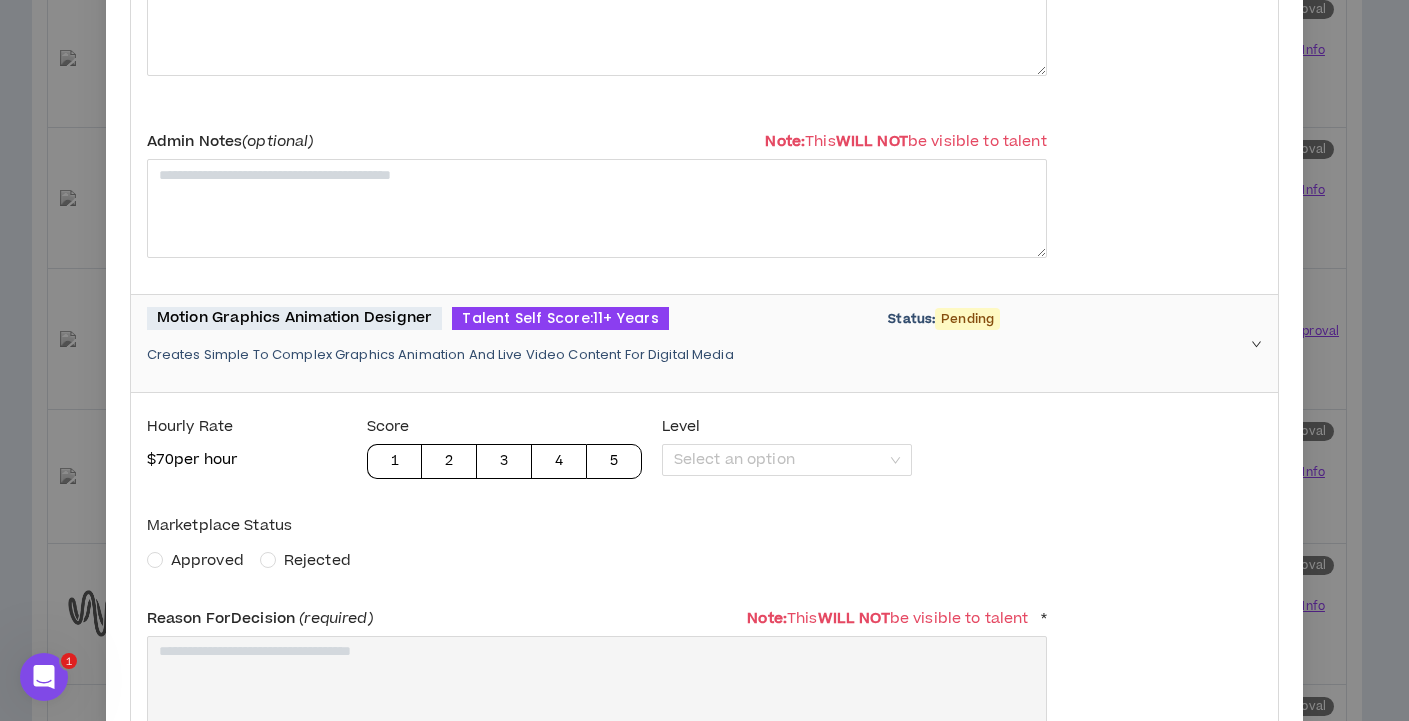 scroll, scrollTop: 2667, scrollLeft: 0, axis: vertical 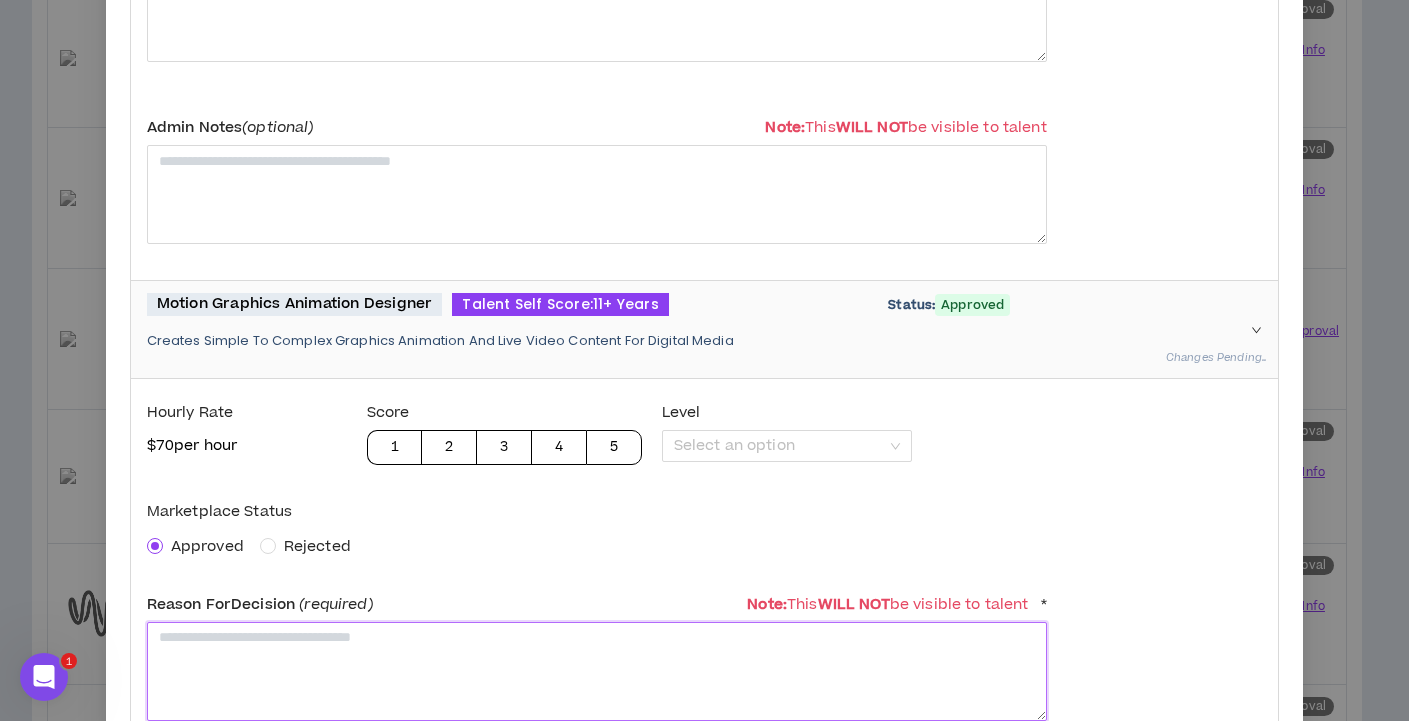 click at bounding box center [597, 671] 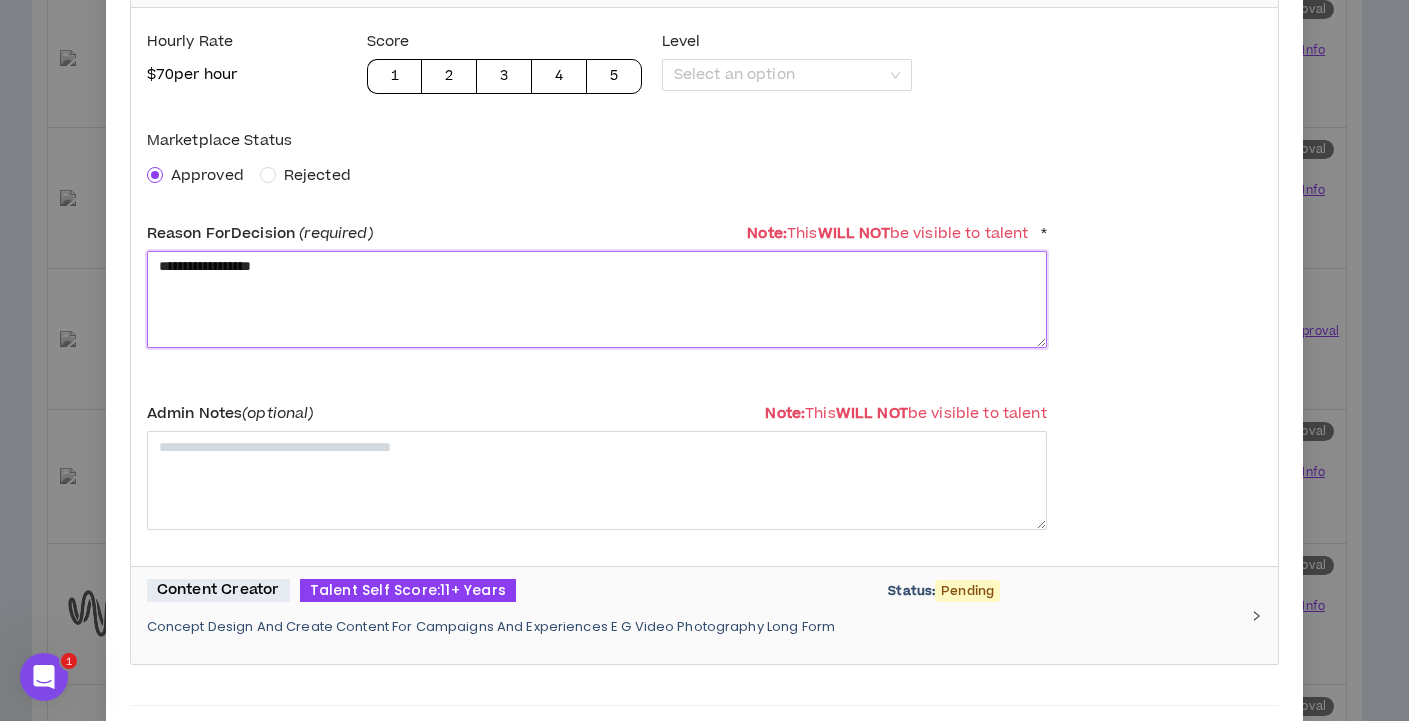 scroll, scrollTop: 3170, scrollLeft: 0, axis: vertical 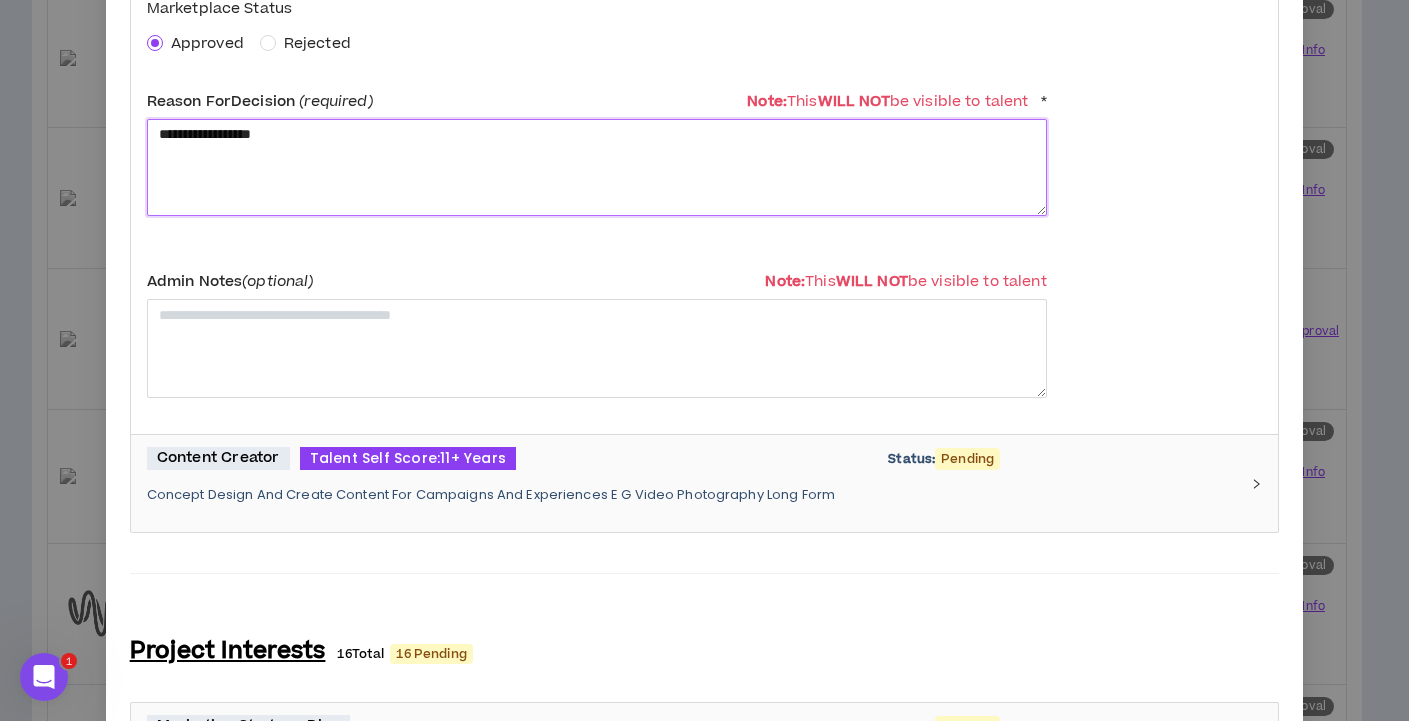type on "**********" 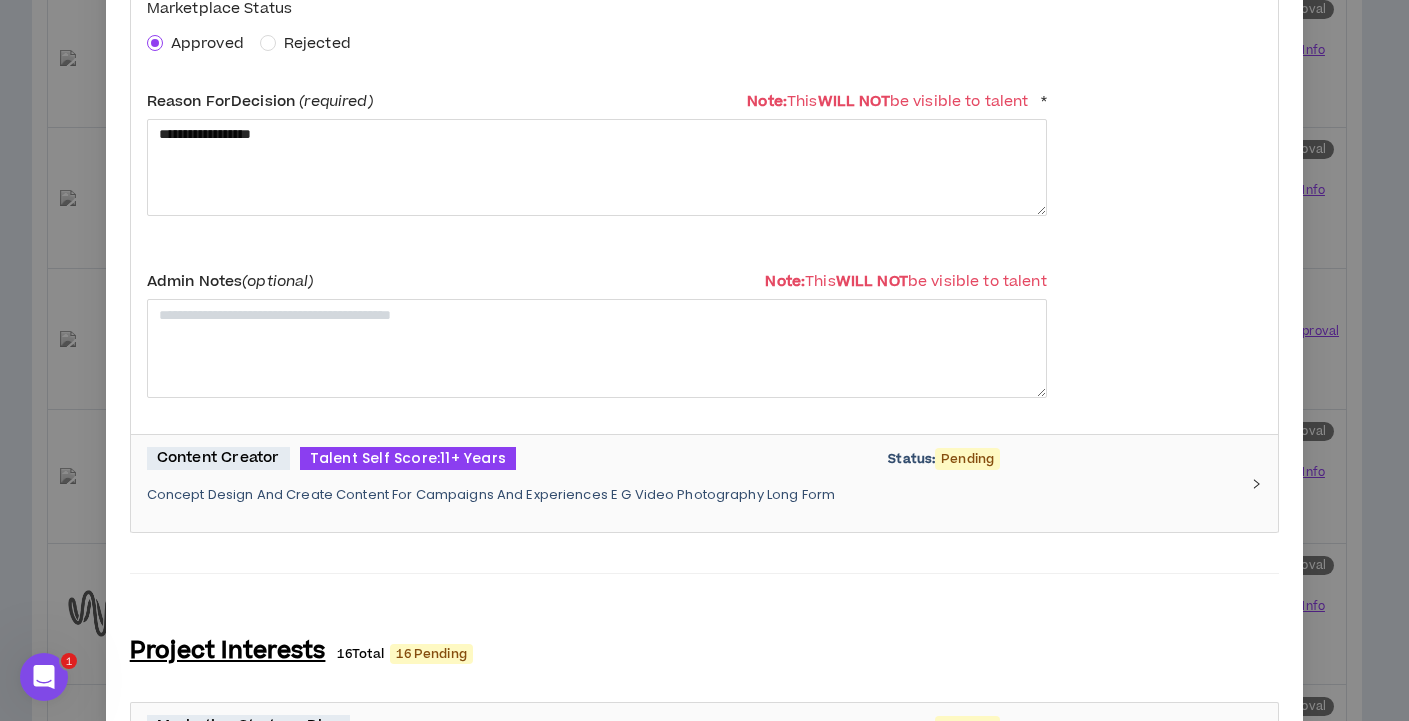 click on "Concept Design And Create Content For Campaigns And Experiences E G Video Photography Long Form" at bounding box center (693, 495) 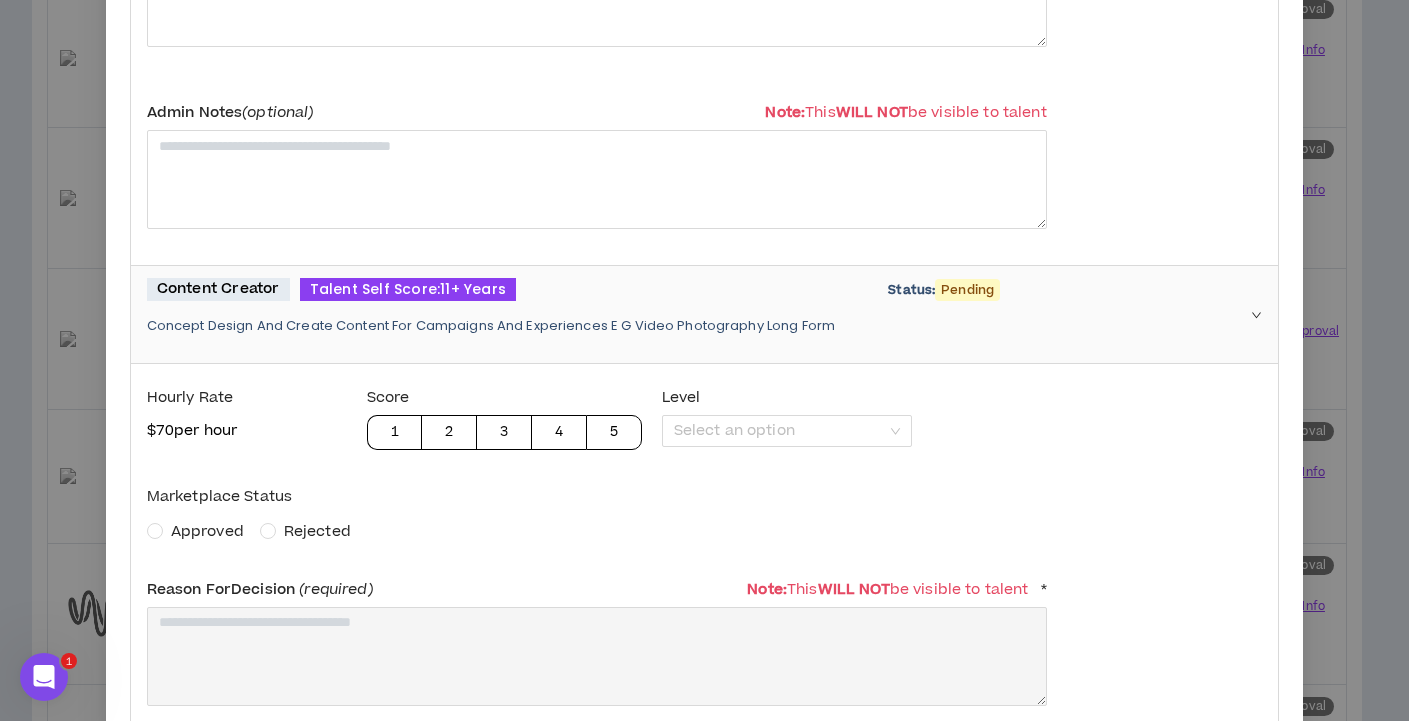 scroll, scrollTop: 3376, scrollLeft: 0, axis: vertical 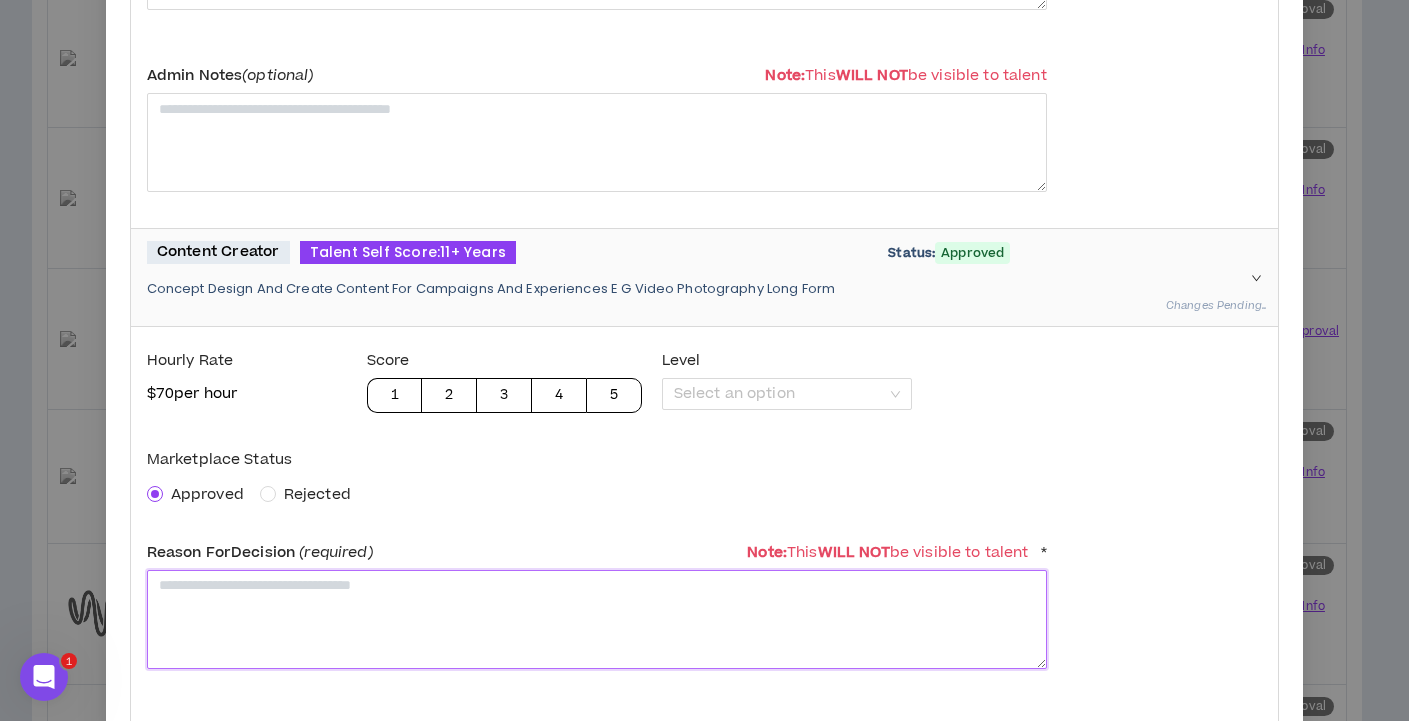 click at bounding box center [597, 619] 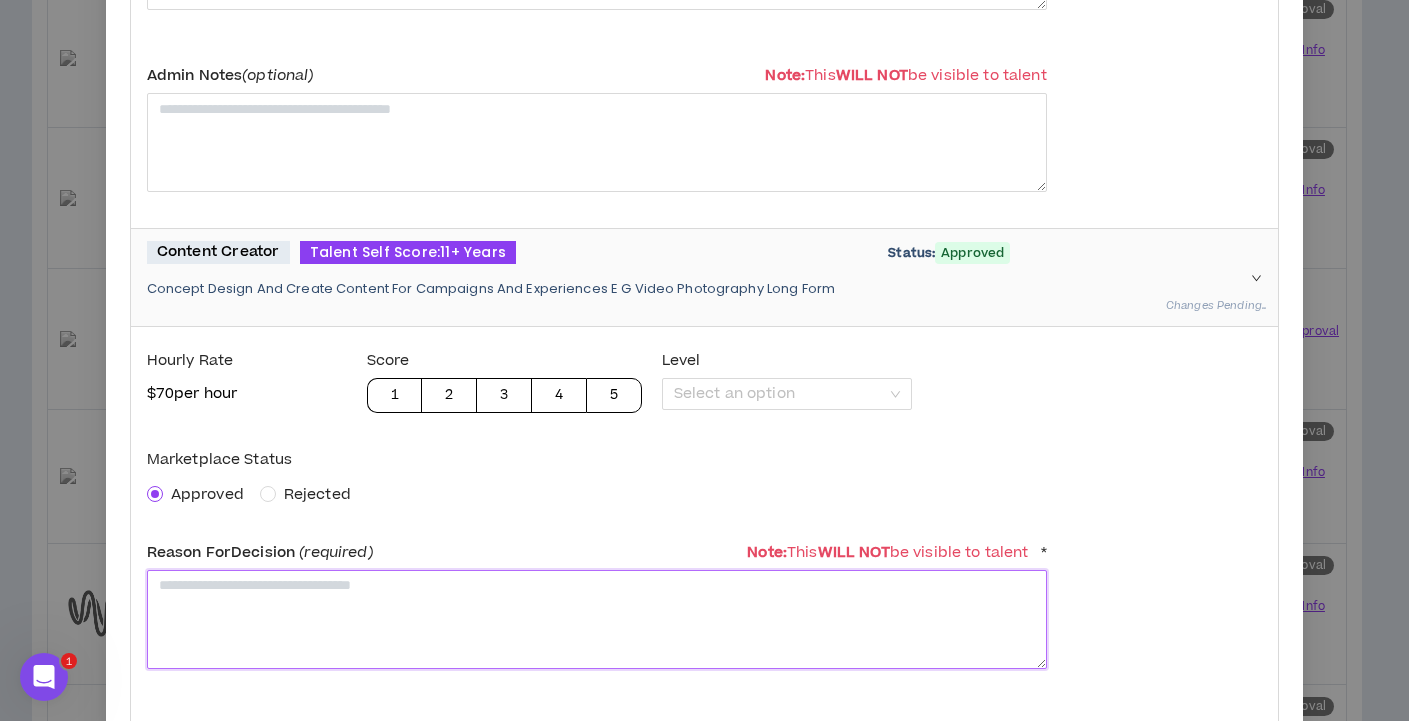 paste on "**********" 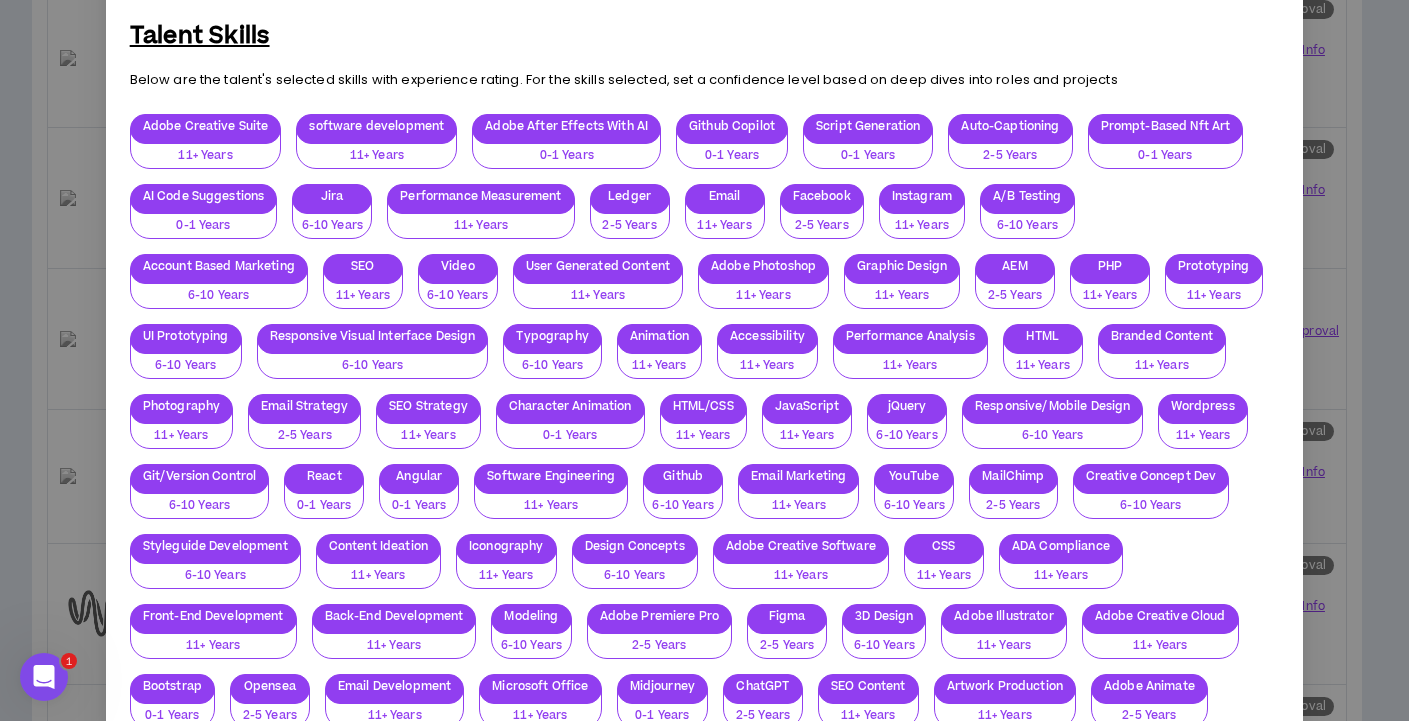 scroll, scrollTop: 6426, scrollLeft: 0, axis: vertical 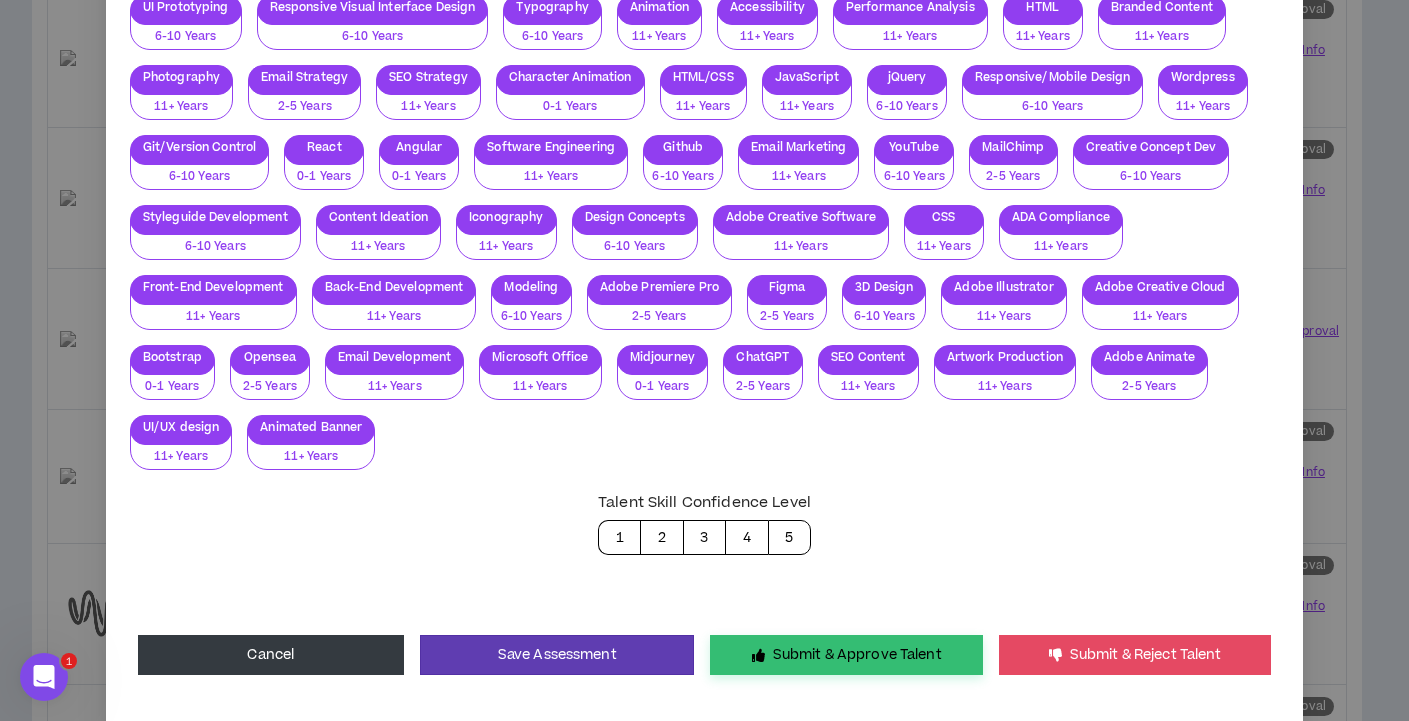 type on "**********" 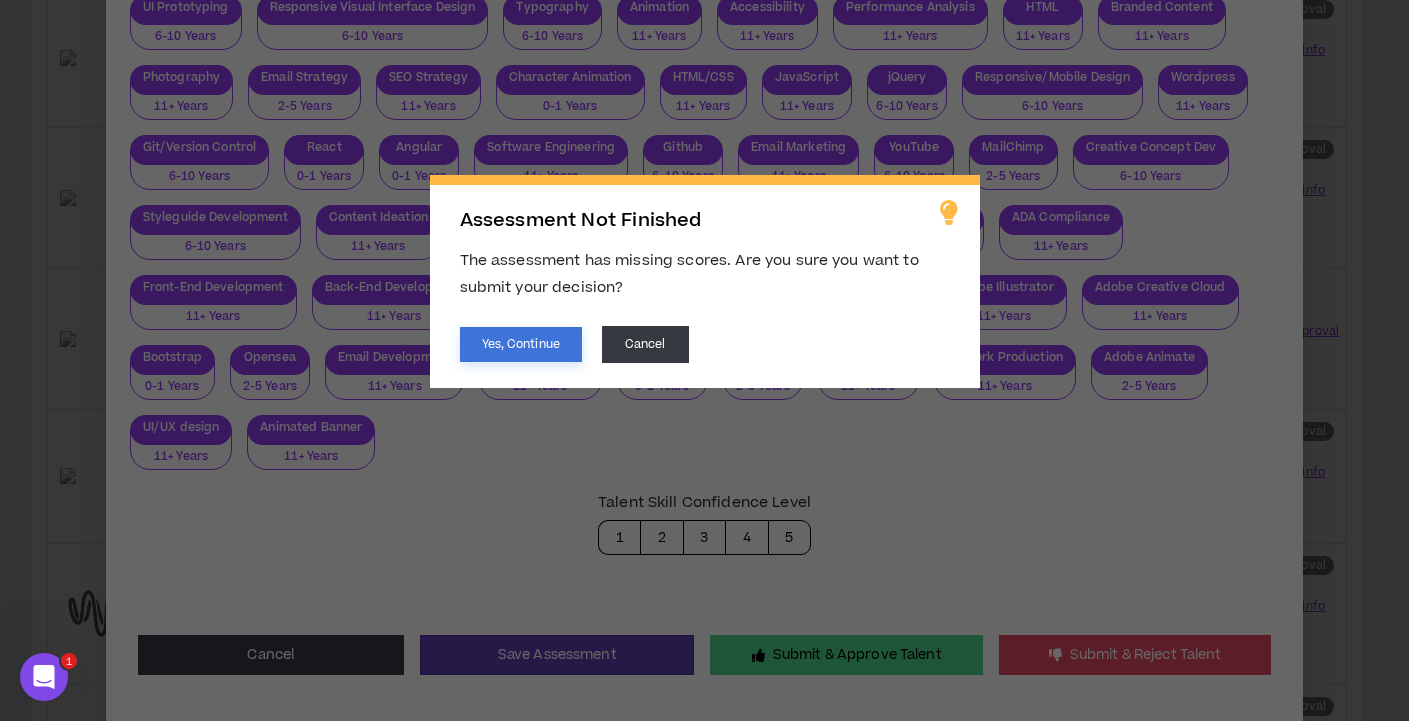 click on "Yes, Continue" at bounding box center [521, 344] 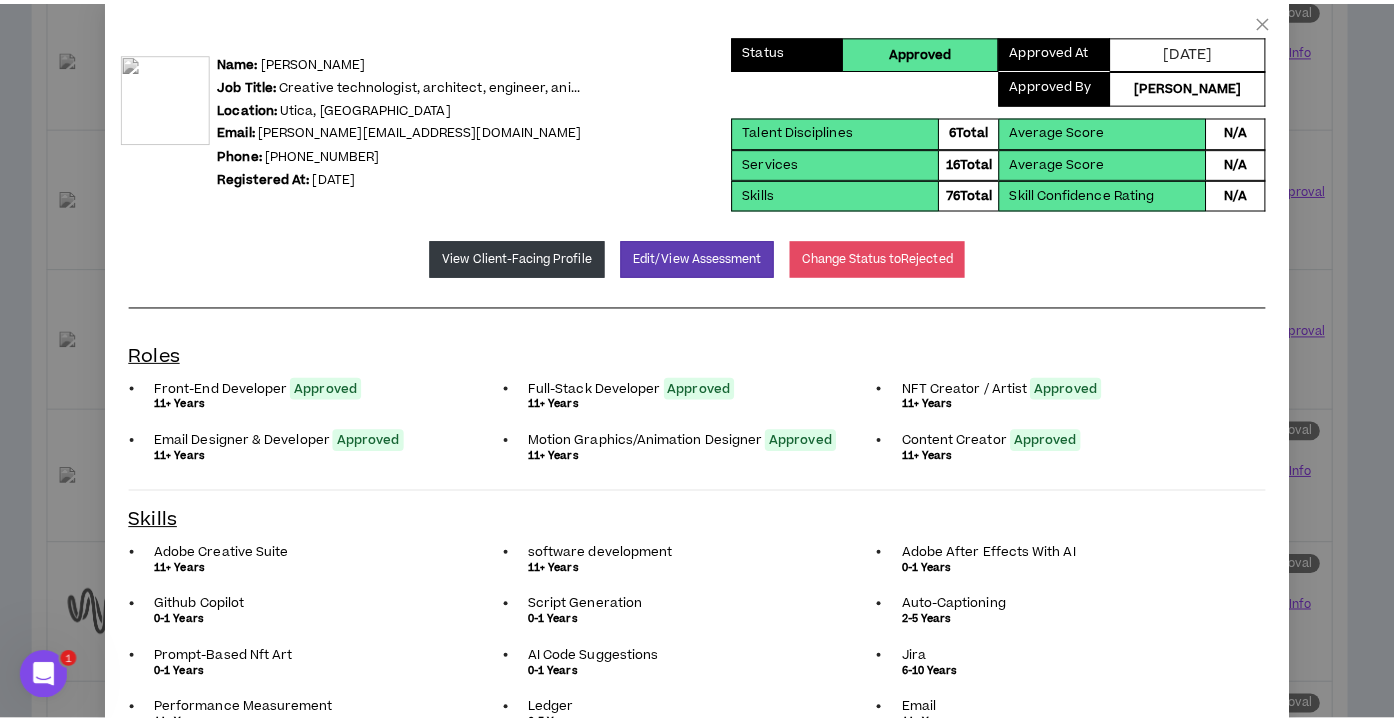 scroll, scrollTop: 0, scrollLeft: 0, axis: both 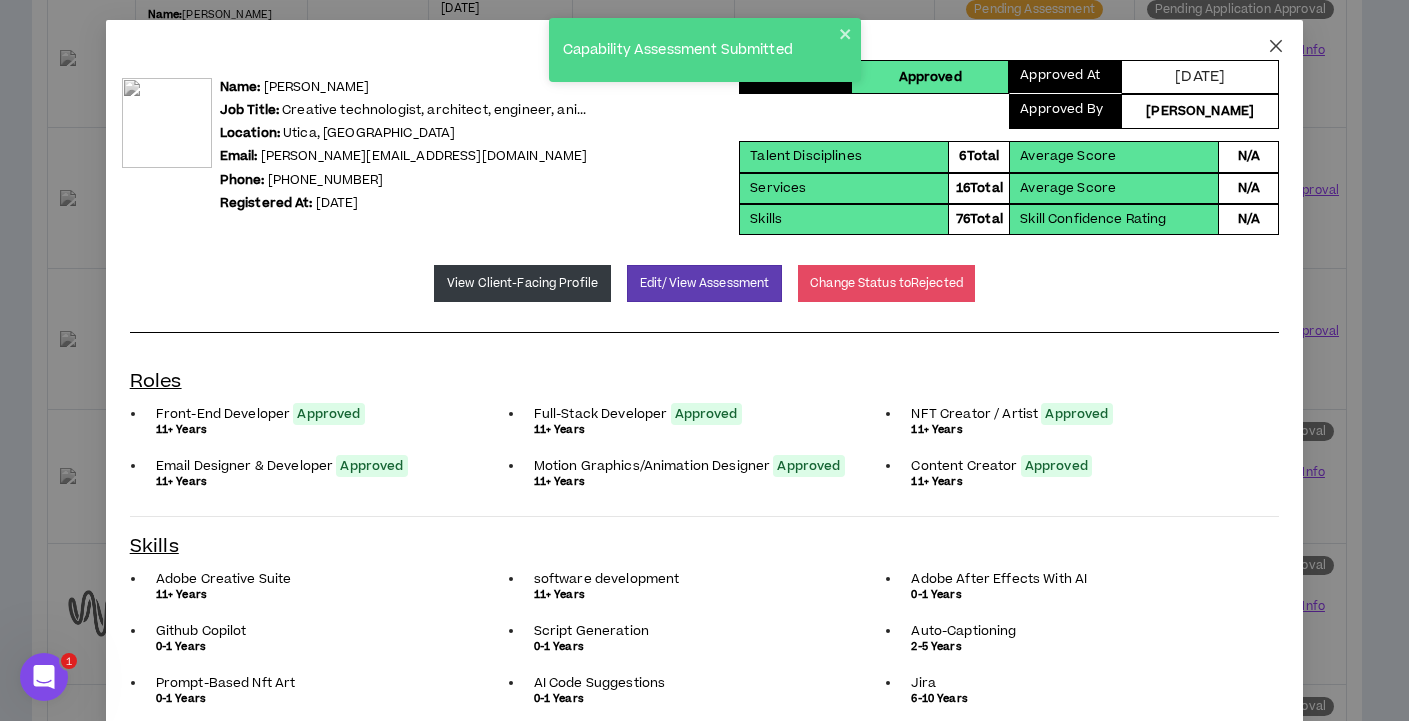 click 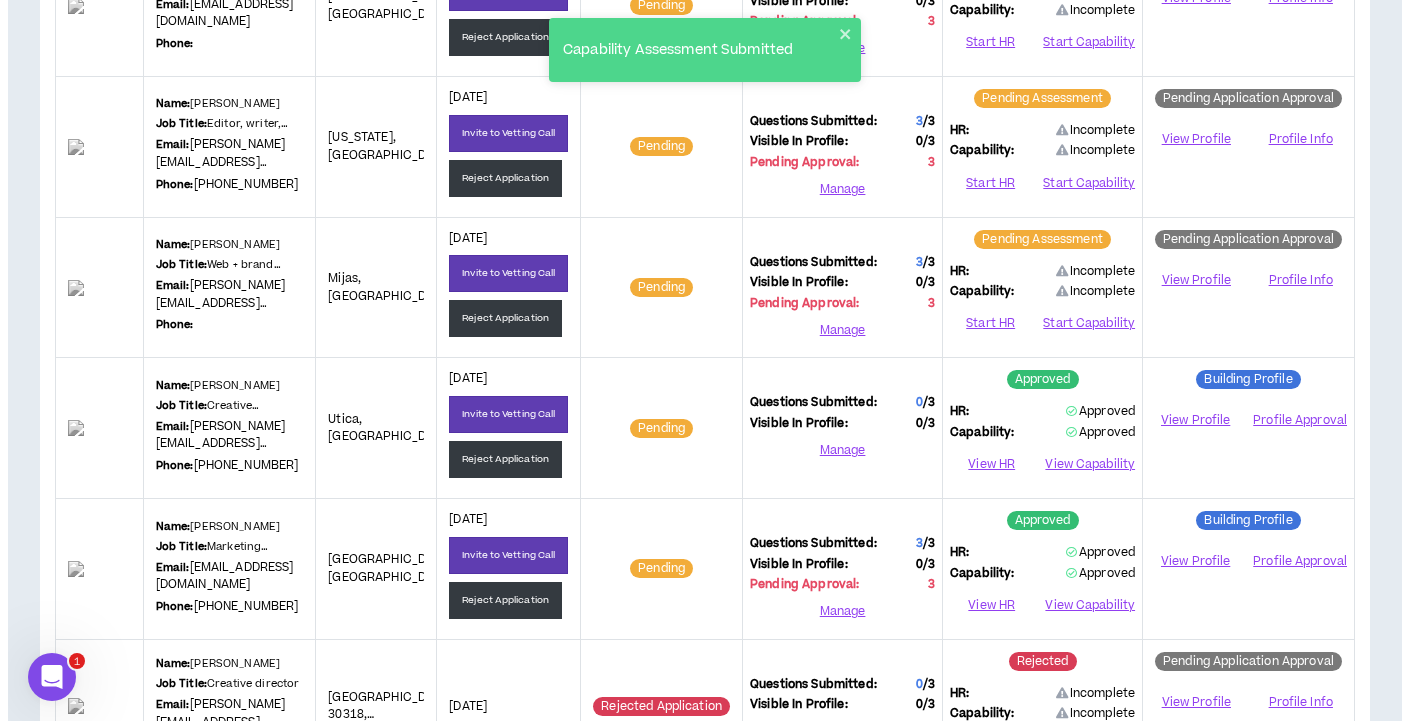 scroll, scrollTop: 399, scrollLeft: 0, axis: vertical 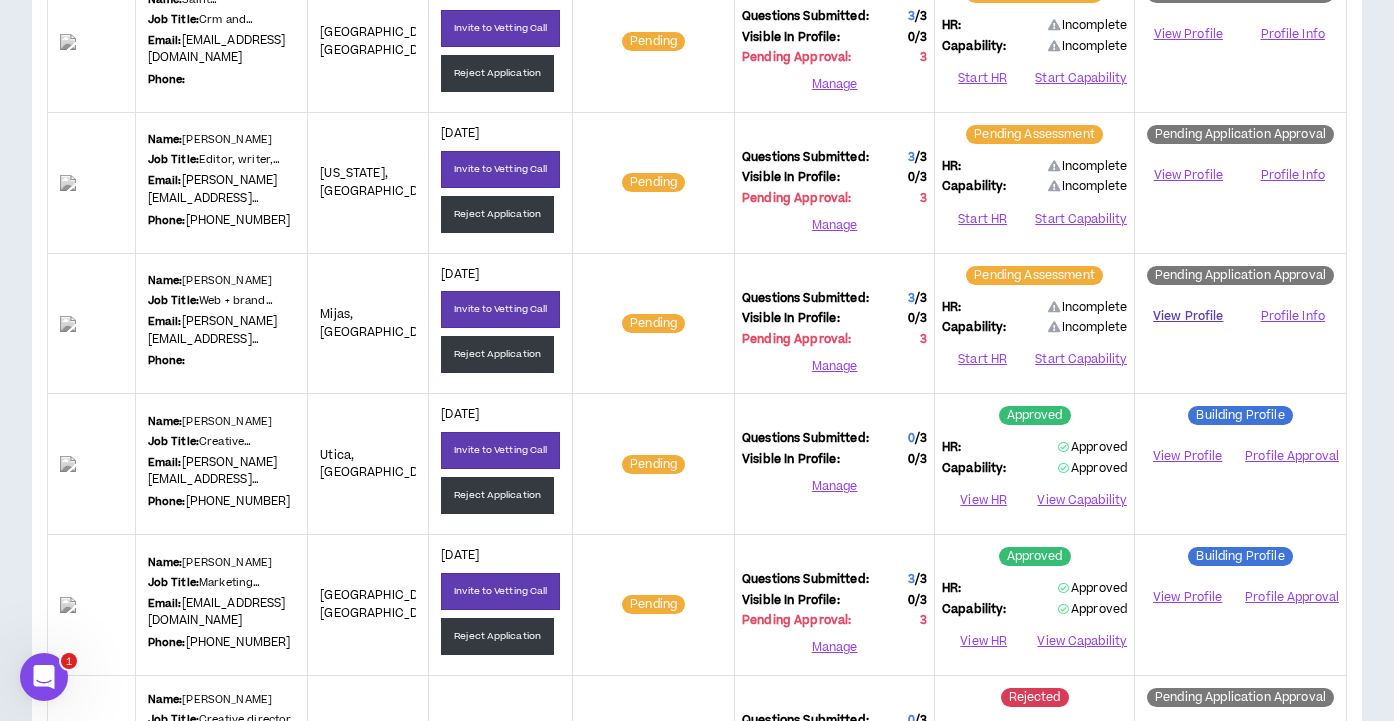 click on "View Profile" at bounding box center [1188, 316] 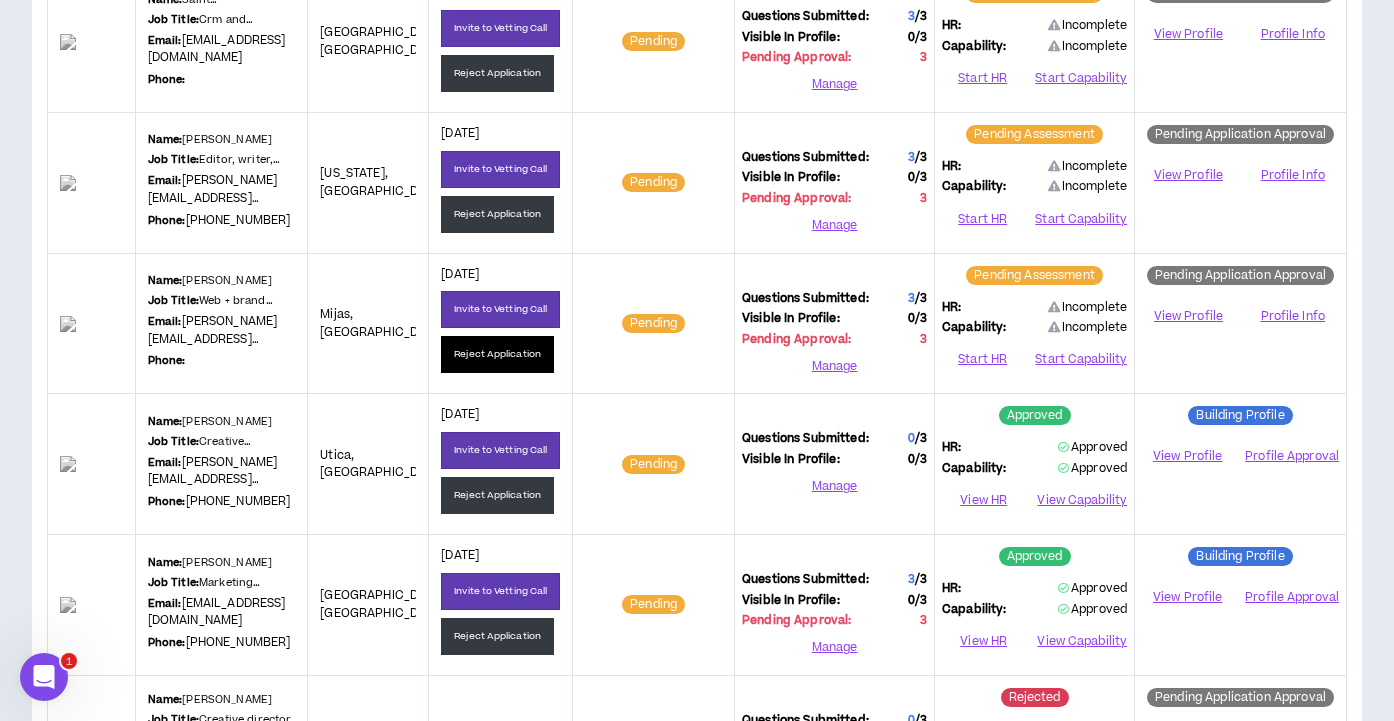 click on "Reject Application" at bounding box center (497, 354) 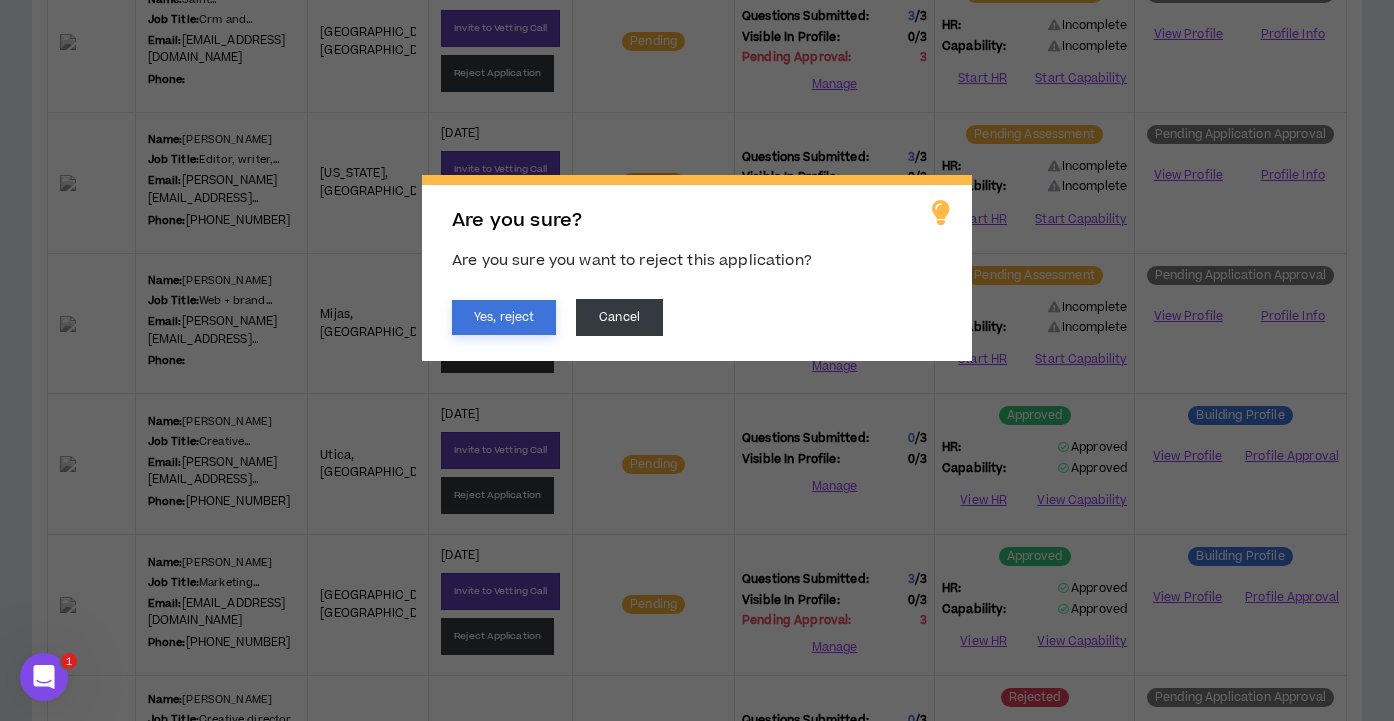 click on "Yes, reject" at bounding box center (504, 317) 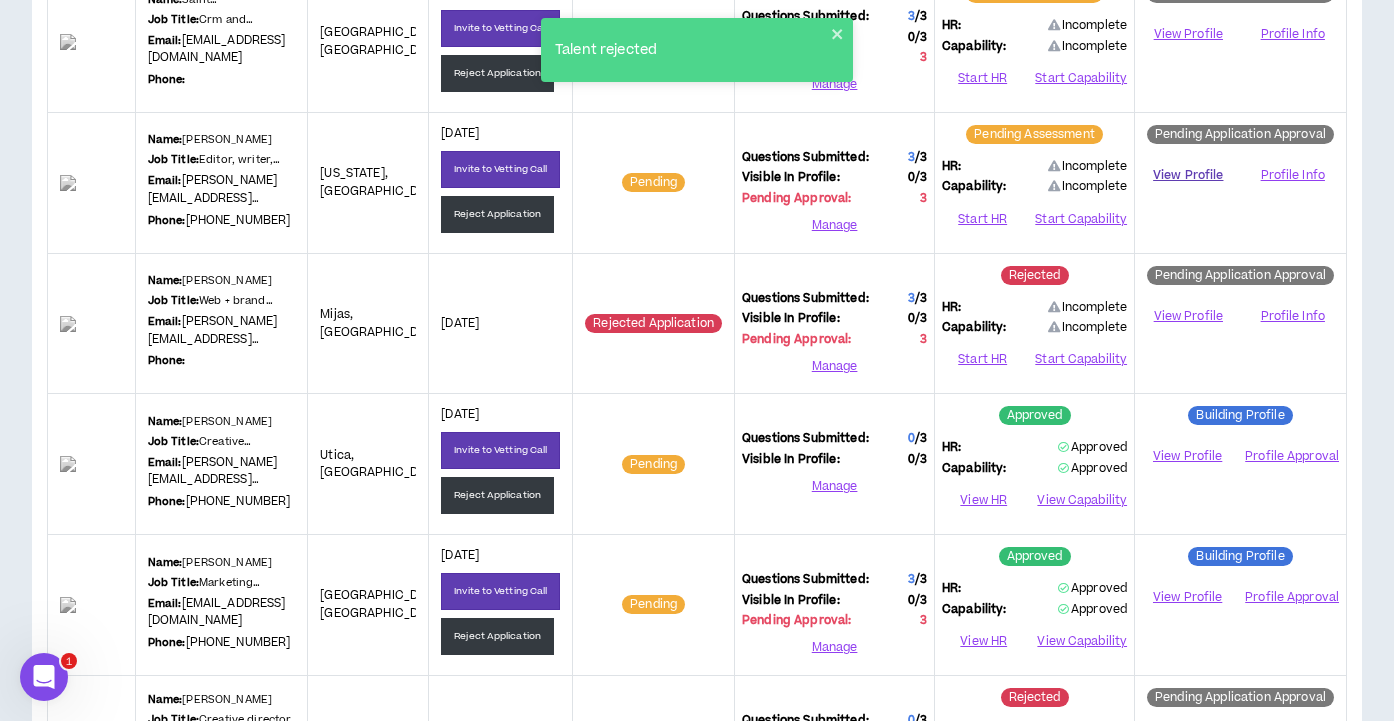 click on "View Profile" at bounding box center (1188, 175) 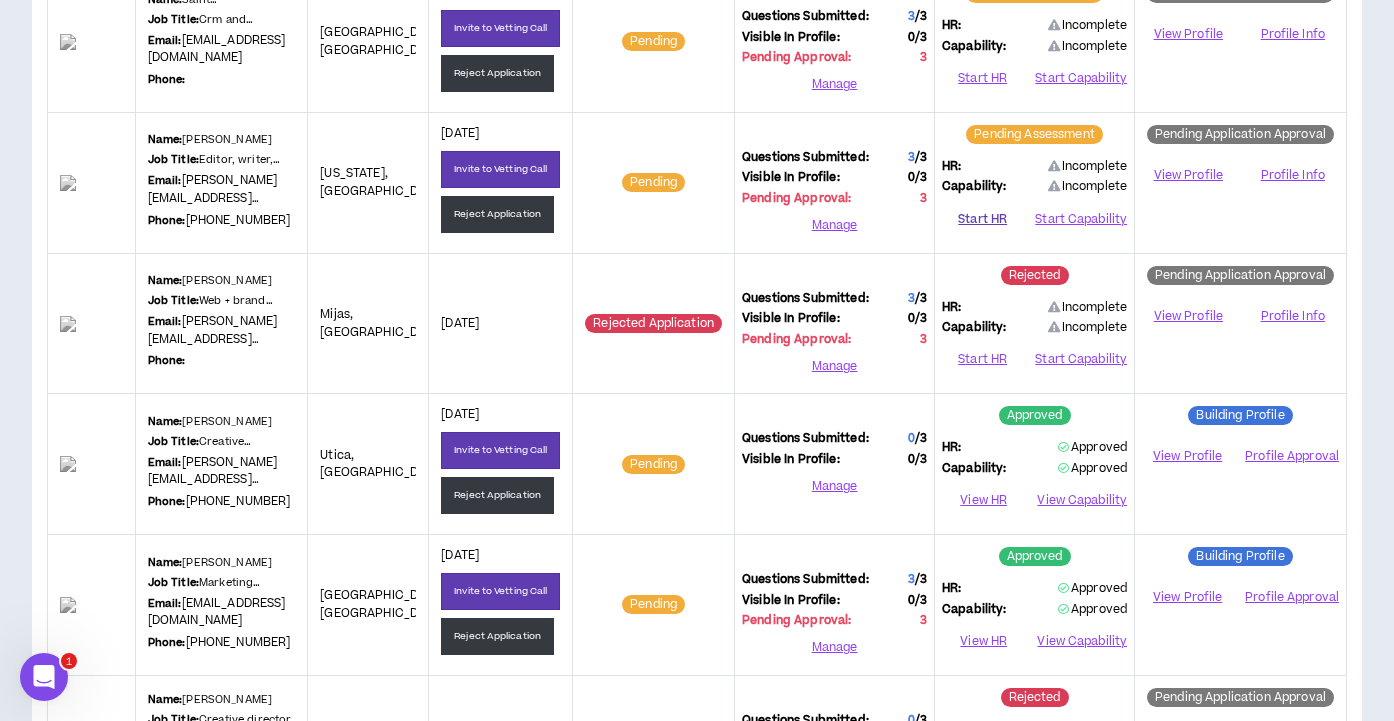 click on "Start HR" at bounding box center [982, 219] 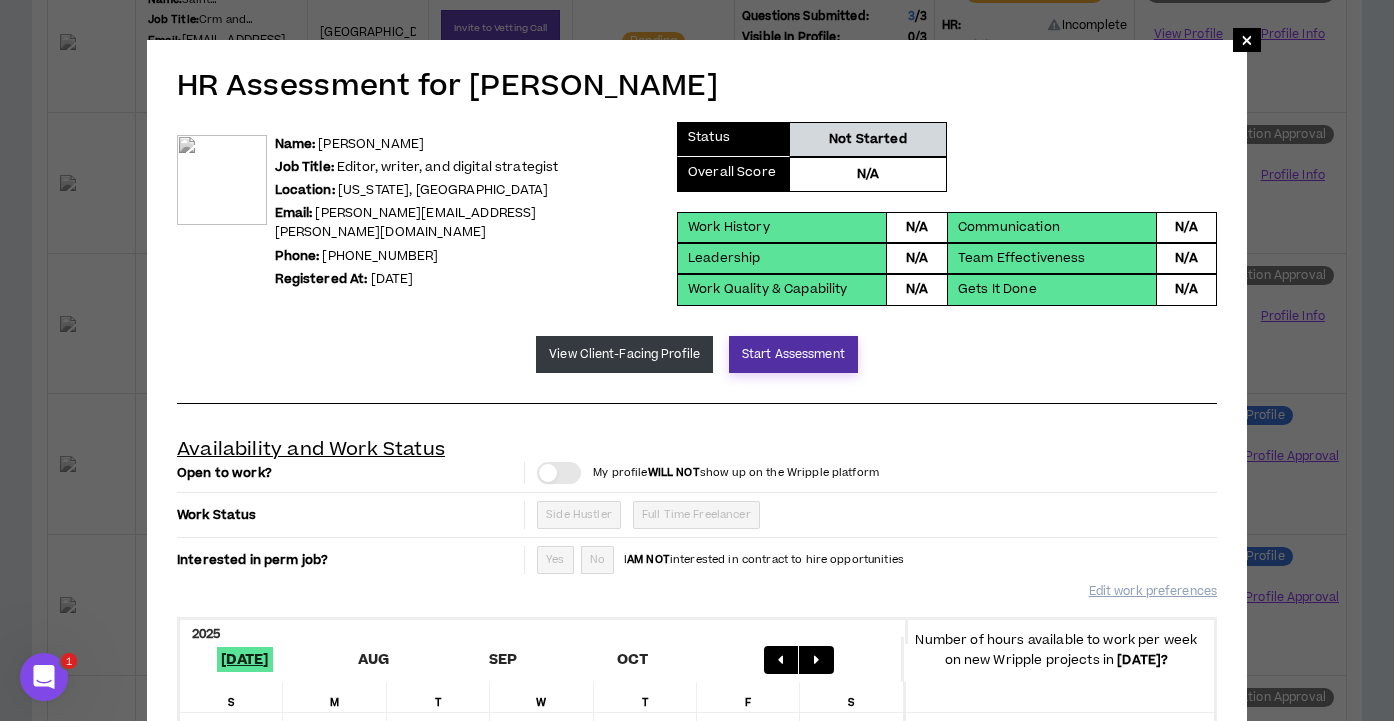 click on "Start Assessment" at bounding box center (793, 354) 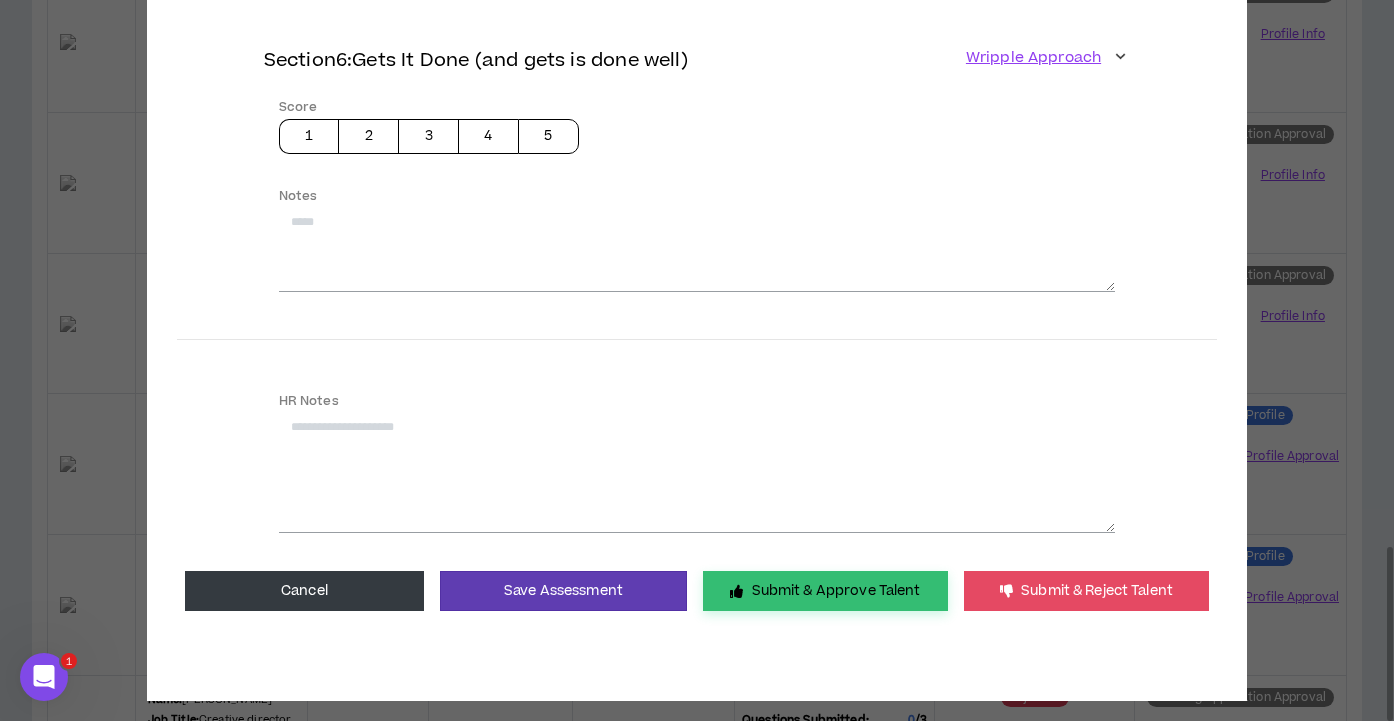 click on "Submit & Approve Talent" at bounding box center [825, 591] 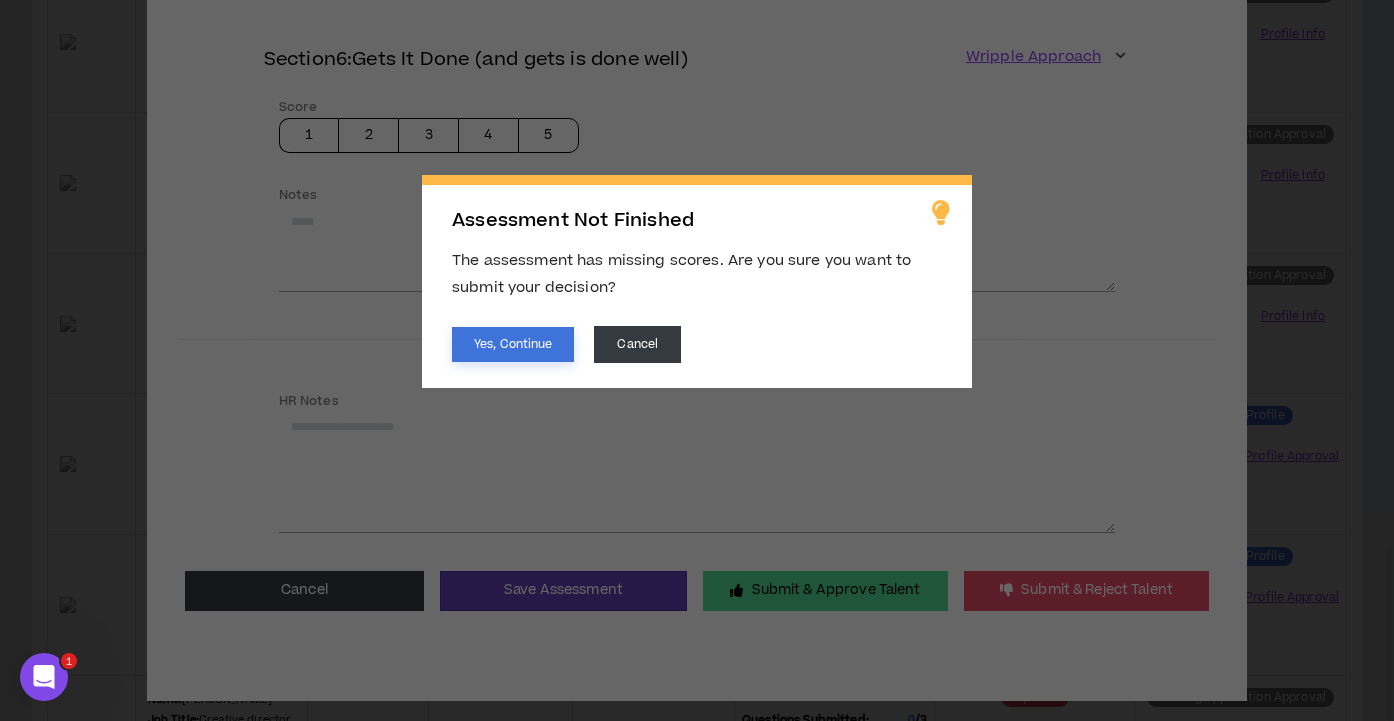 click on "Yes, Continue" at bounding box center (513, 344) 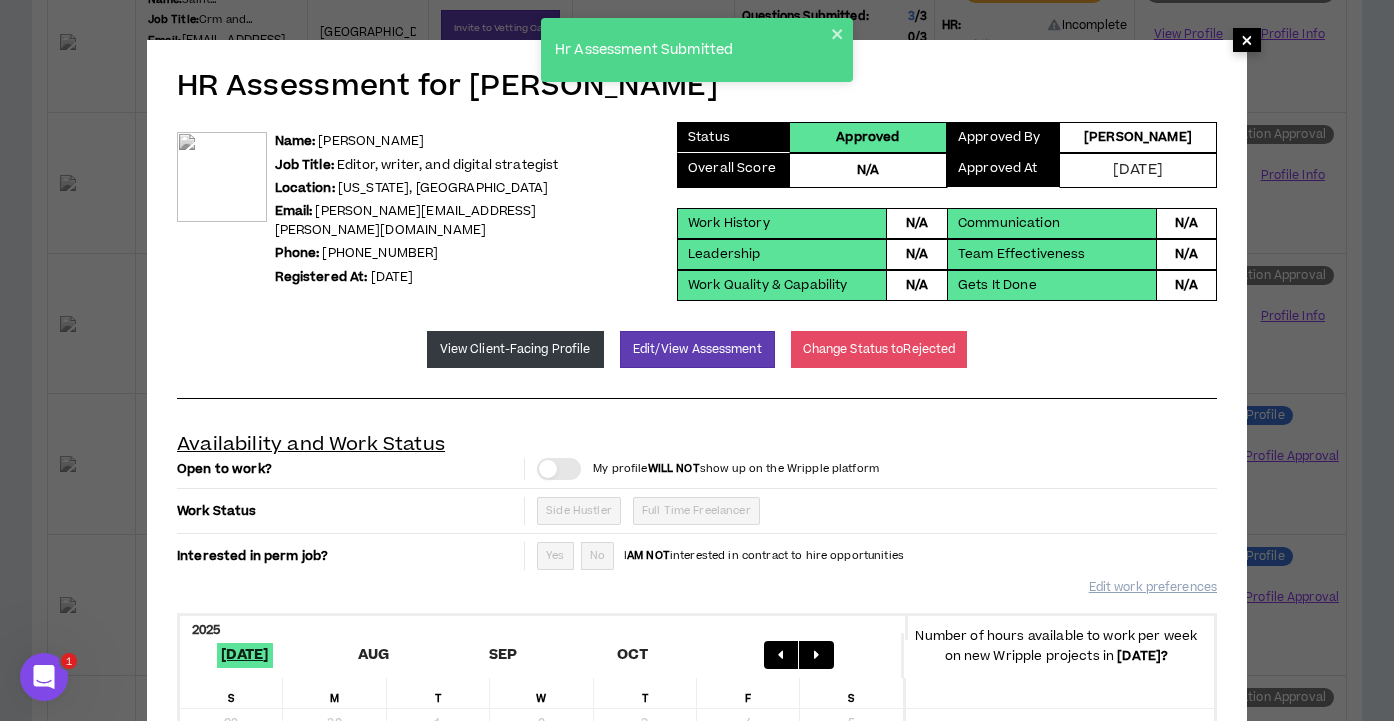 click on "×" at bounding box center (1247, 40) 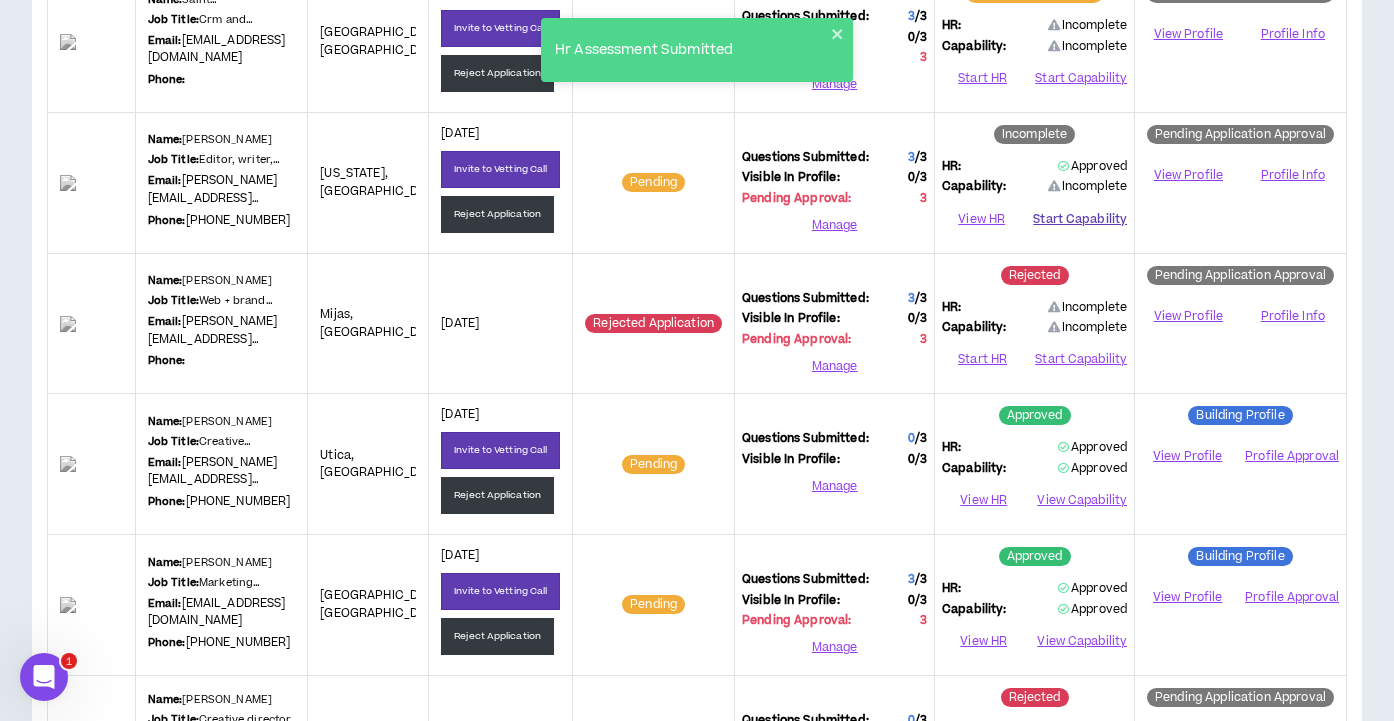 click on "Start Capability" at bounding box center [1080, 219] 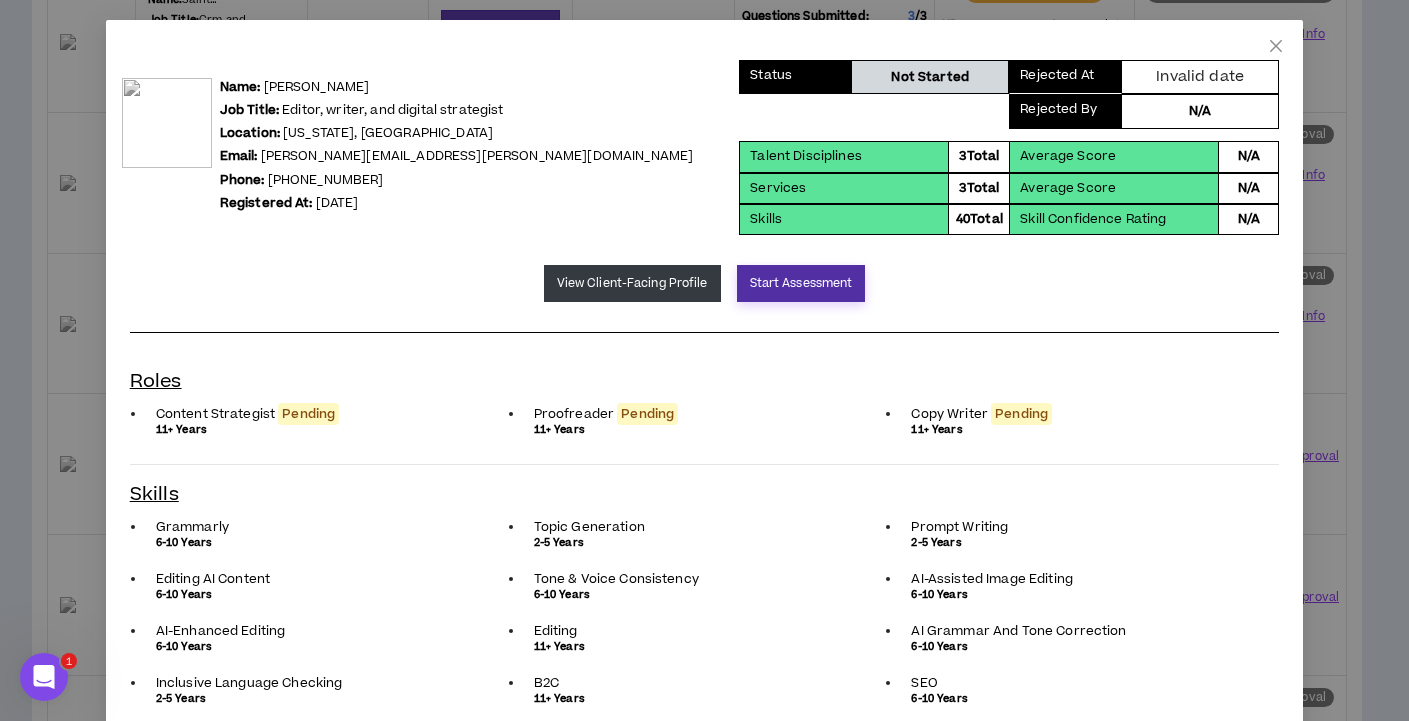 click on "Start Assessment" at bounding box center [801, 283] 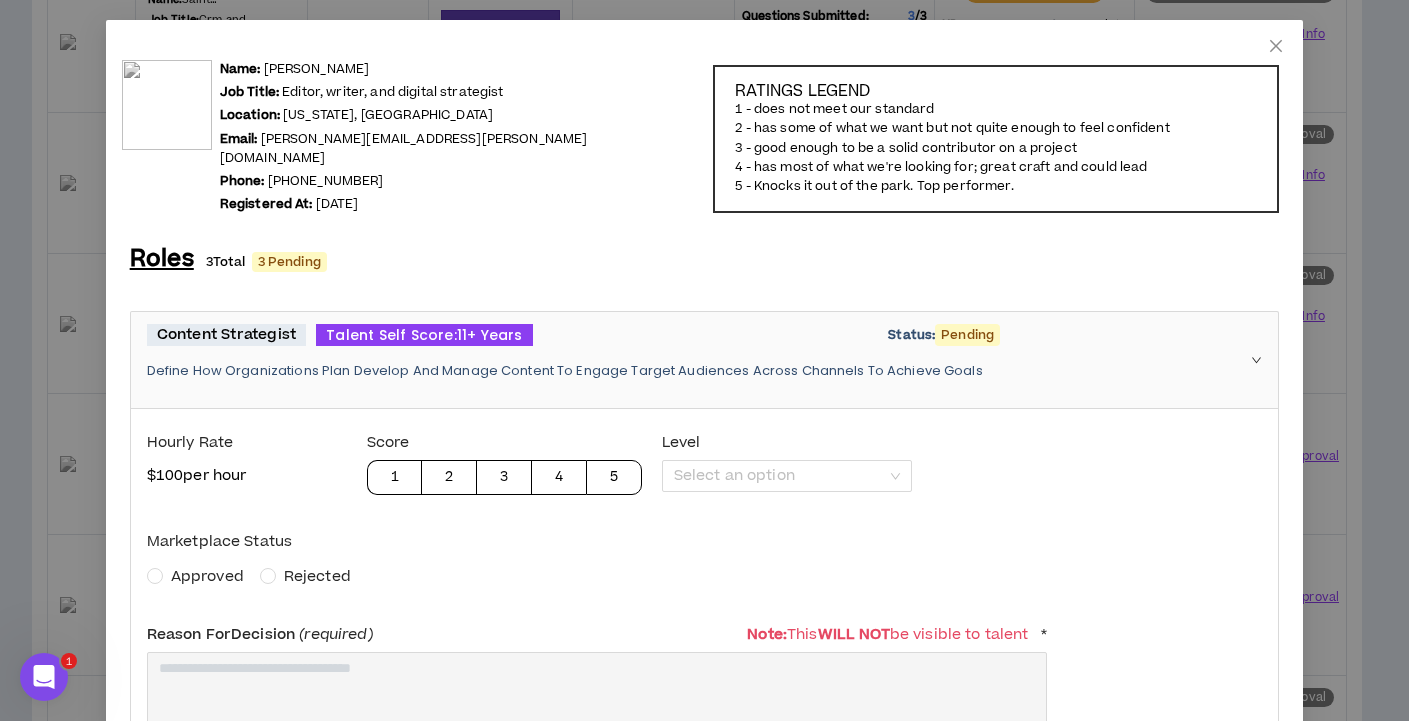 click on "Approved" at bounding box center (207, 576) 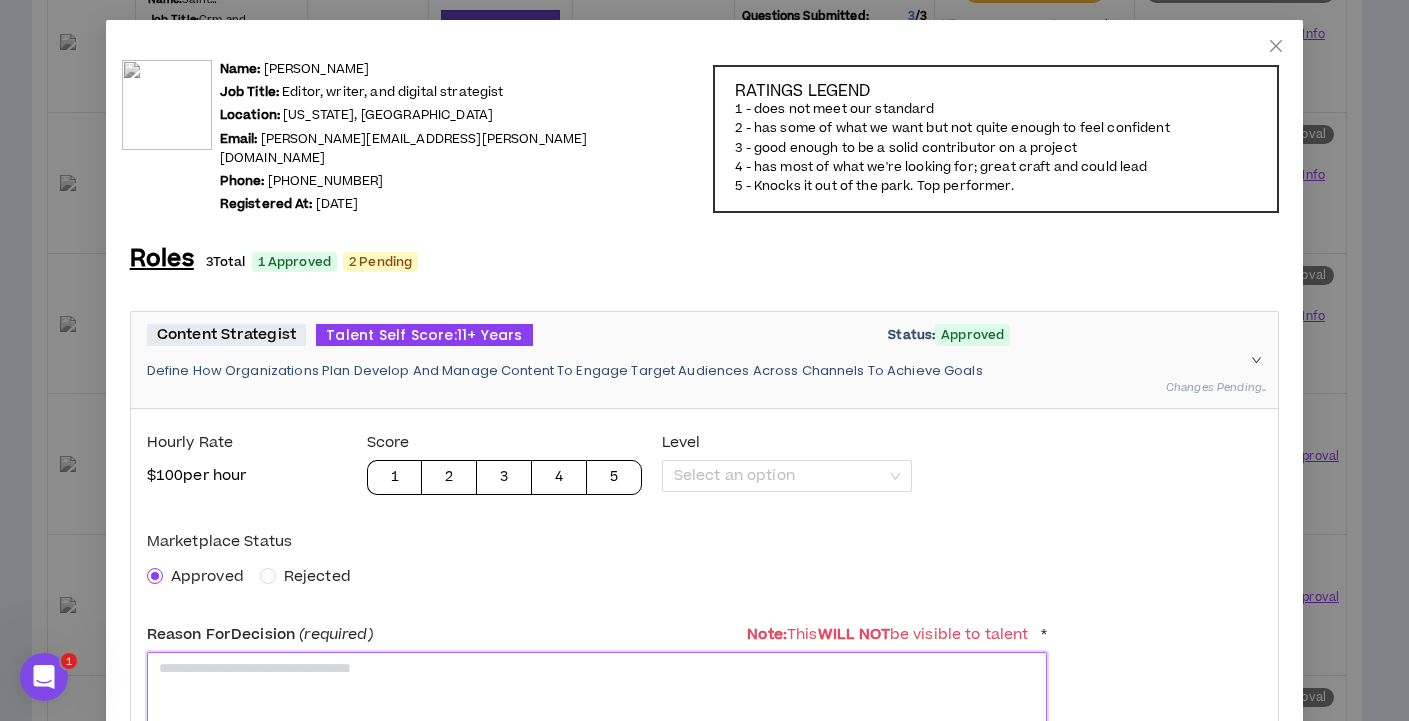 click at bounding box center (597, 701) 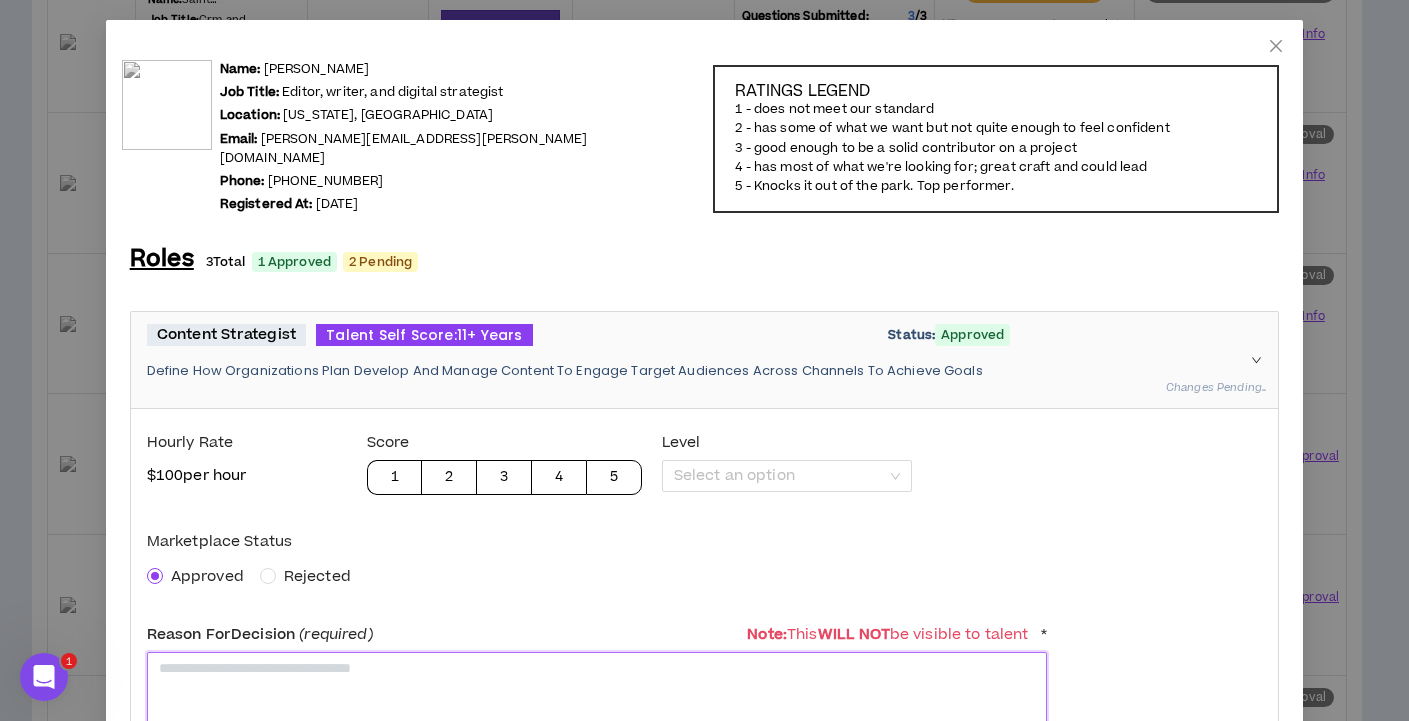 paste on "**********" 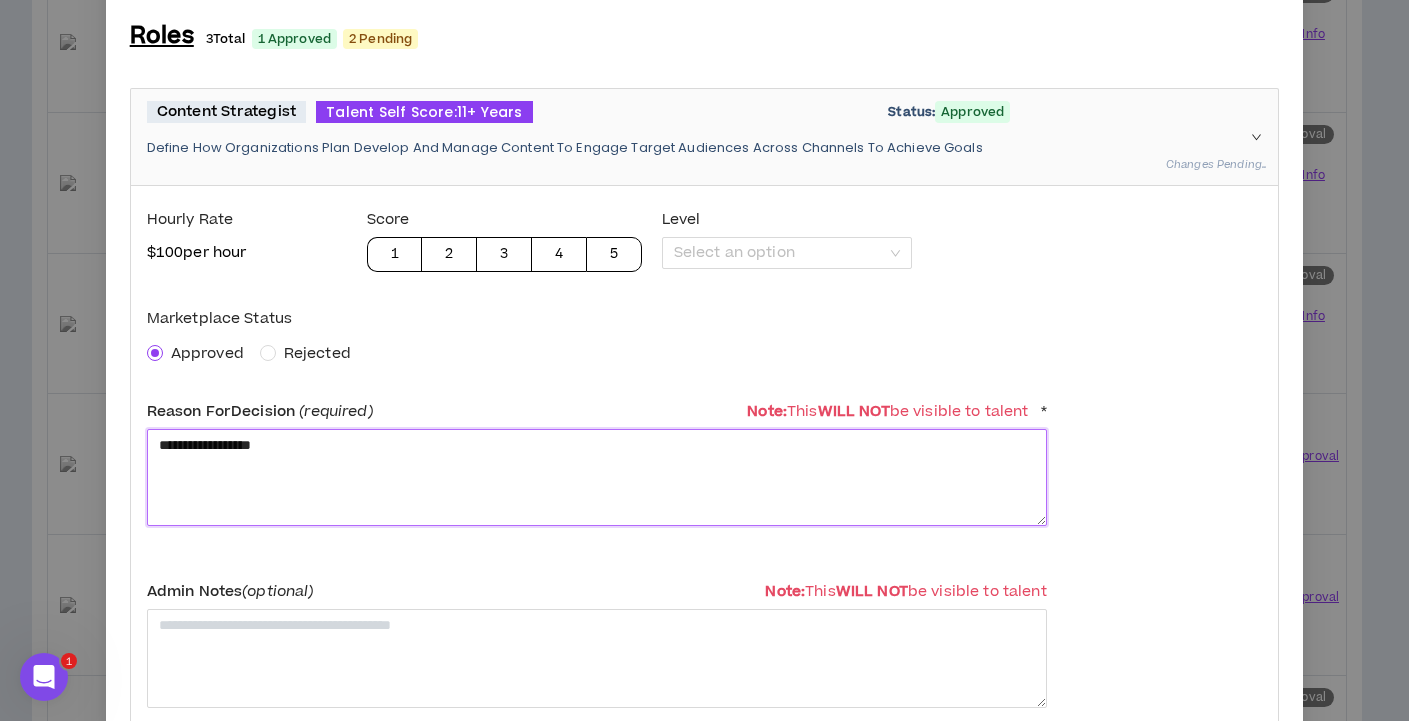 scroll, scrollTop: 477, scrollLeft: 0, axis: vertical 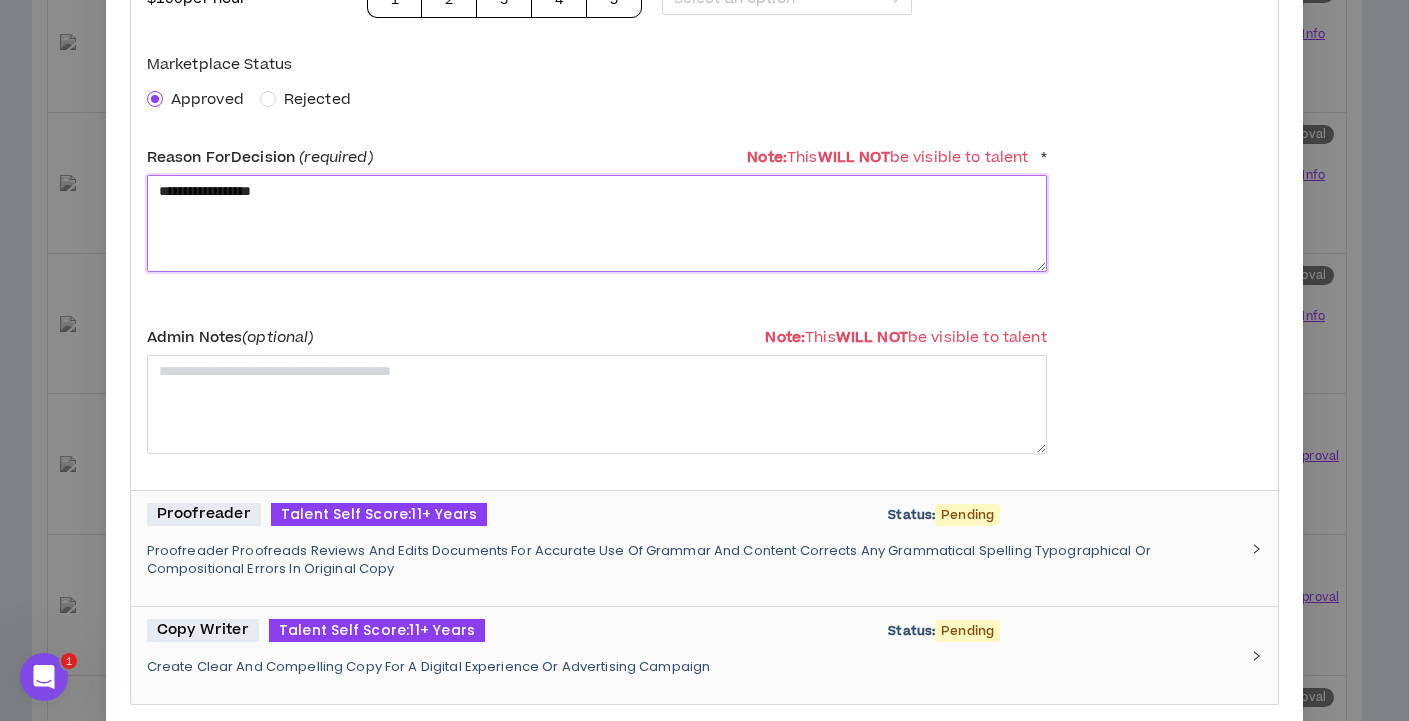 type on "**********" 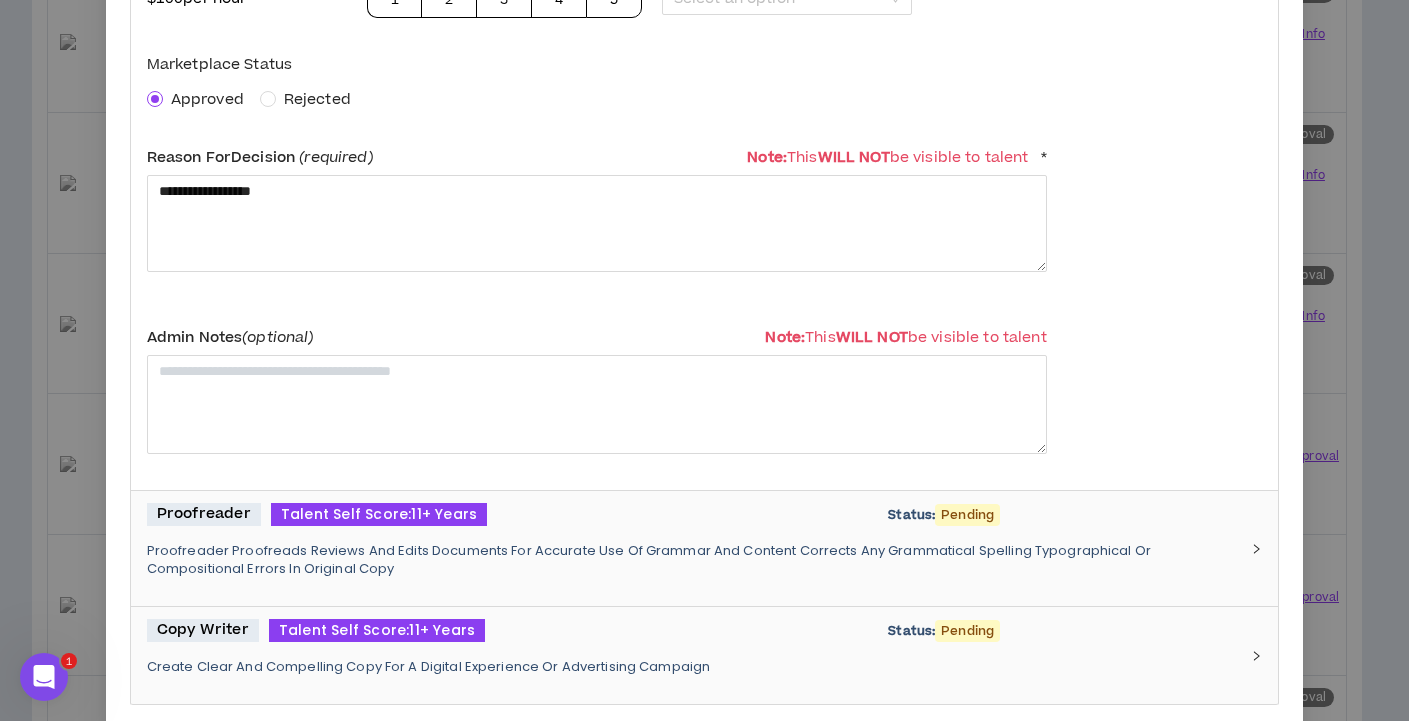 drag, startPoint x: 277, startPoint y: 547, endPoint x: 277, endPoint y: 597, distance: 50 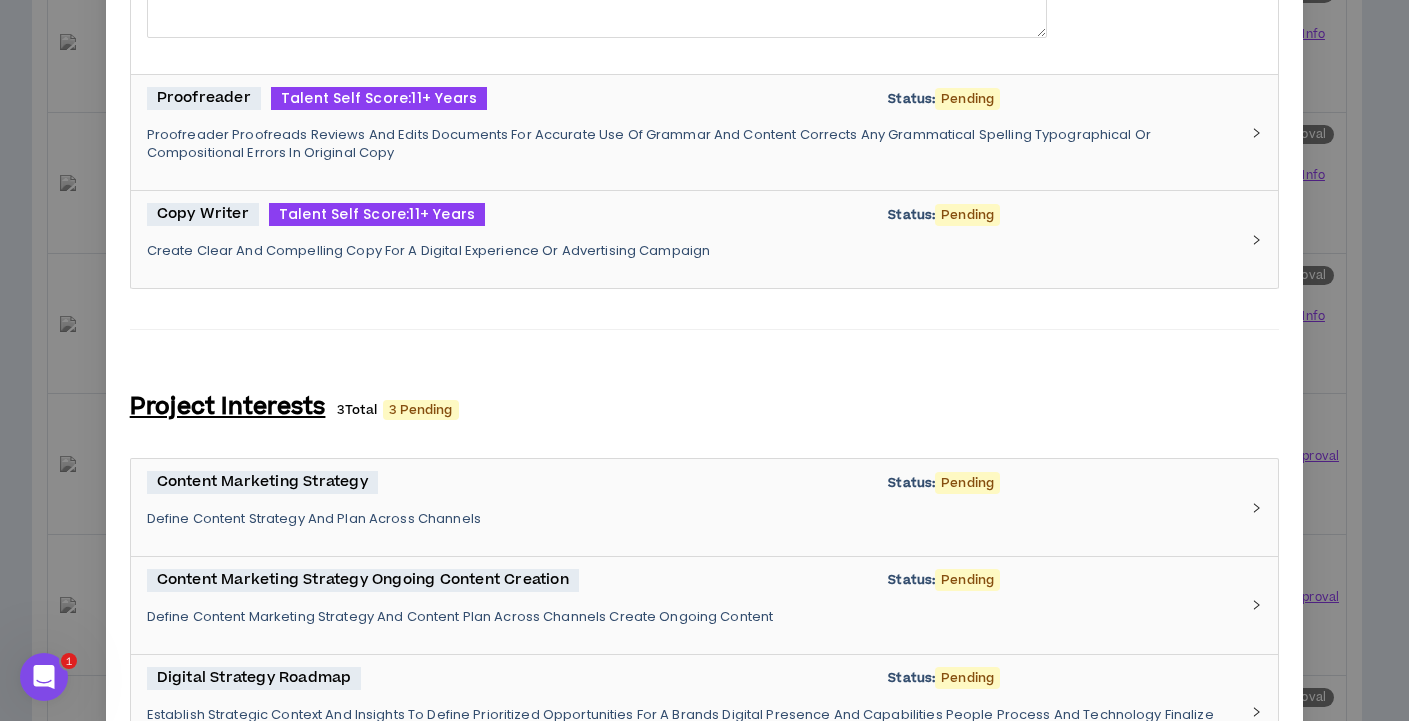 click on "Proofreader Proofreads Reviews And Edits Documents For Accurate Use Of Grammar And Content Corrects Any Grammatical Spelling Typographical Or Compositional Errors In Original Copy" at bounding box center (693, 144) 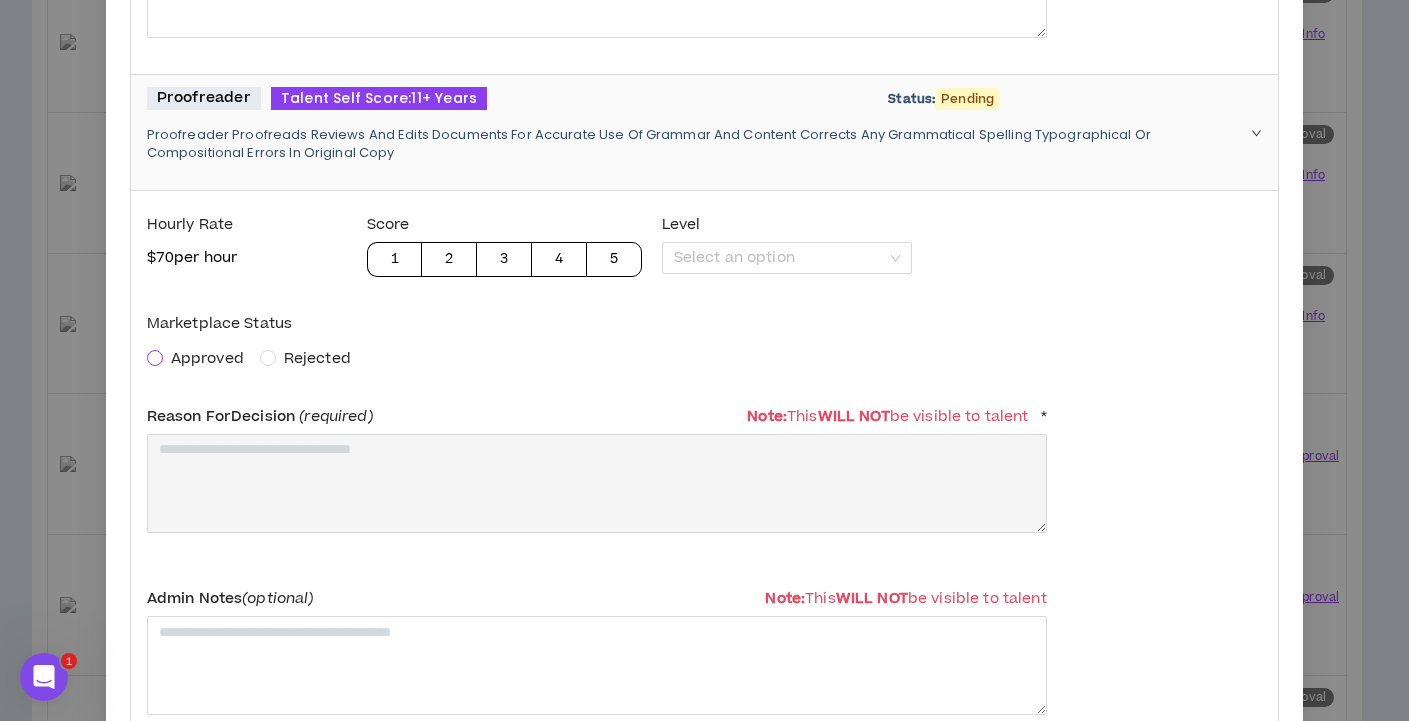click at bounding box center (155, 358) 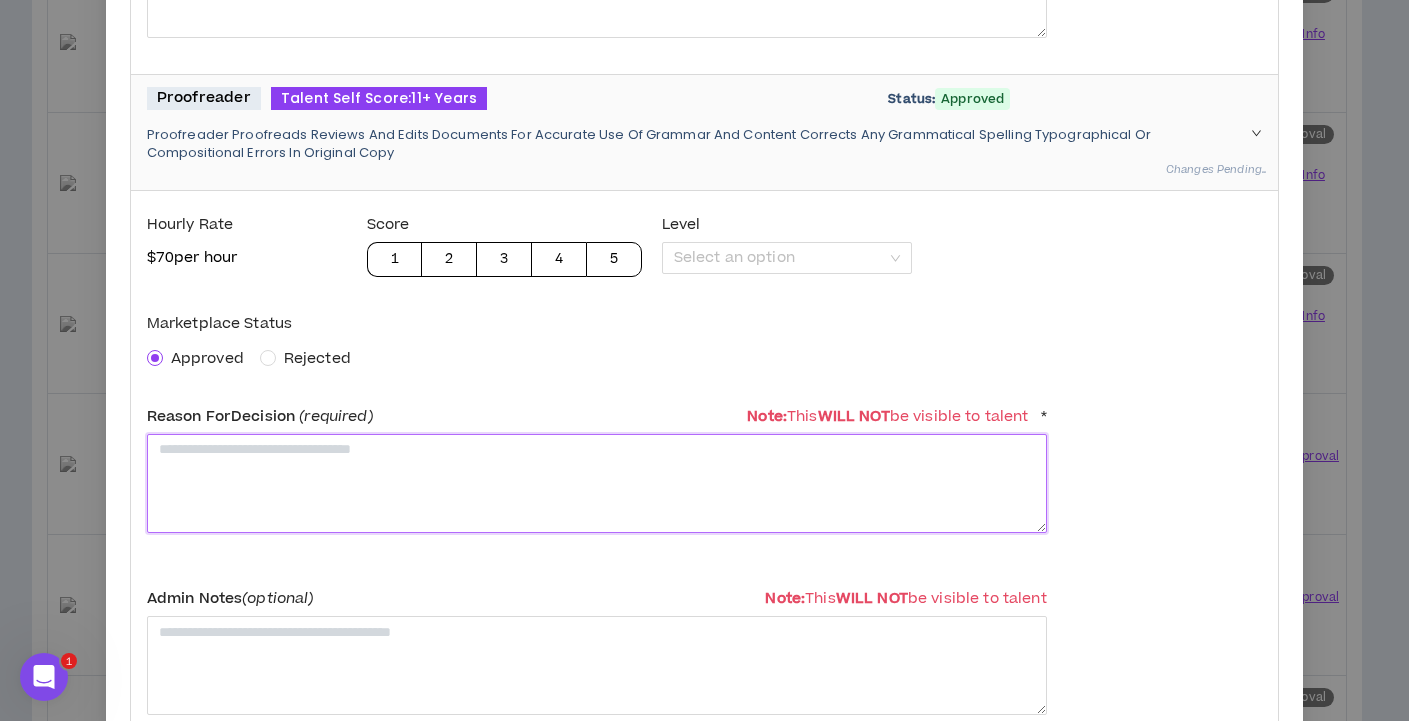click at bounding box center [597, 483] 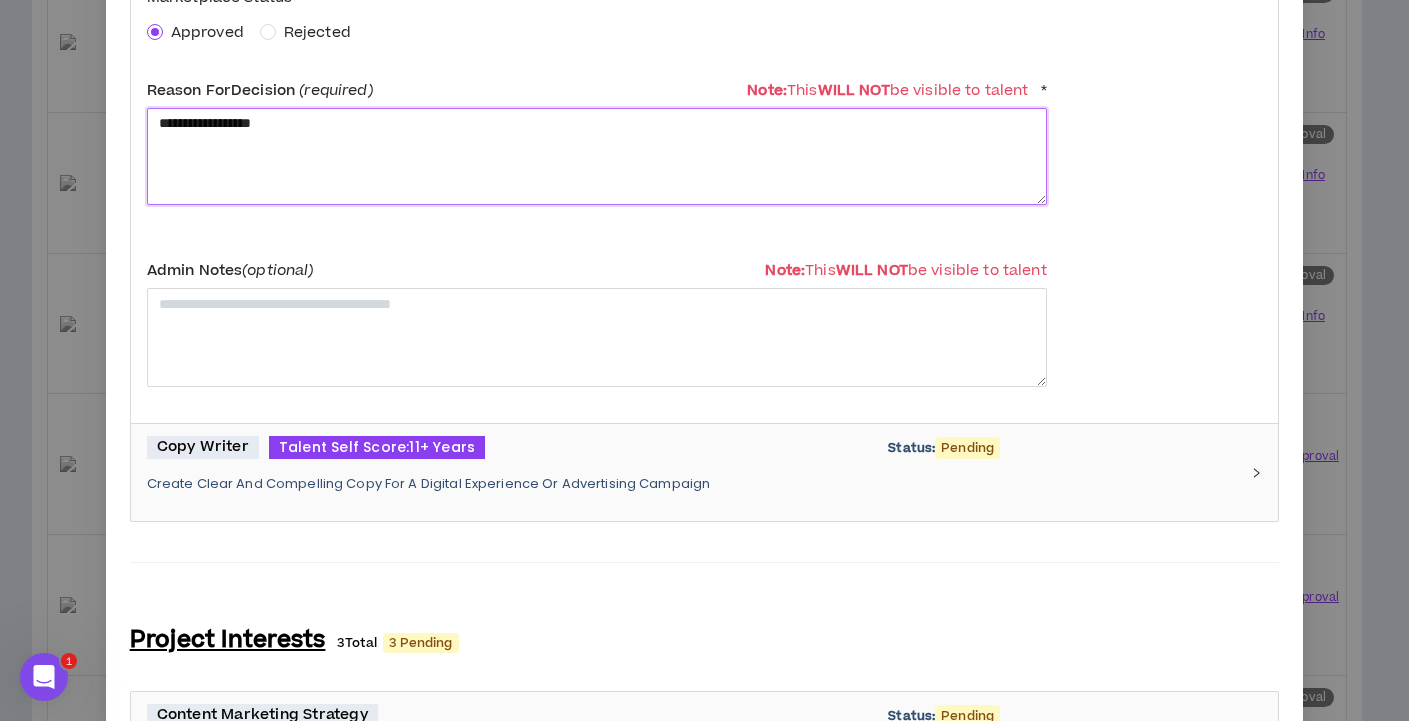 type on "**********" 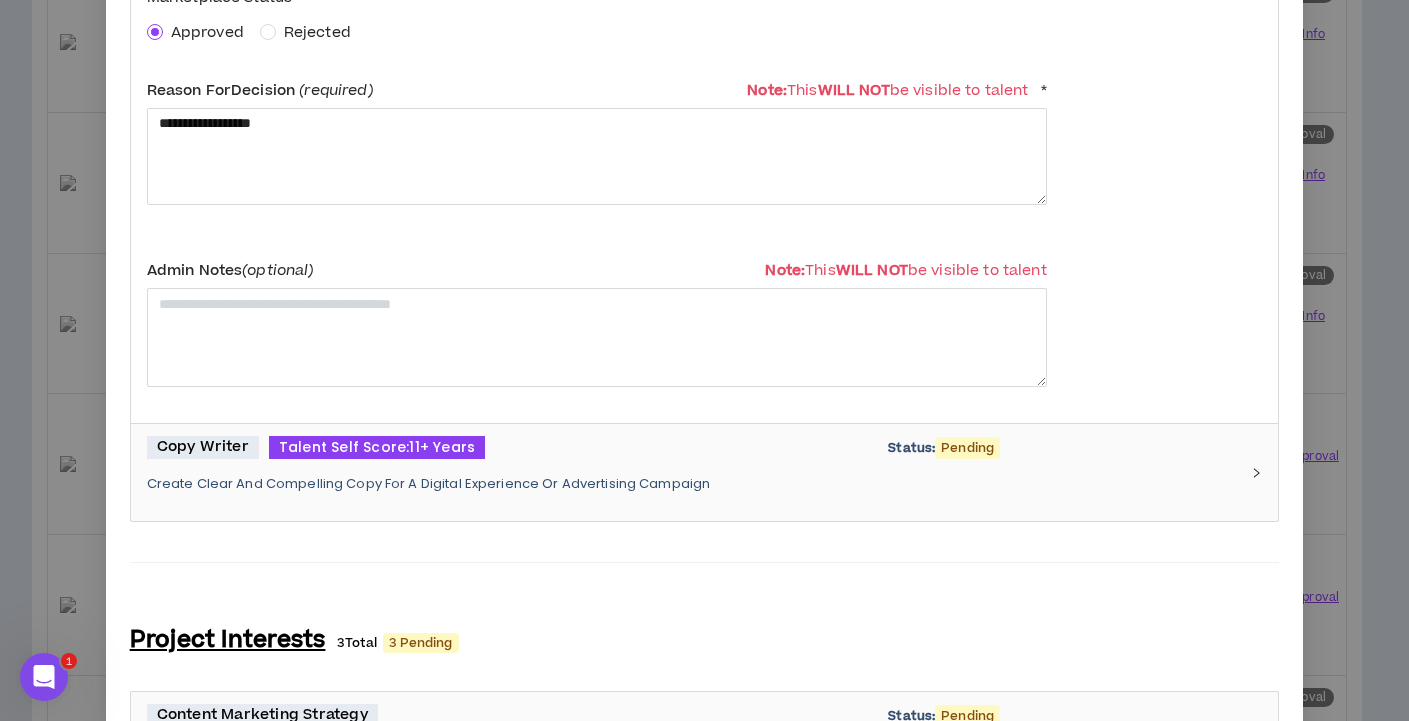 click on "Copy Writer" at bounding box center (203, 447) 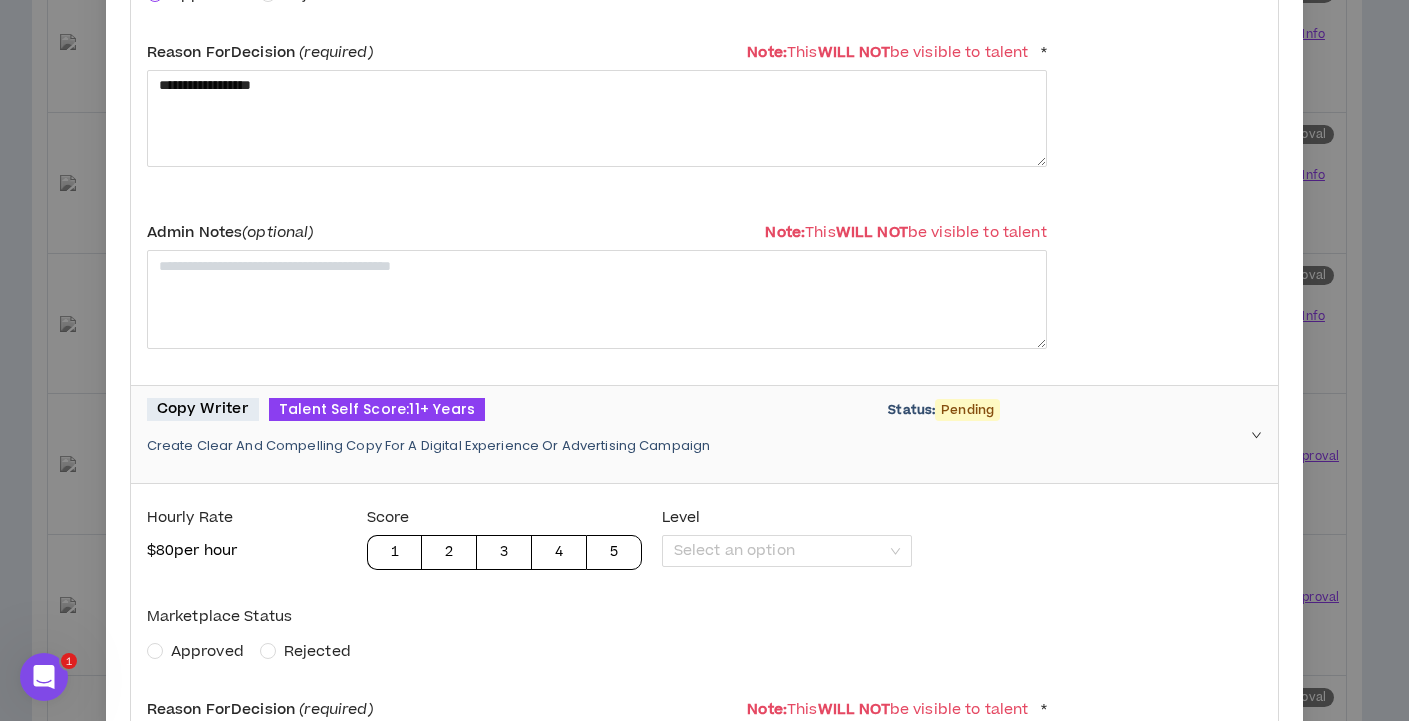 scroll, scrollTop: 1435, scrollLeft: 0, axis: vertical 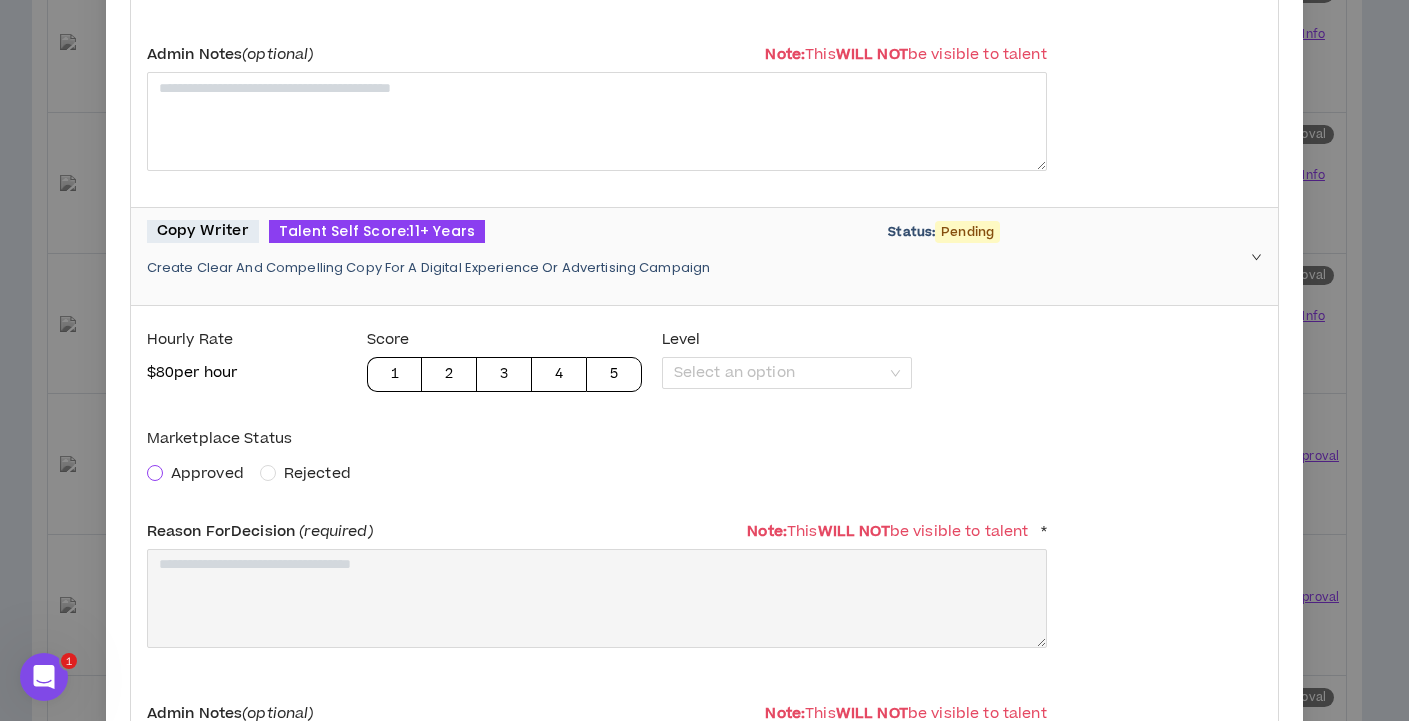 click at bounding box center [155, 473] 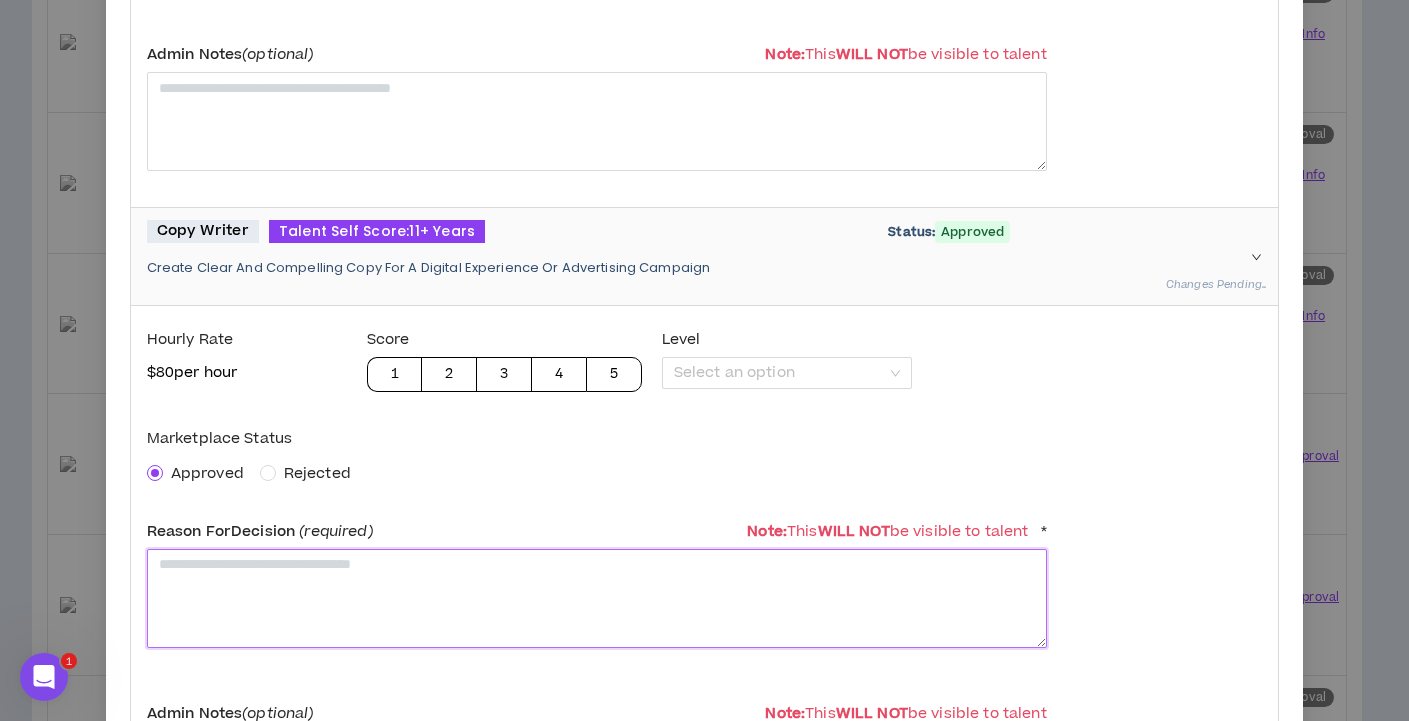 click at bounding box center [597, 598] 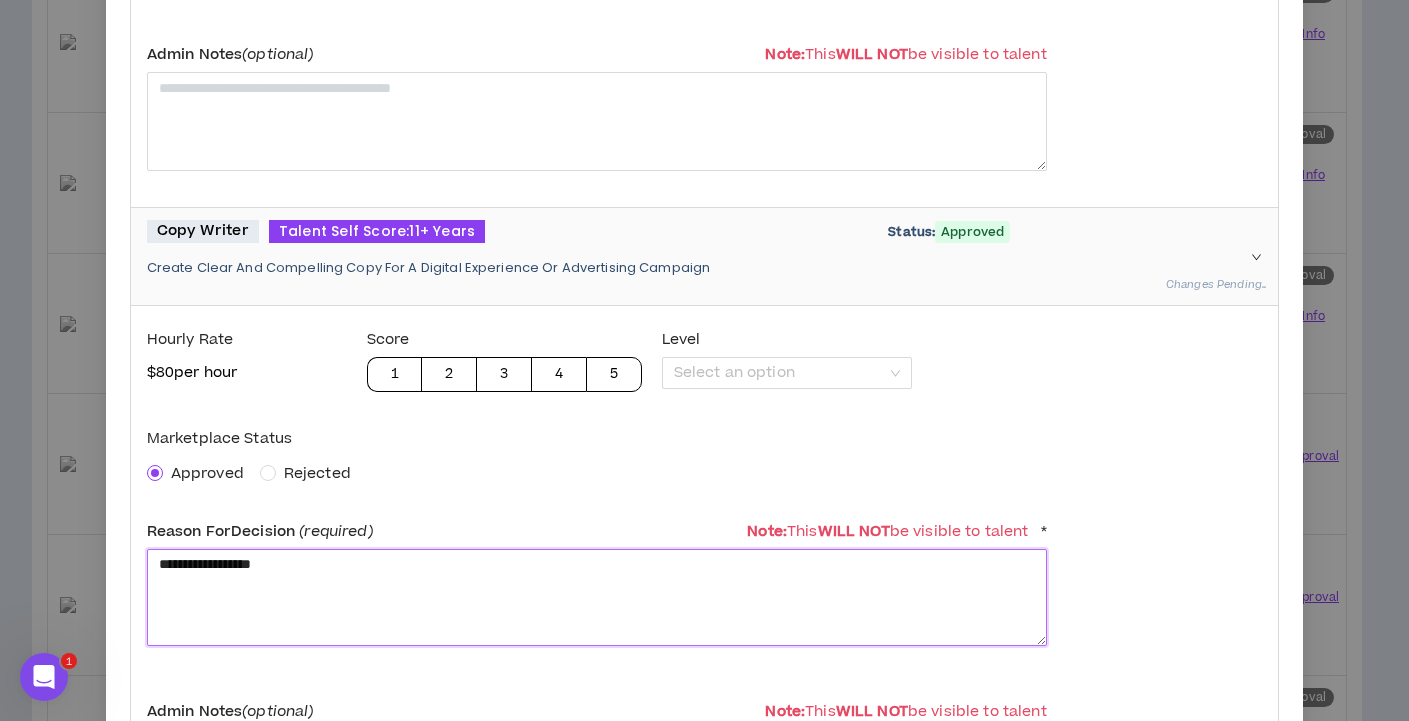 scroll, scrollTop: 2923, scrollLeft: 0, axis: vertical 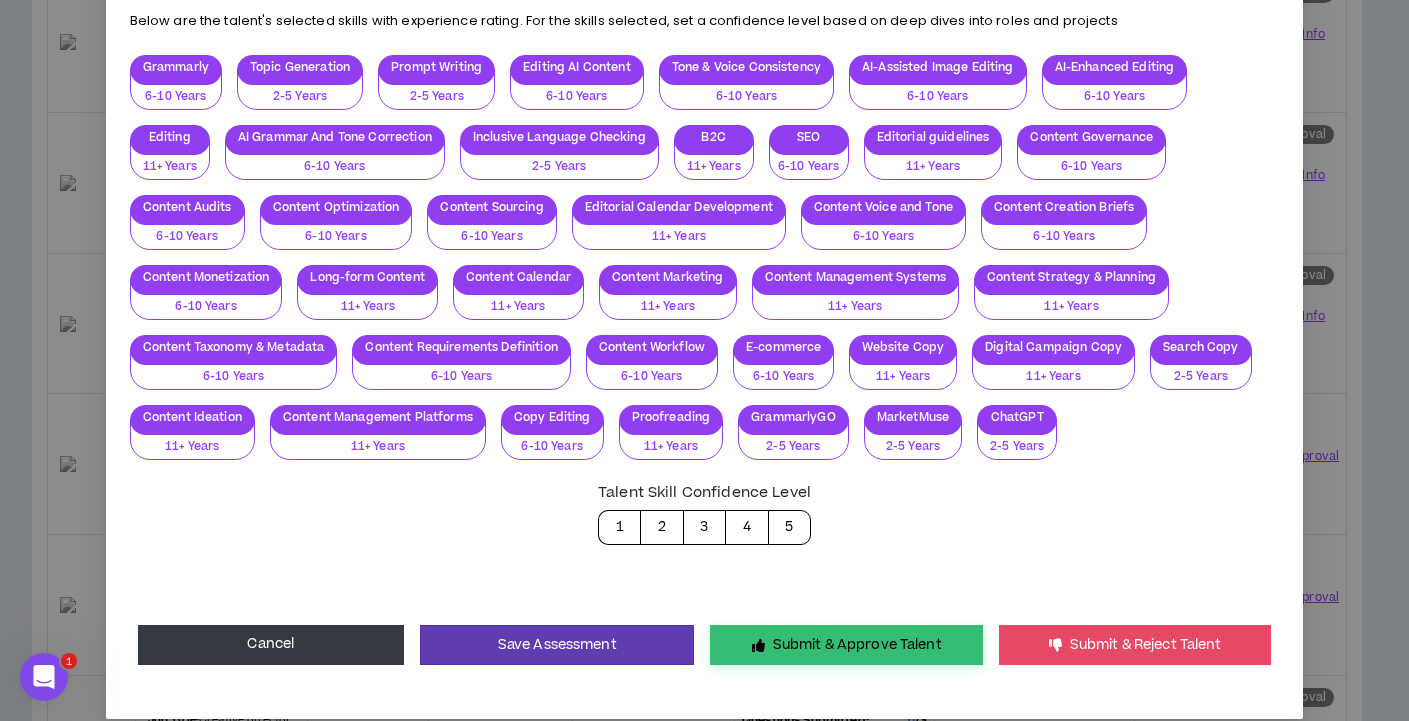 type on "**********" 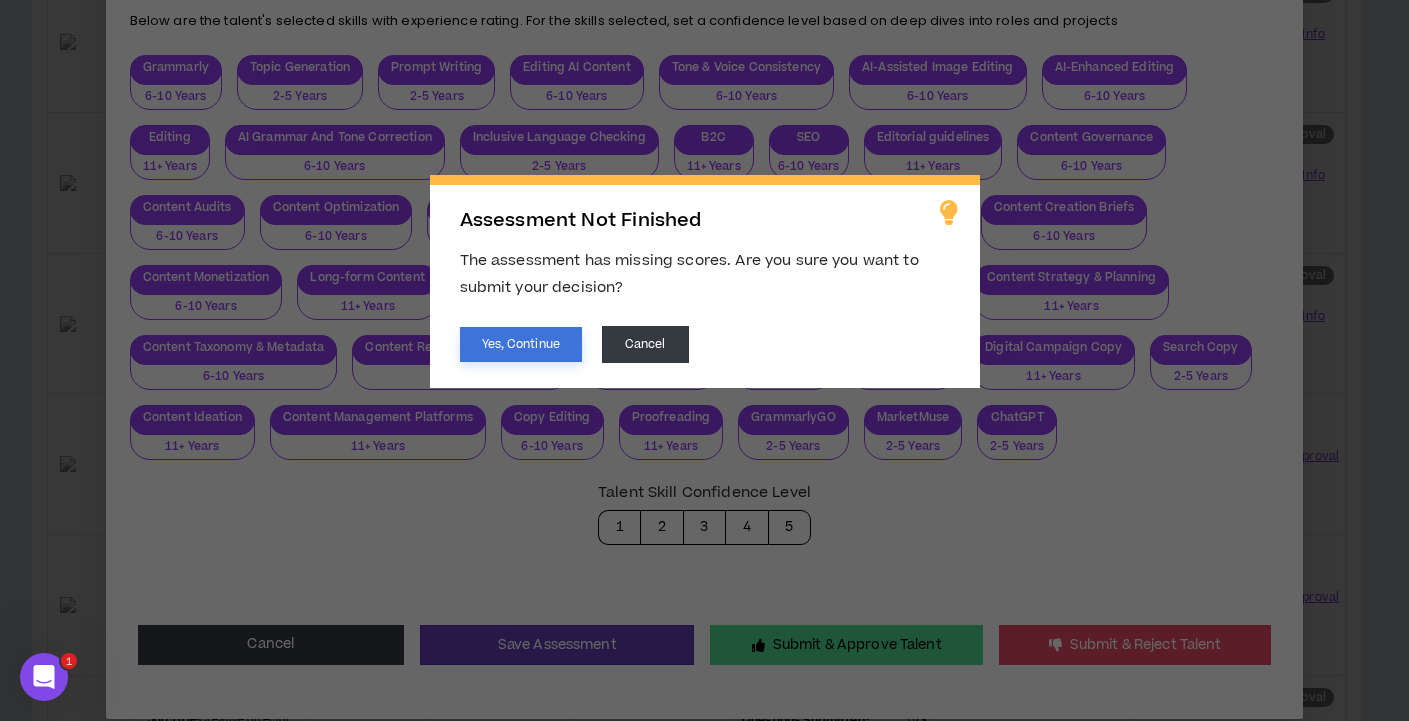 click on "Yes, Continue" at bounding box center [521, 344] 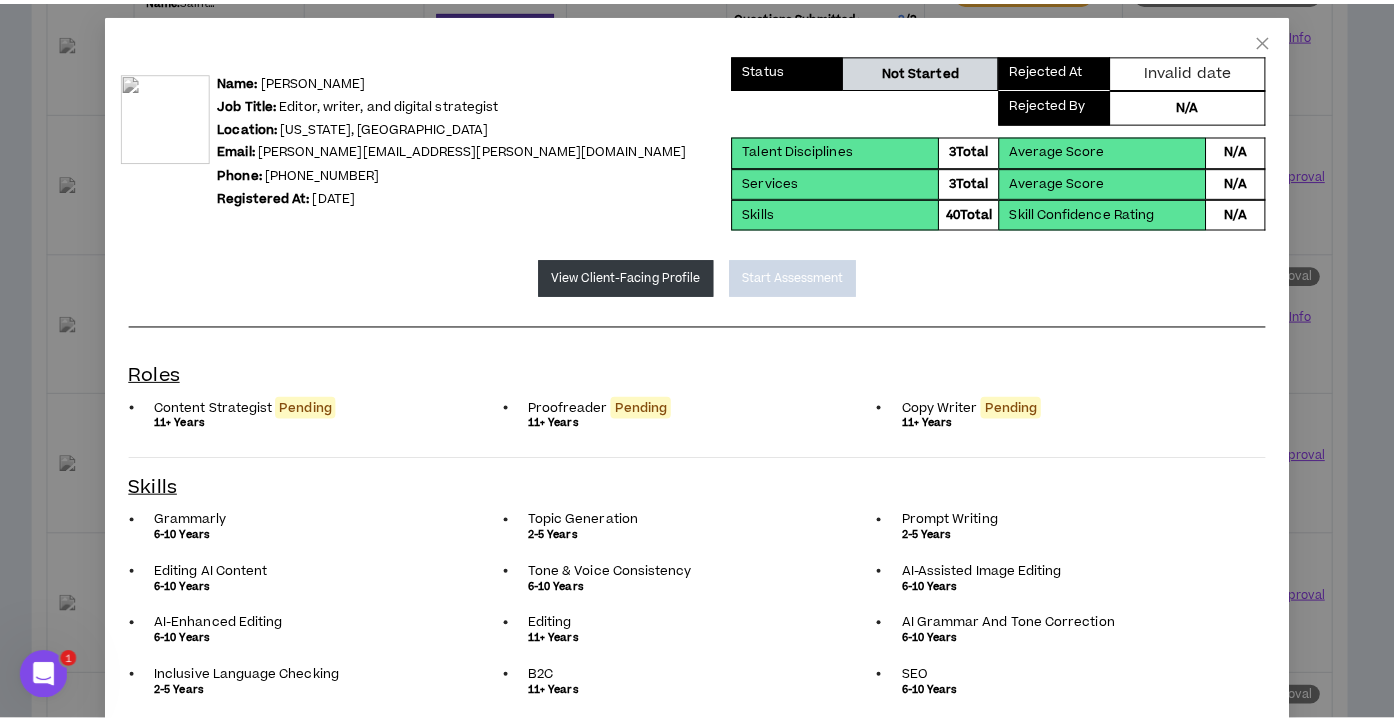 scroll, scrollTop: 0, scrollLeft: 0, axis: both 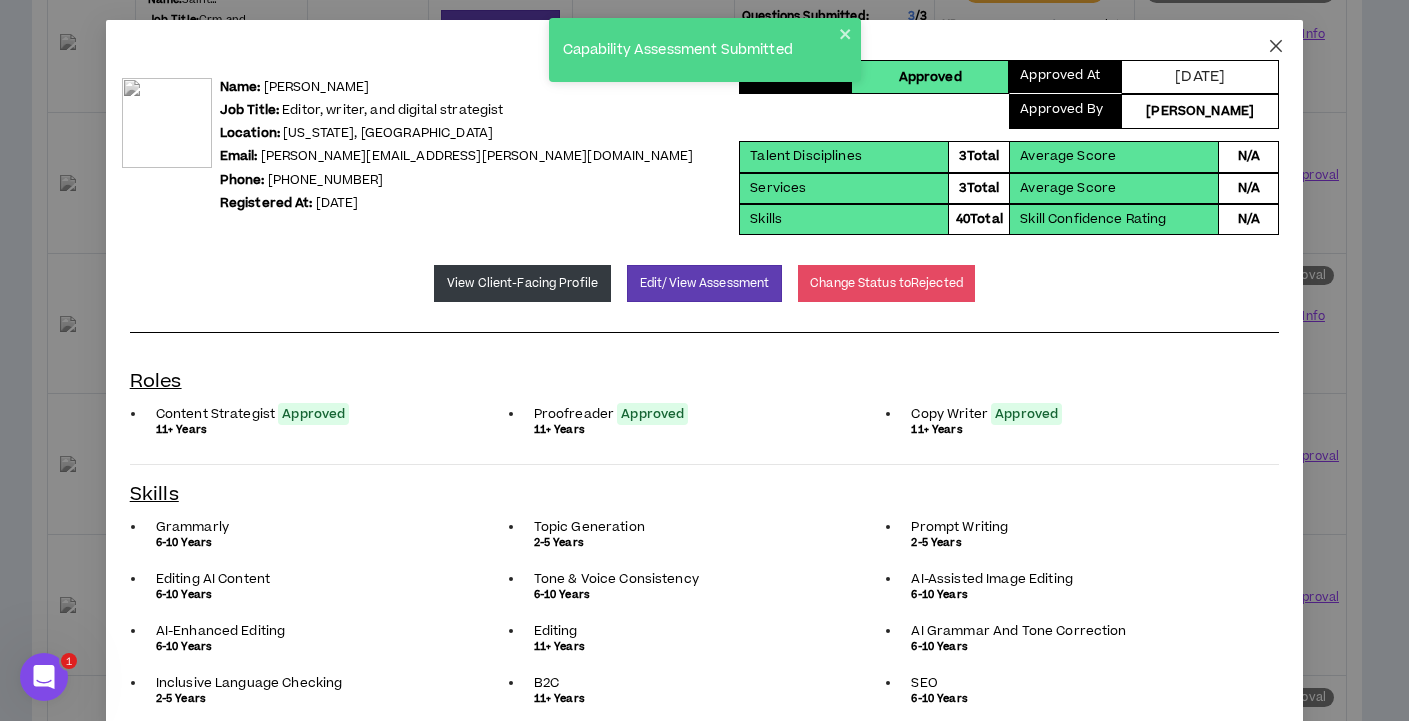 click 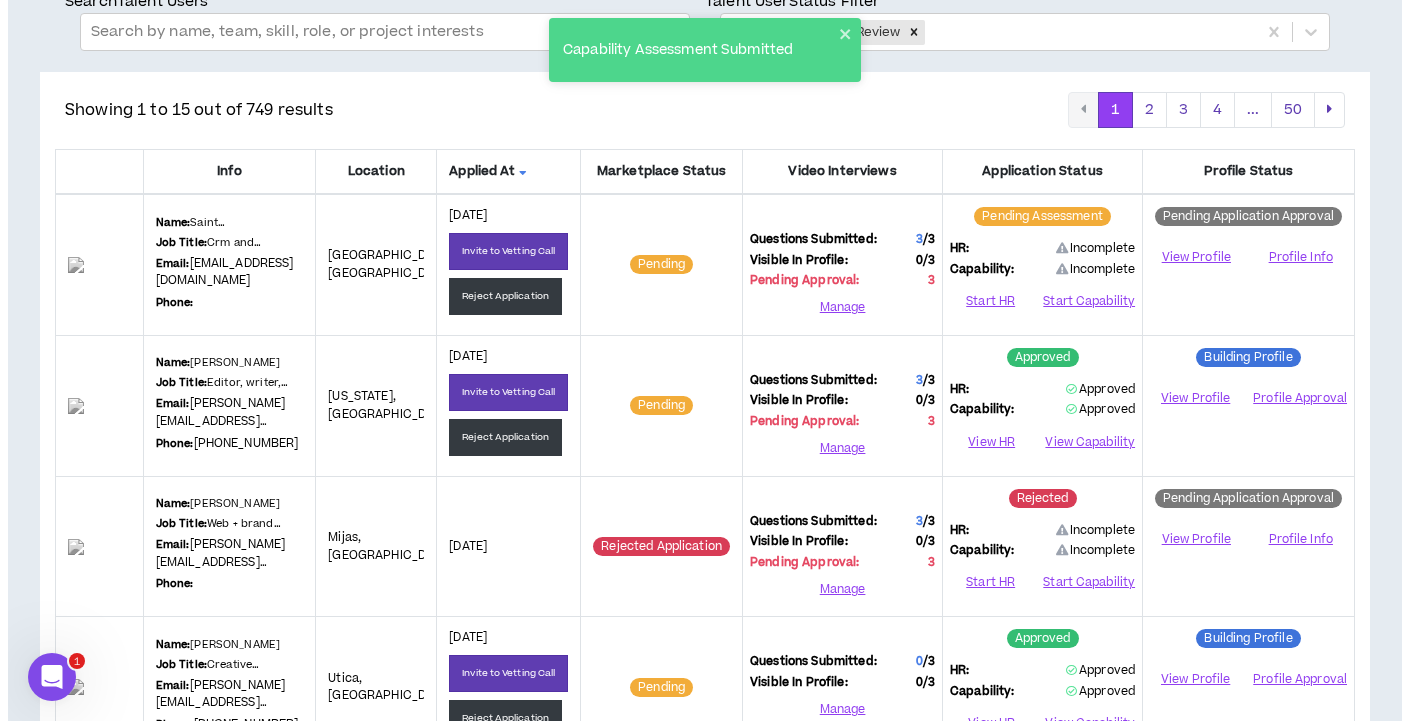 scroll, scrollTop: 172, scrollLeft: 0, axis: vertical 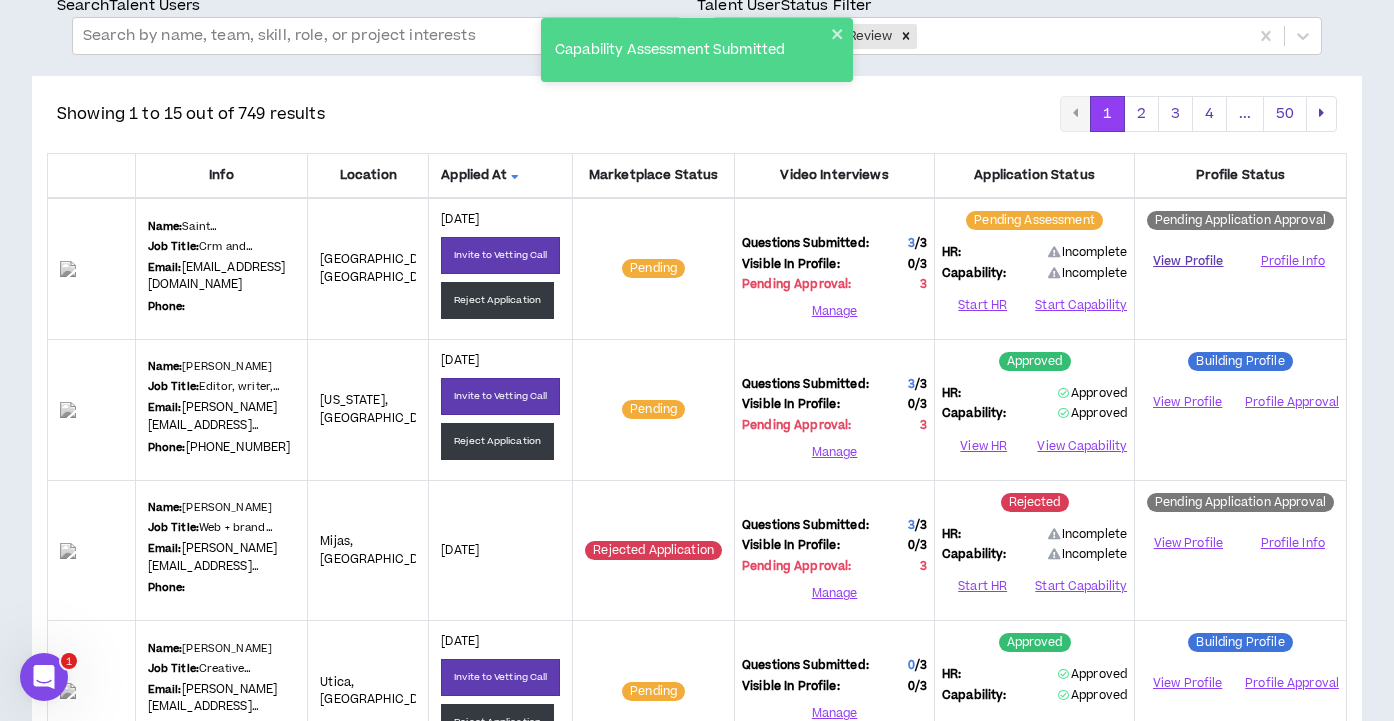 click on "View Profile" at bounding box center [1188, 261] 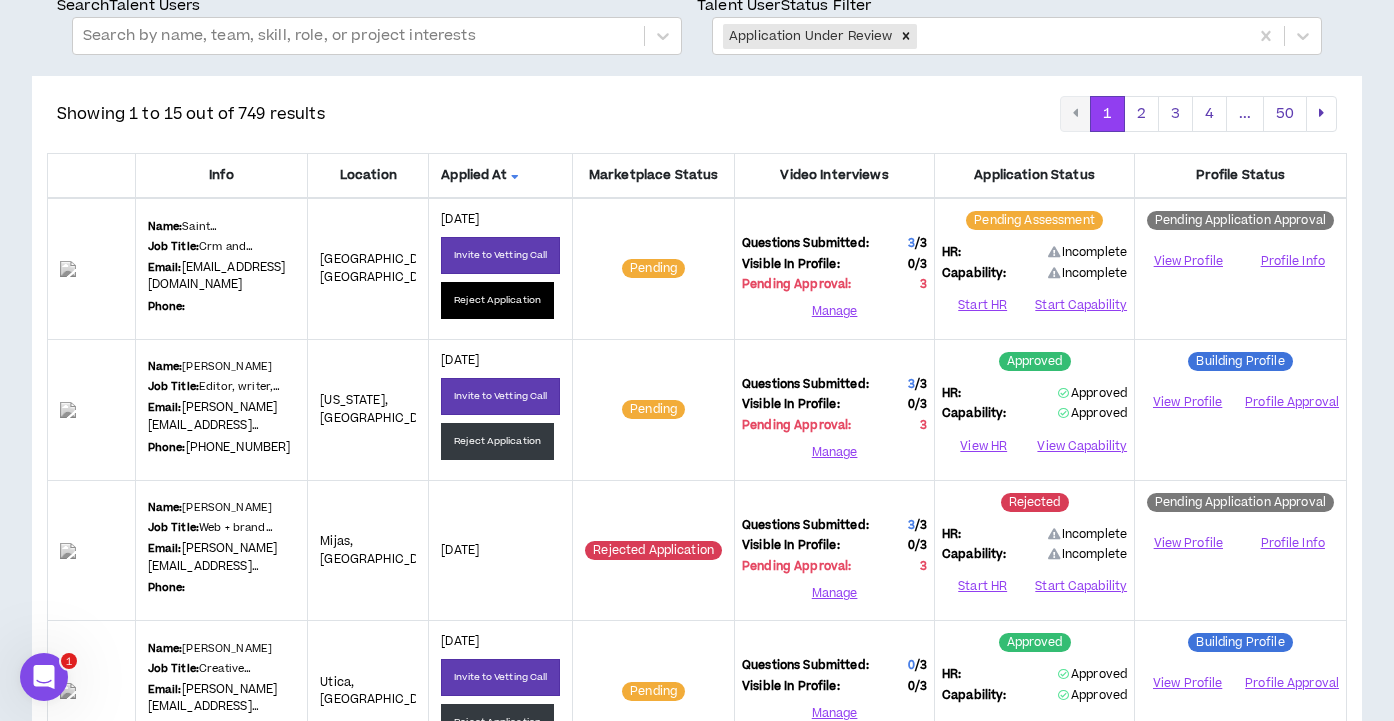 click on "Reject Application" at bounding box center [497, 300] 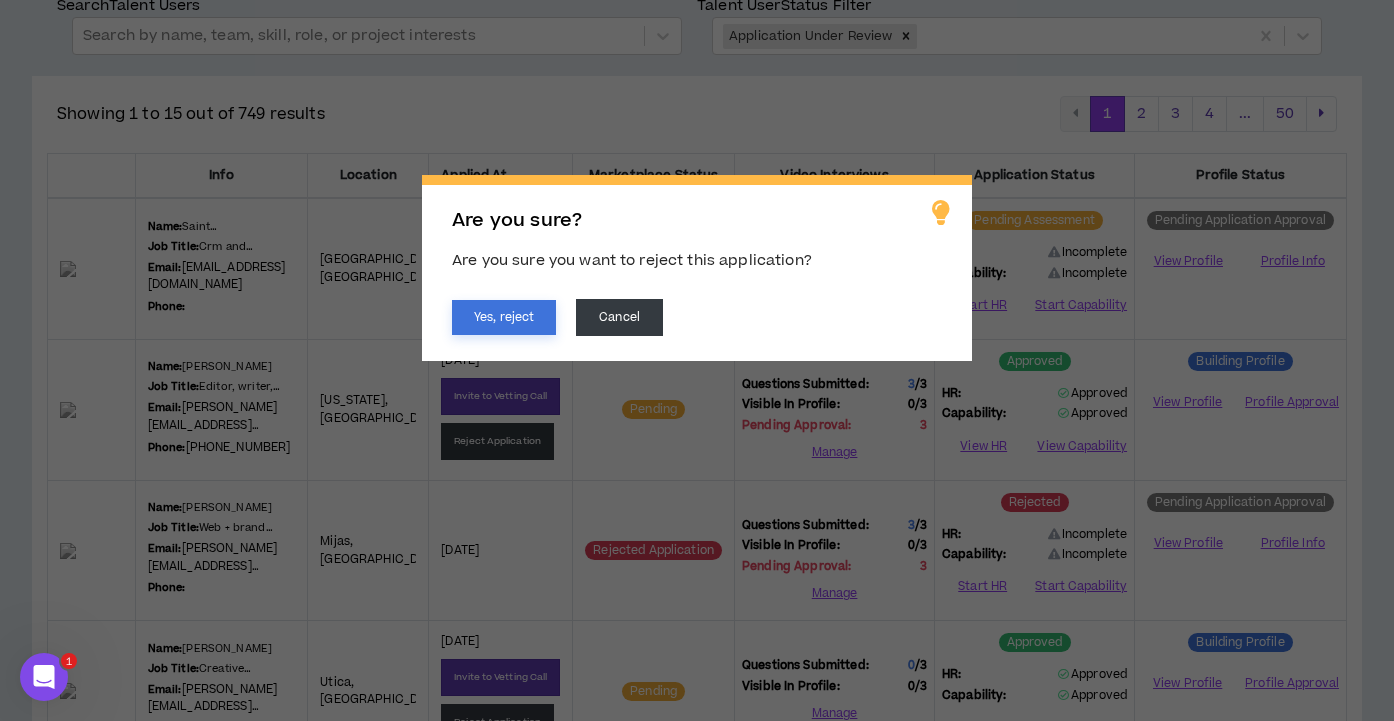 click on "Yes, reject" at bounding box center (504, 317) 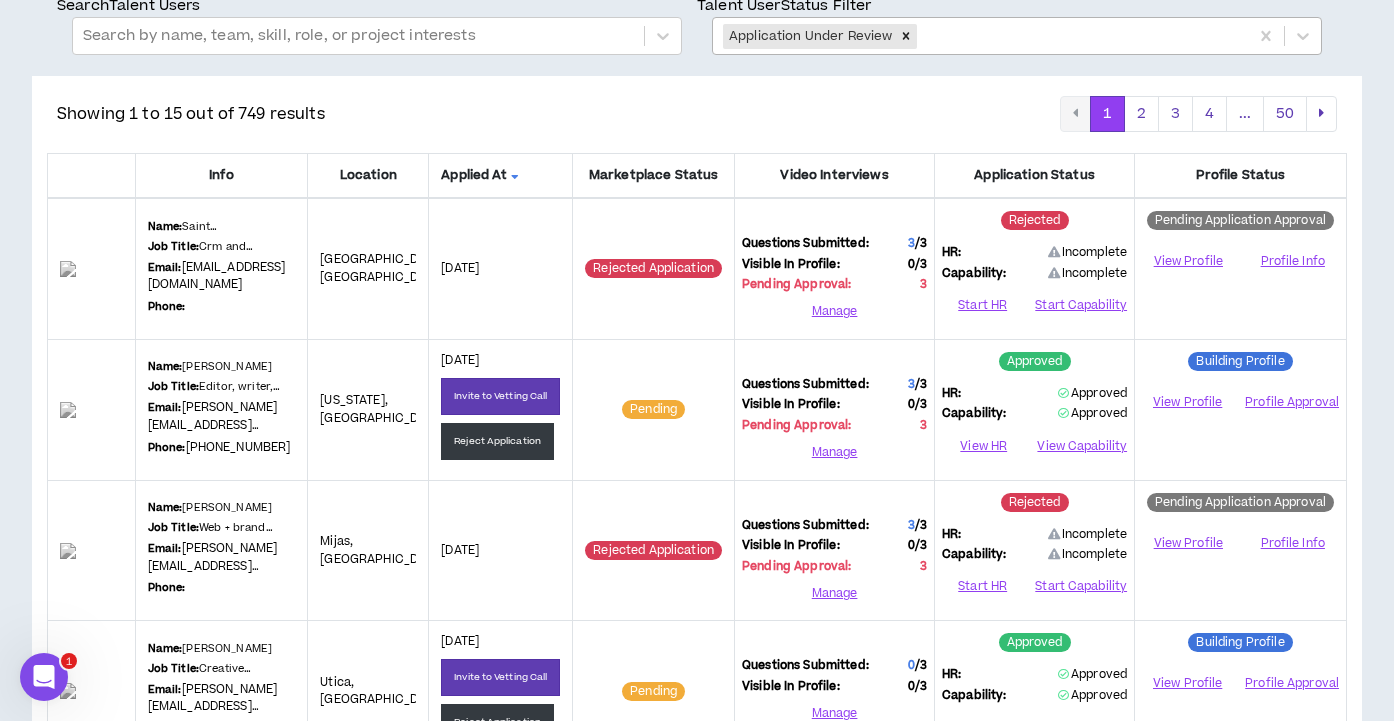 drag, startPoint x: 906, startPoint y: 39, endPoint x: 885, endPoint y: 40, distance: 21.023796 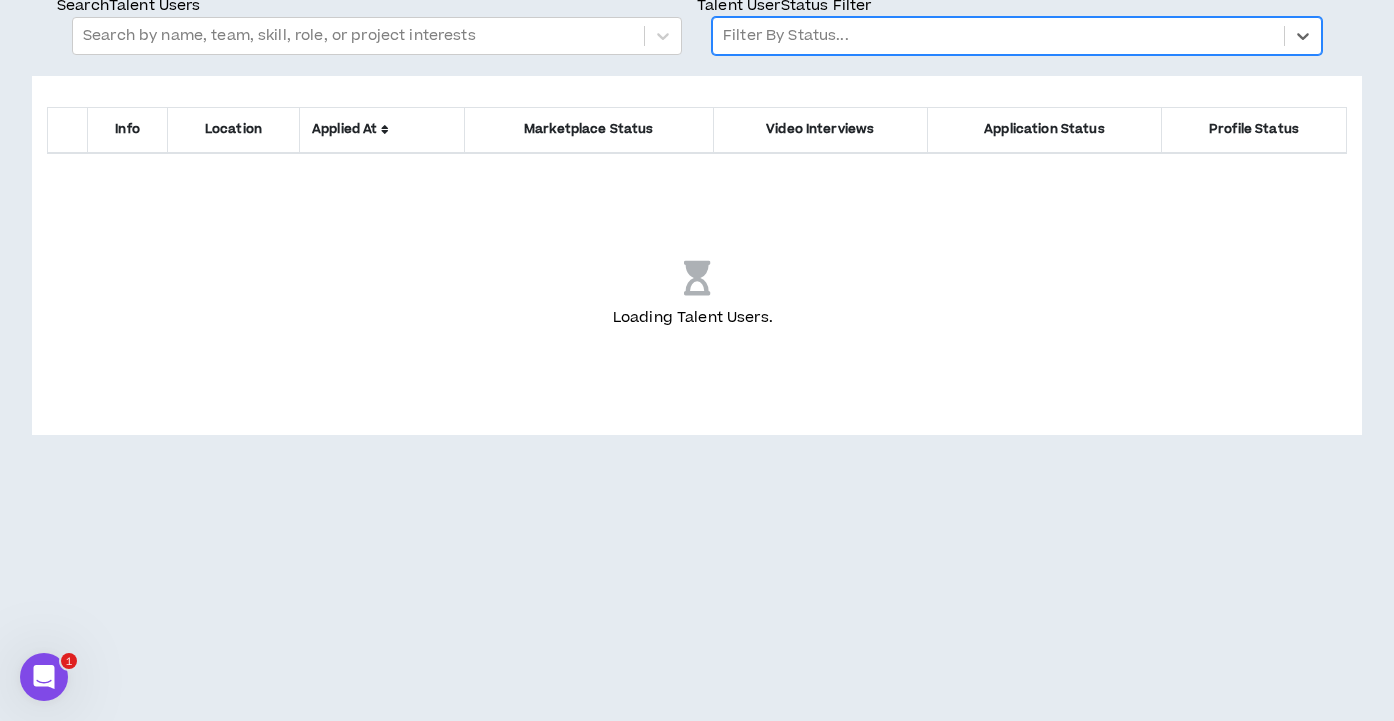 click at bounding box center (998, 36) 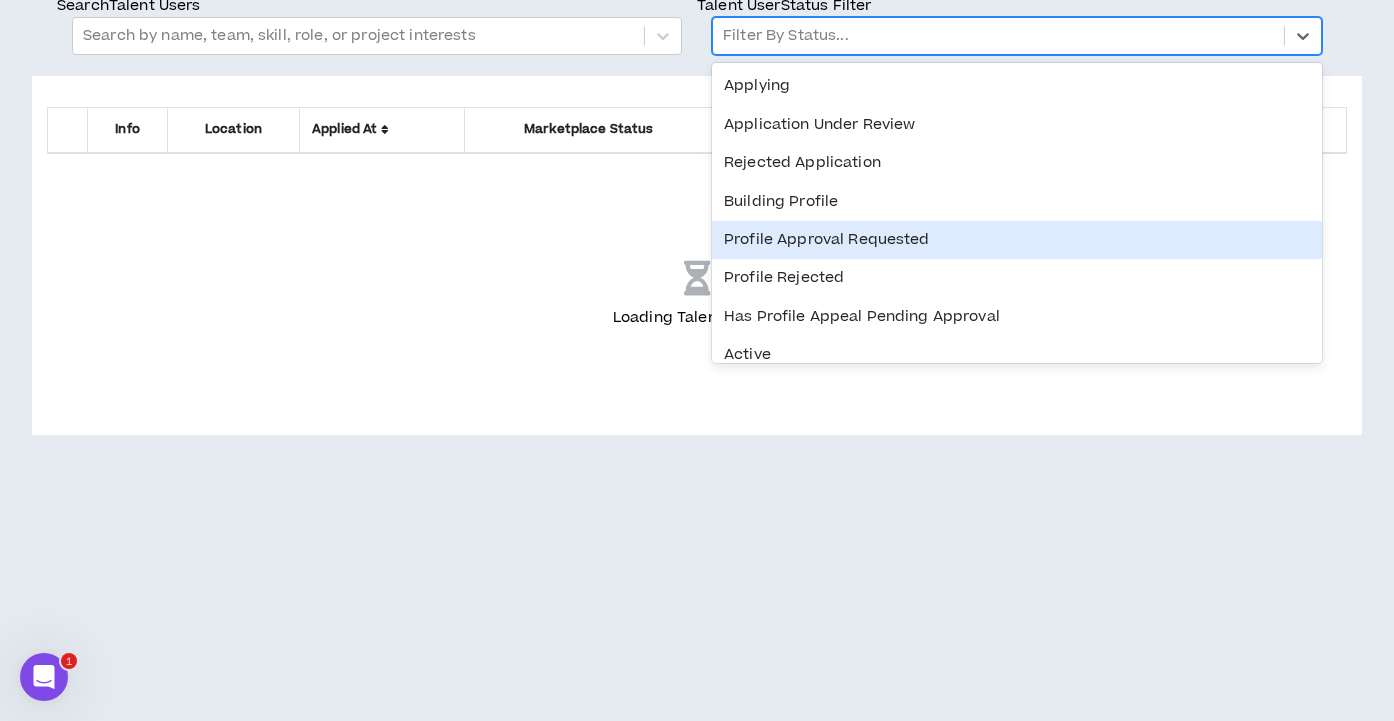 click on "Profile Approval Requested" at bounding box center (1017, 240) 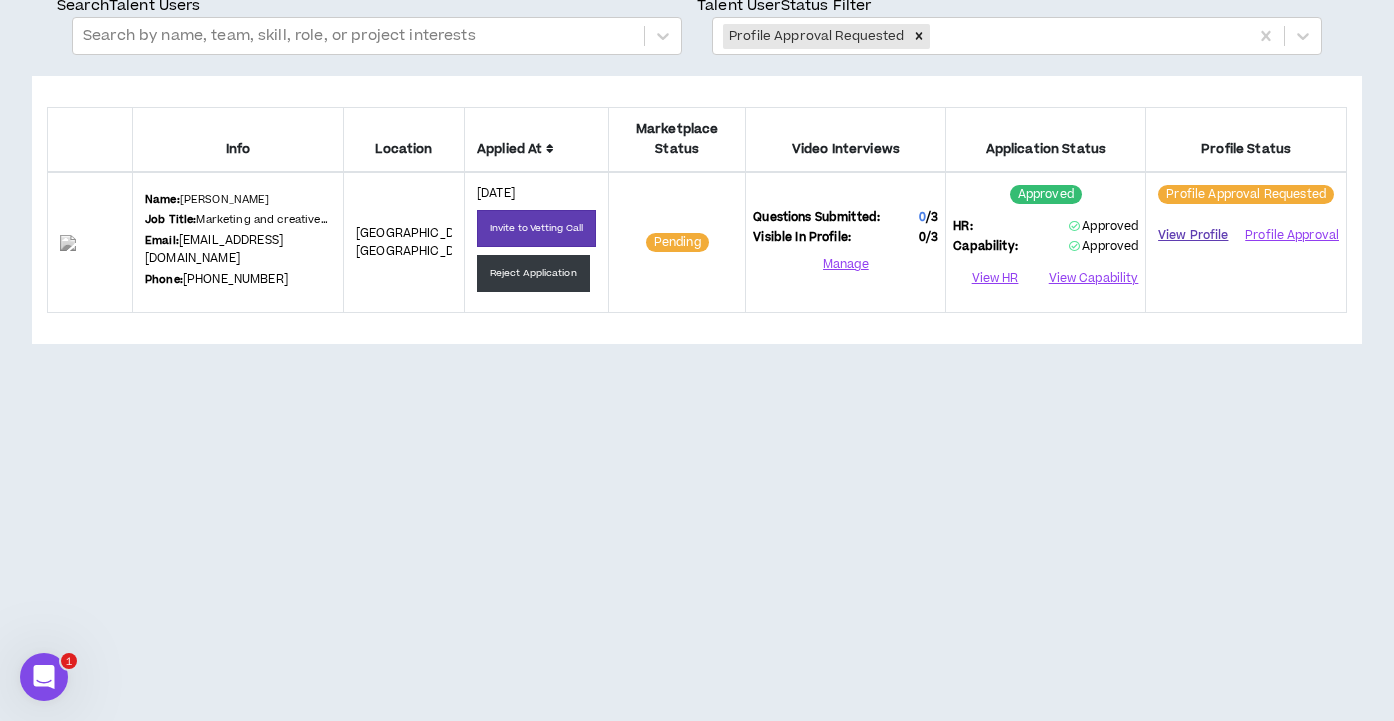 click on "View Profile" at bounding box center [1193, 235] 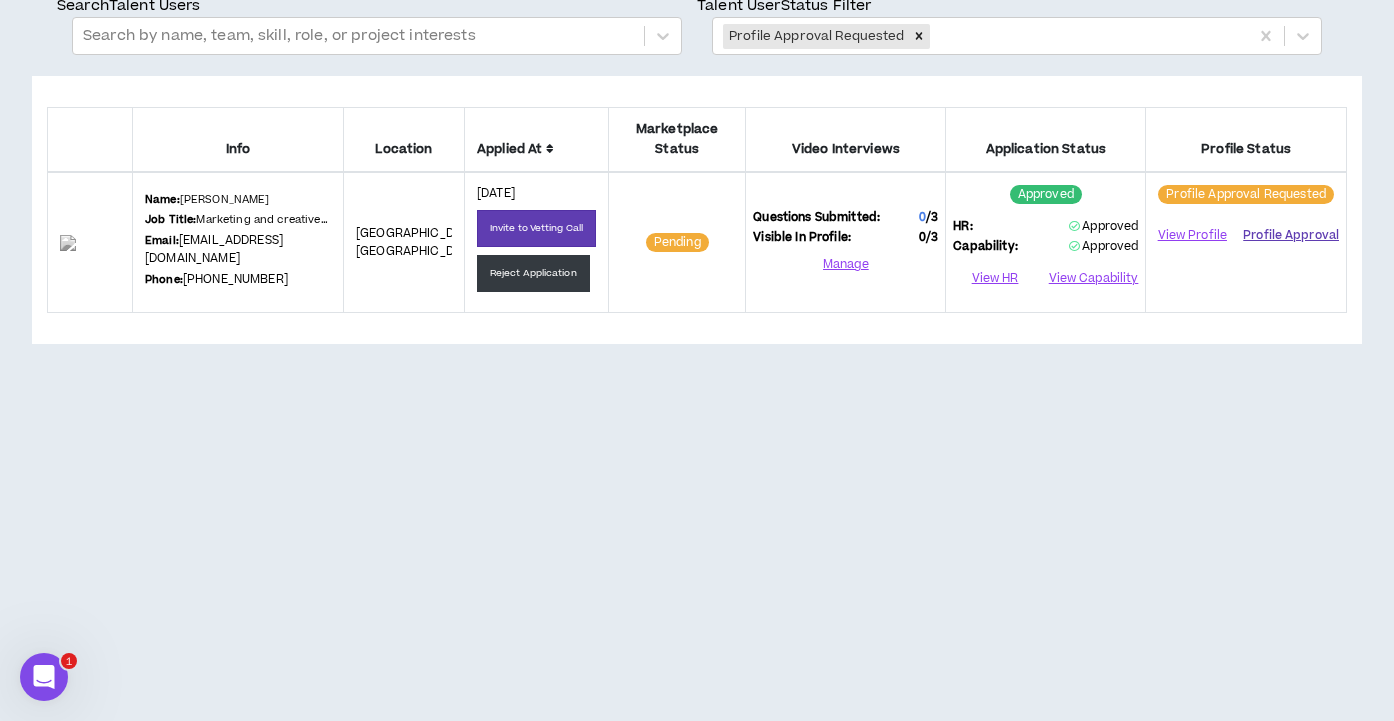 click on "Profile Approval" at bounding box center [1291, 235] 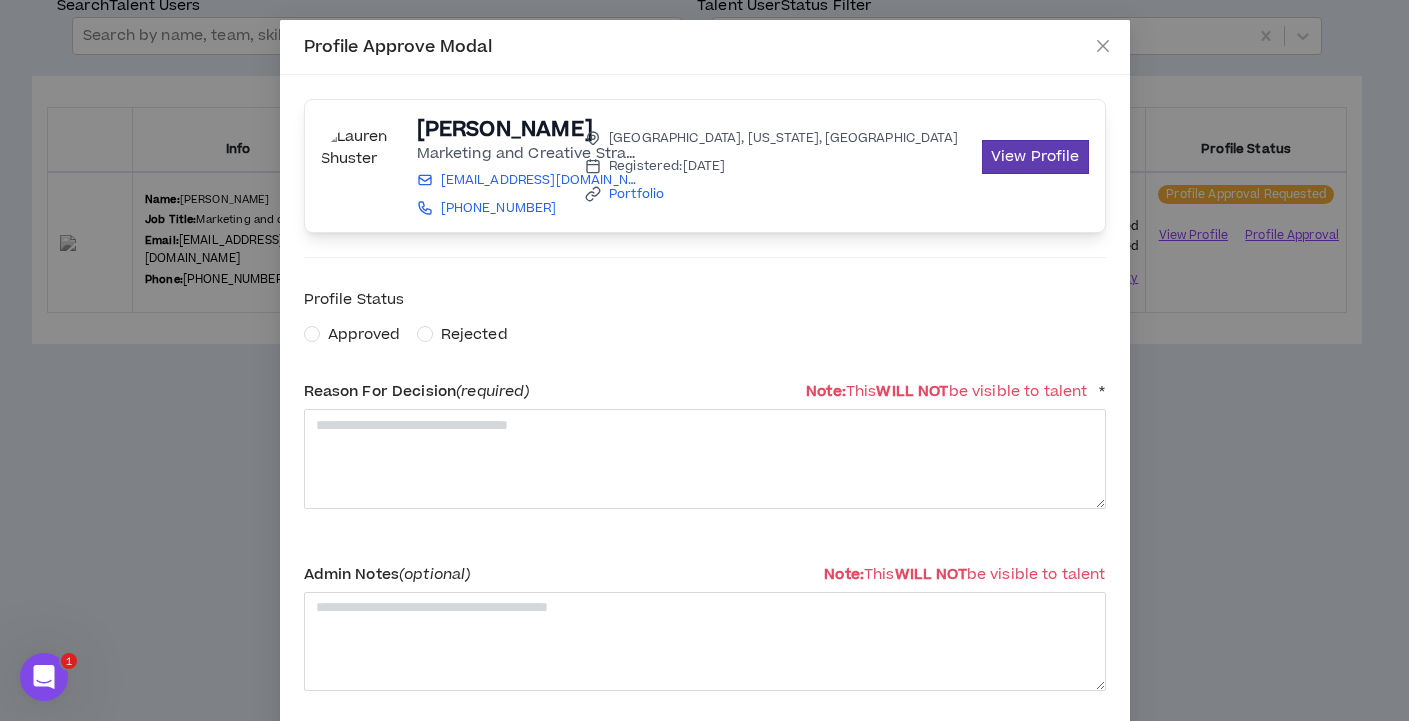 click on "Approved" at bounding box center (364, 334) 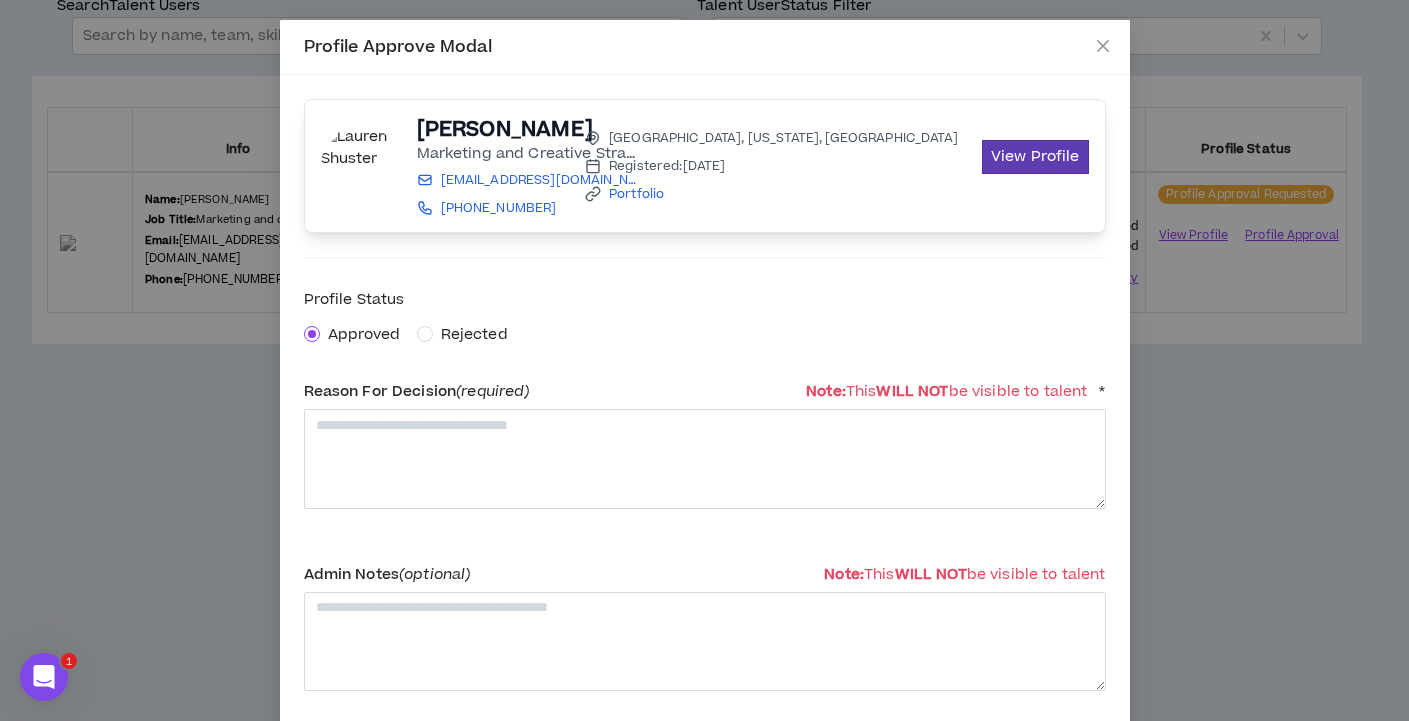 click on "Reason For Decision  (required)" at bounding box center (417, 391) 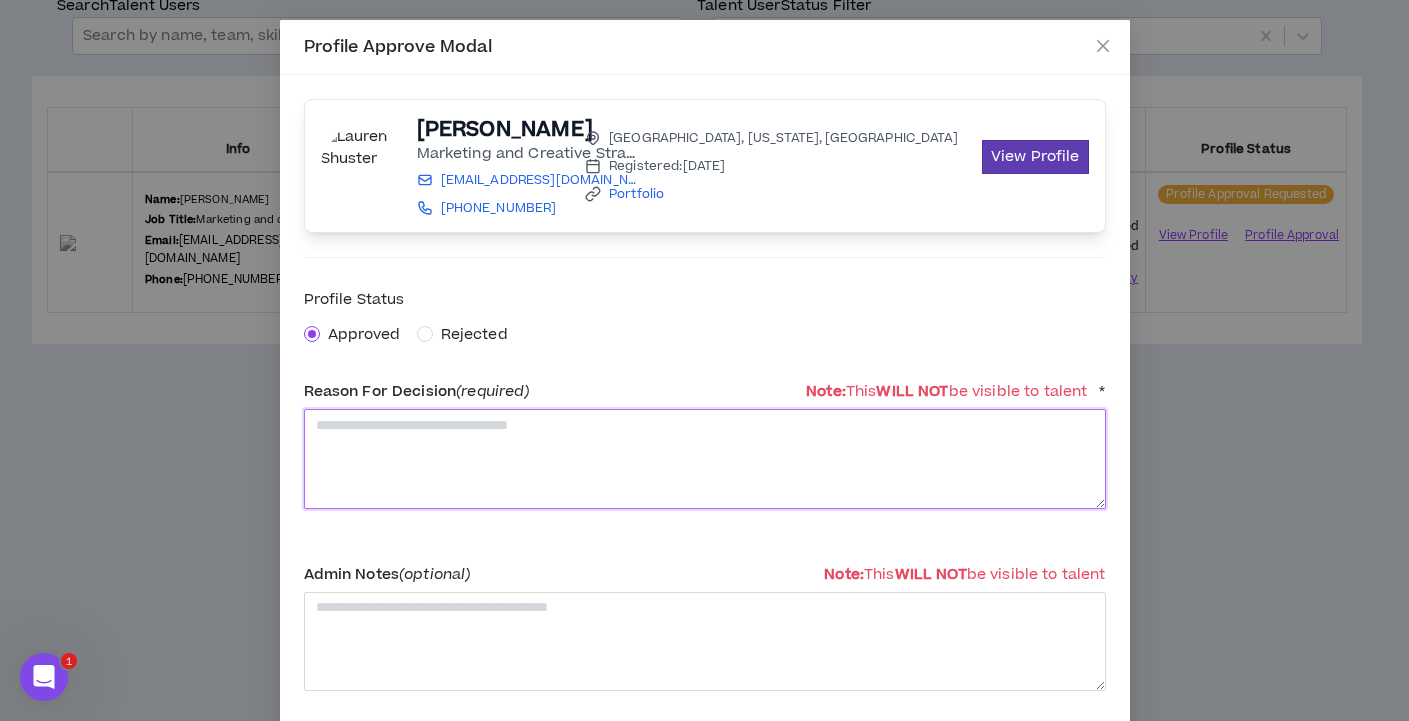 click at bounding box center [705, 458] 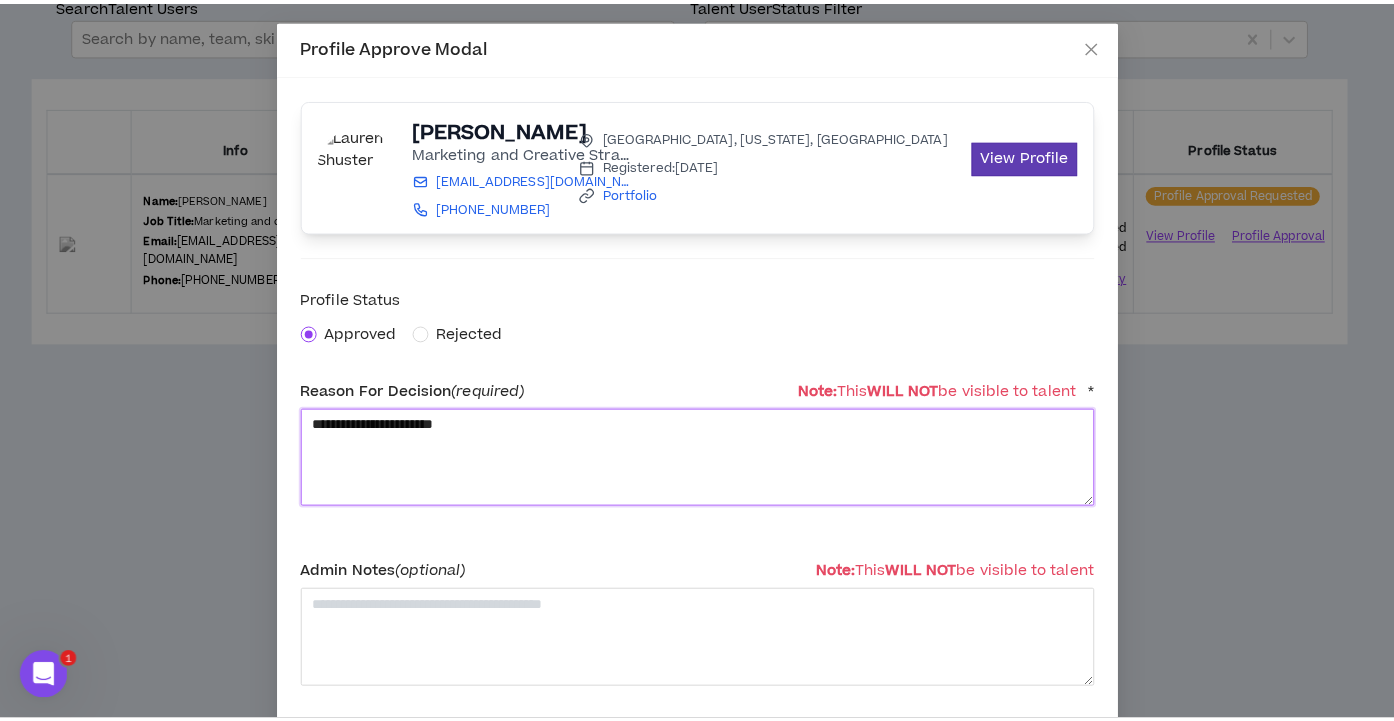 scroll, scrollTop: 105, scrollLeft: 0, axis: vertical 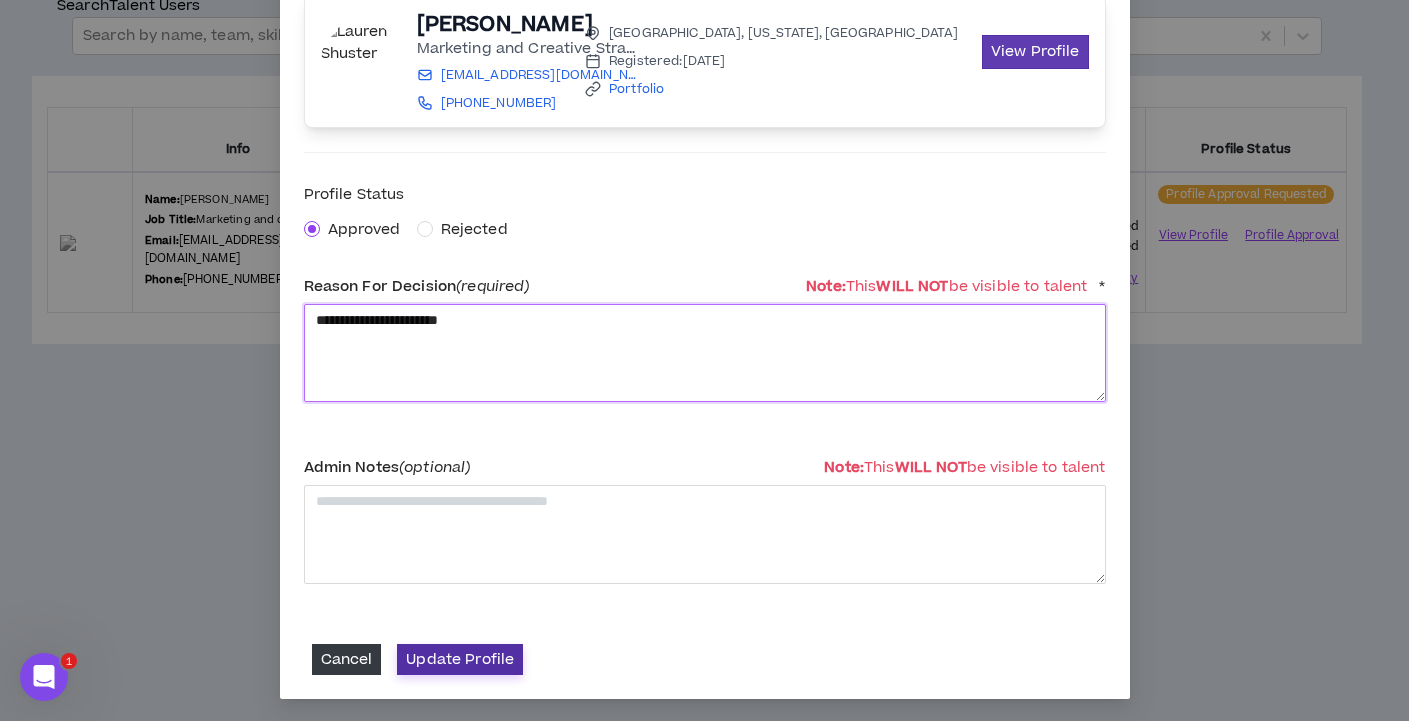 type on "**********" 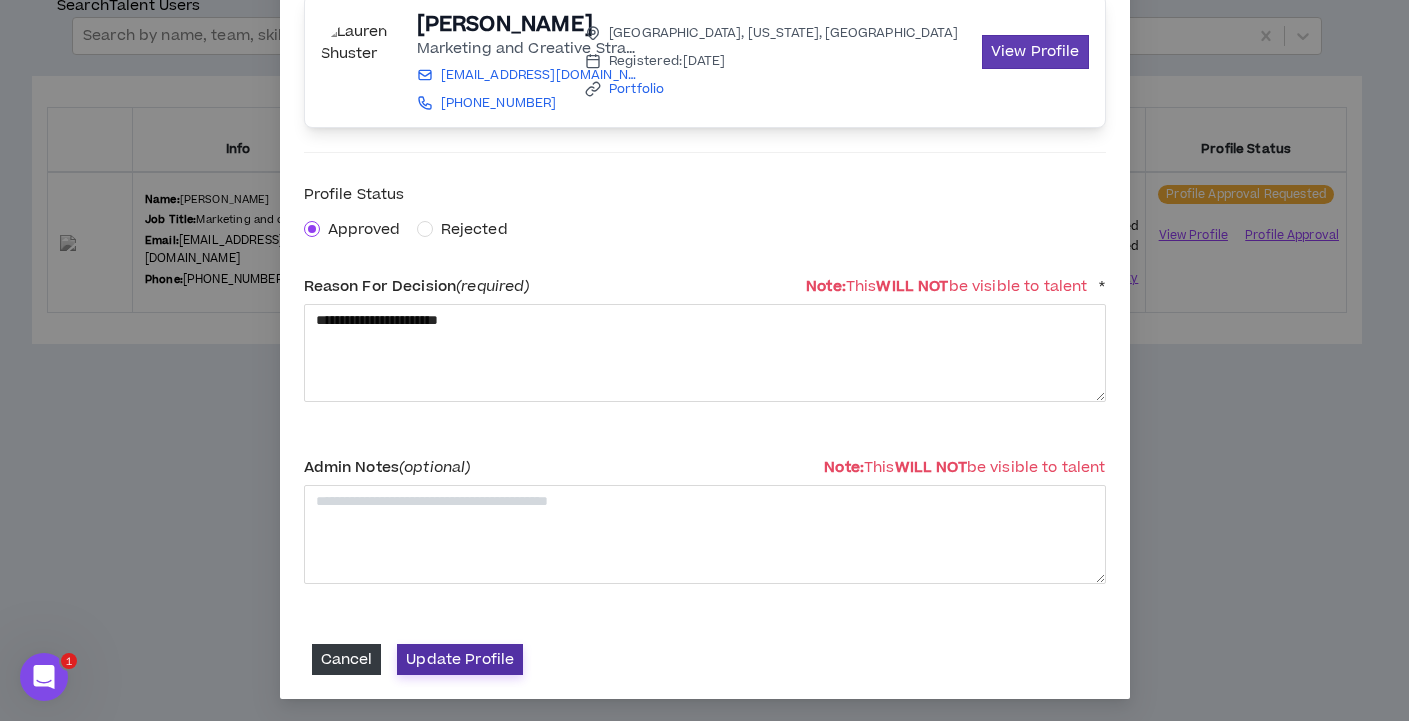 click on "Update Profile" at bounding box center (460, 659) 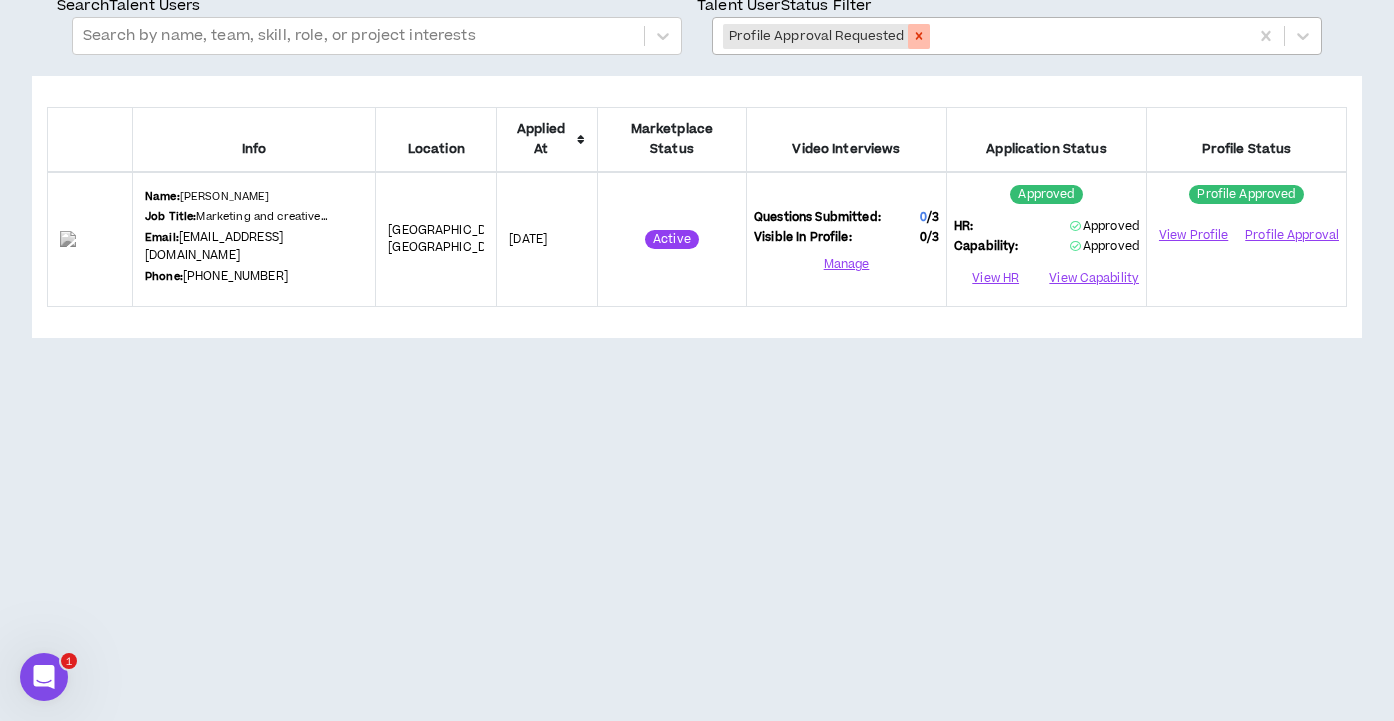 click 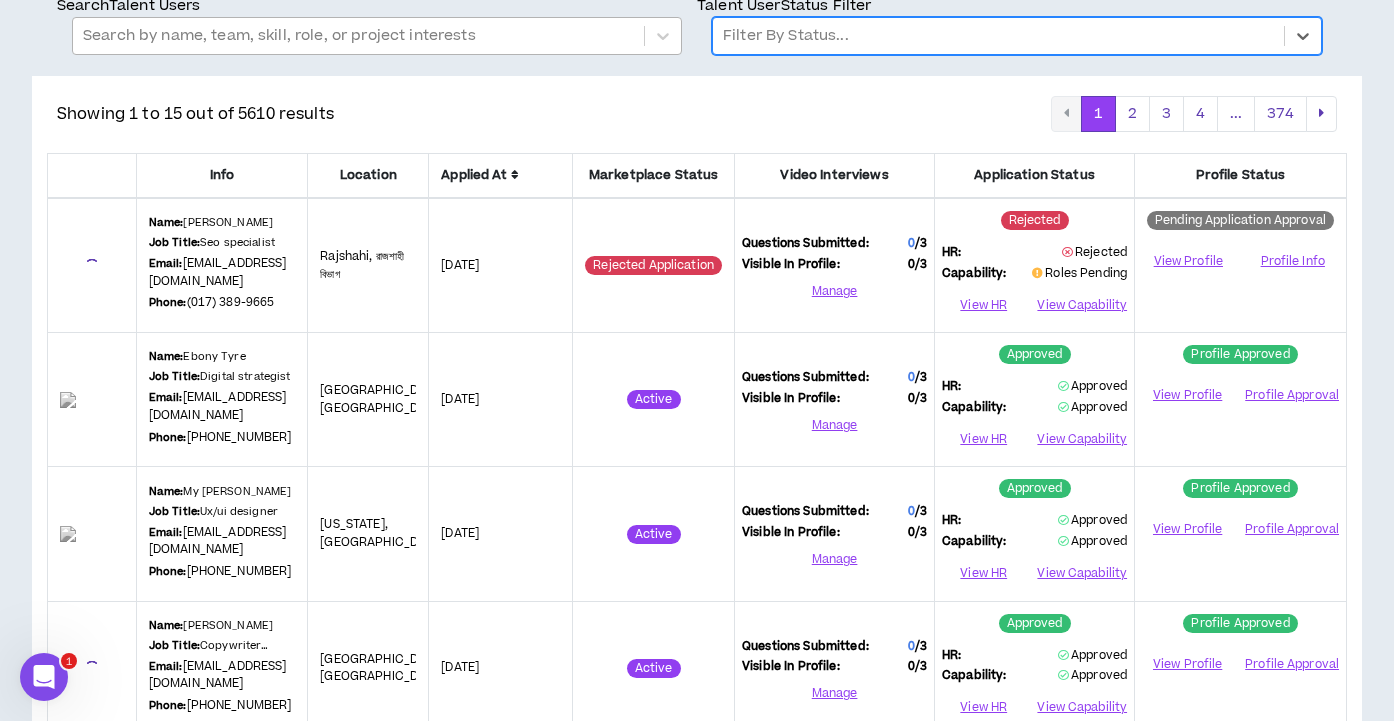 click at bounding box center [358, 36] 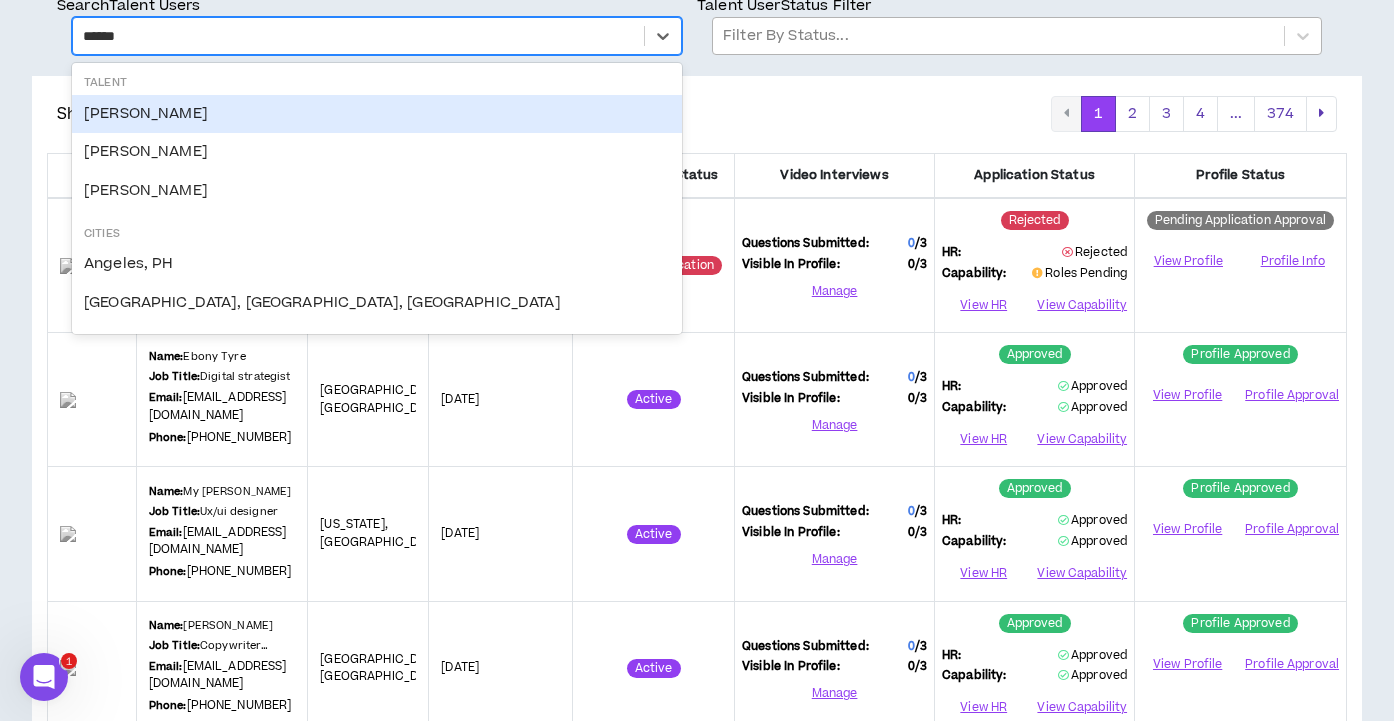 type on "*******" 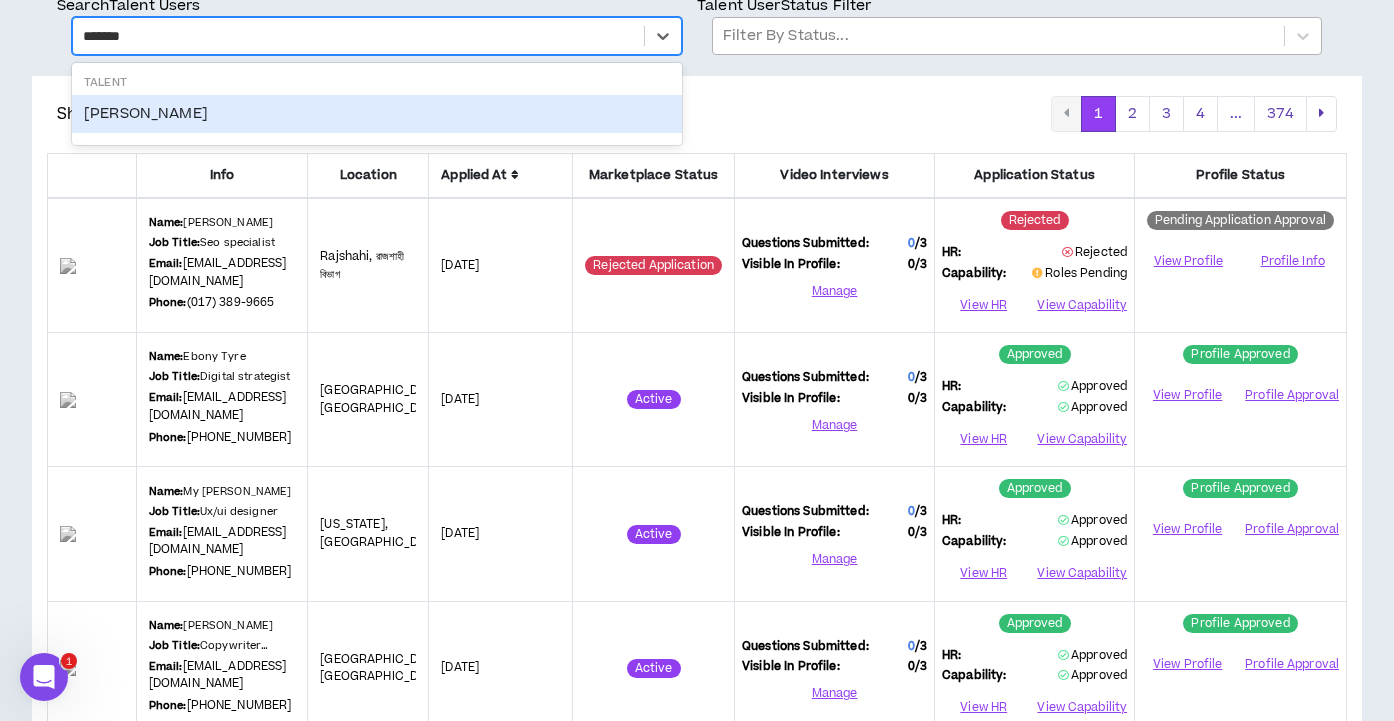 click on "Angel Lopez" at bounding box center (377, 114) 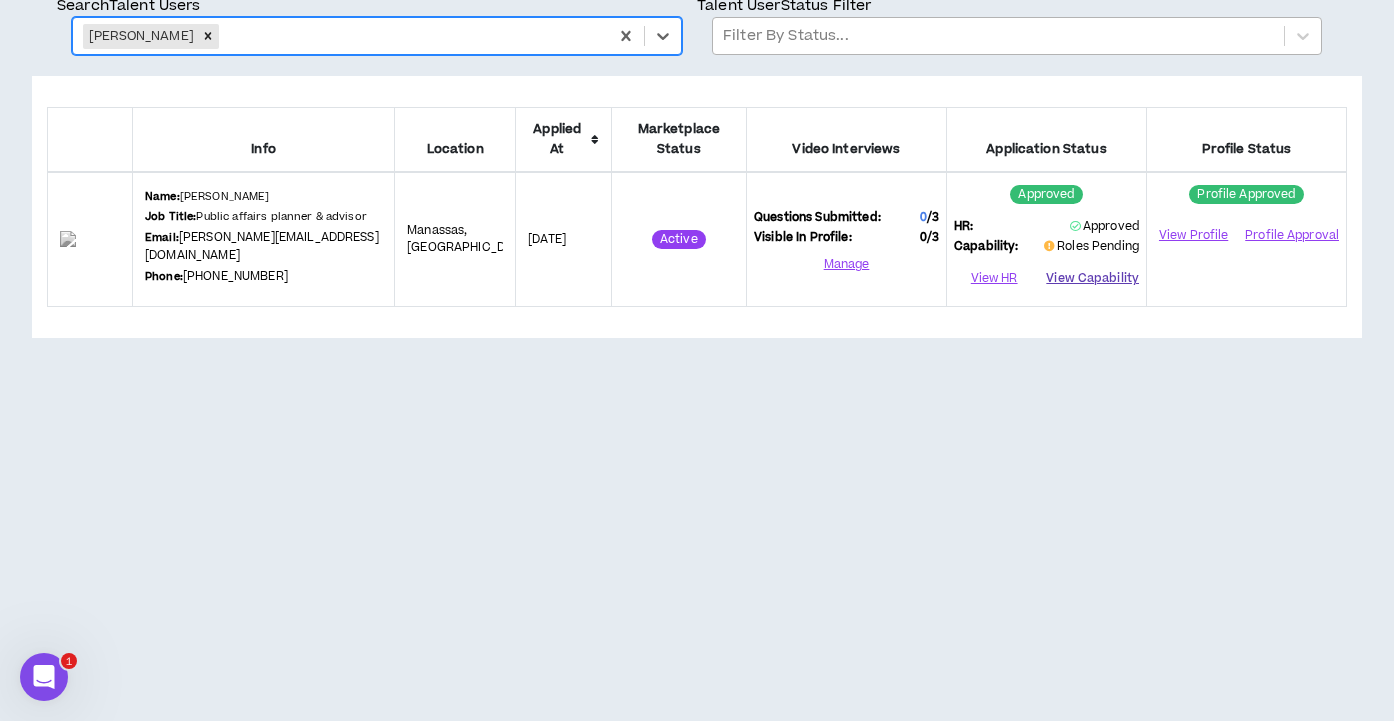 click on "View Capability" at bounding box center [1092, 279] 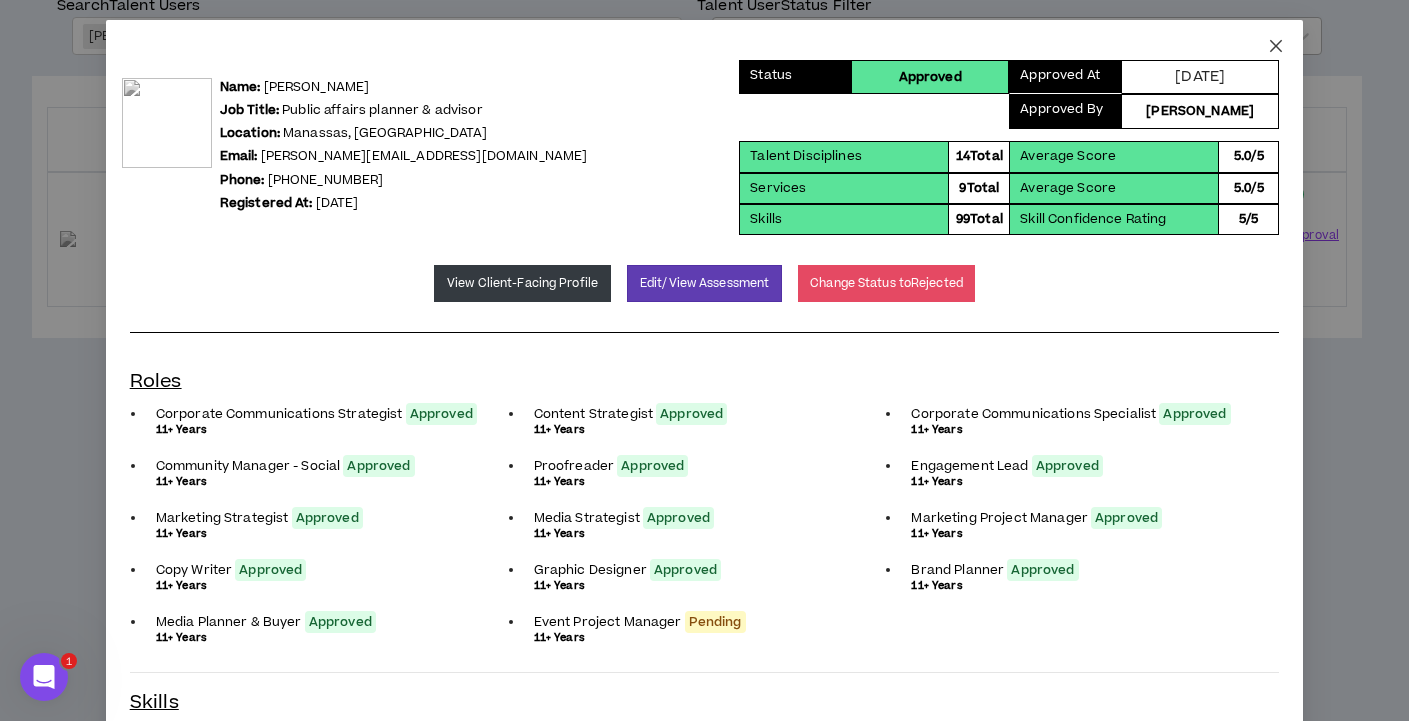 click 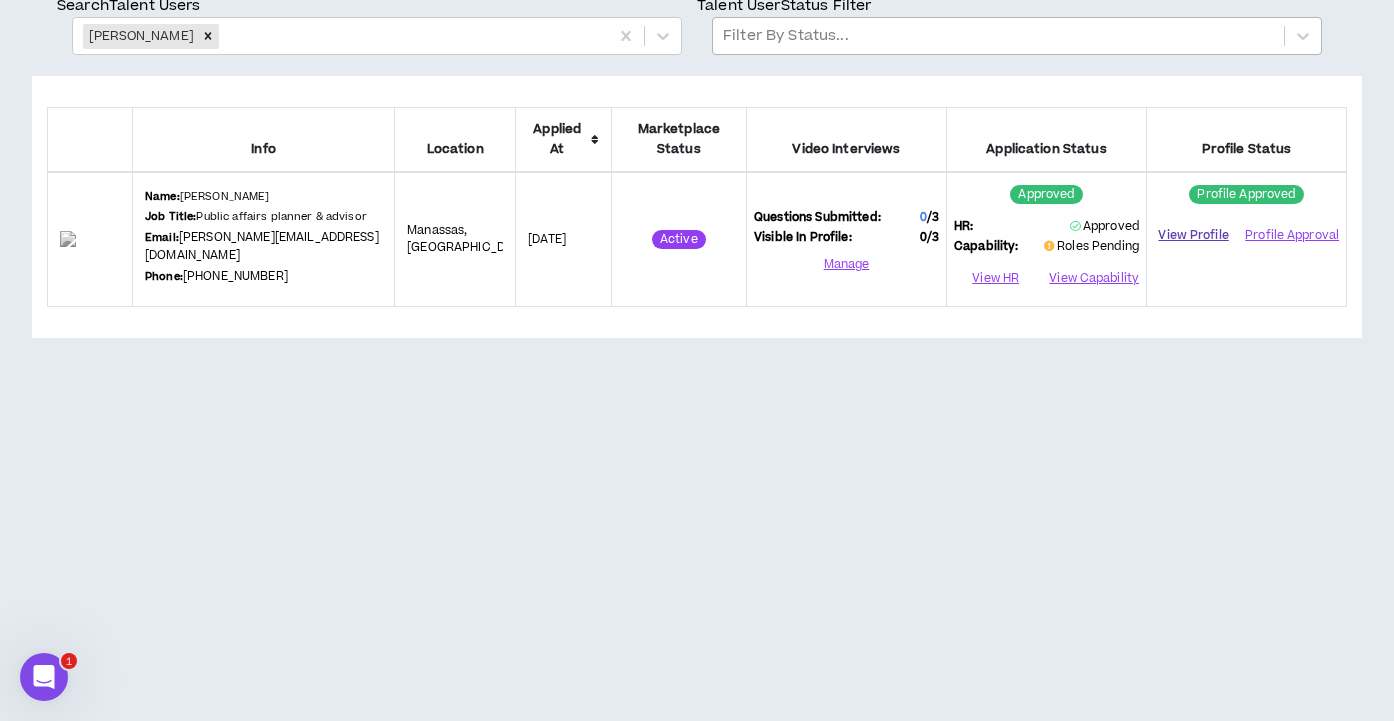 click on "View Profile" at bounding box center (1193, 235) 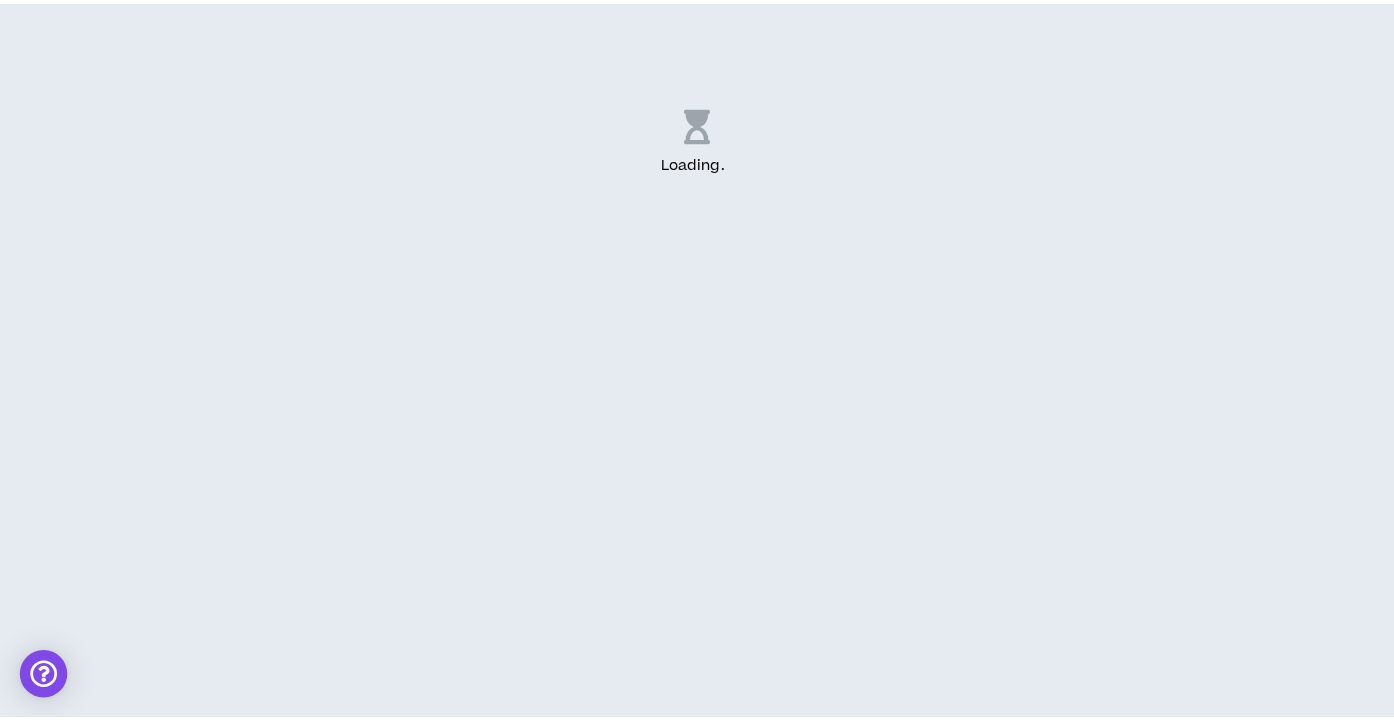scroll, scrollTop: 0, scrollLeft: 0, axis: both 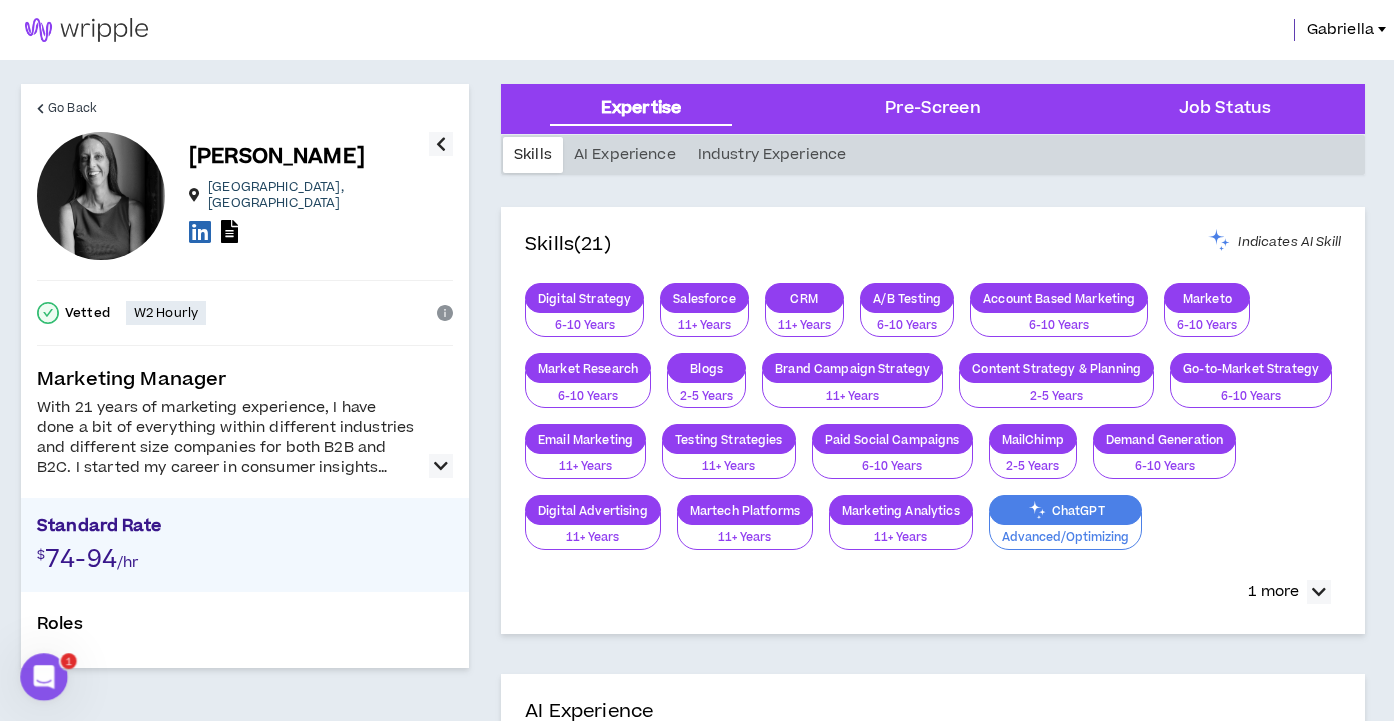 click at bounding box center [441, 466] 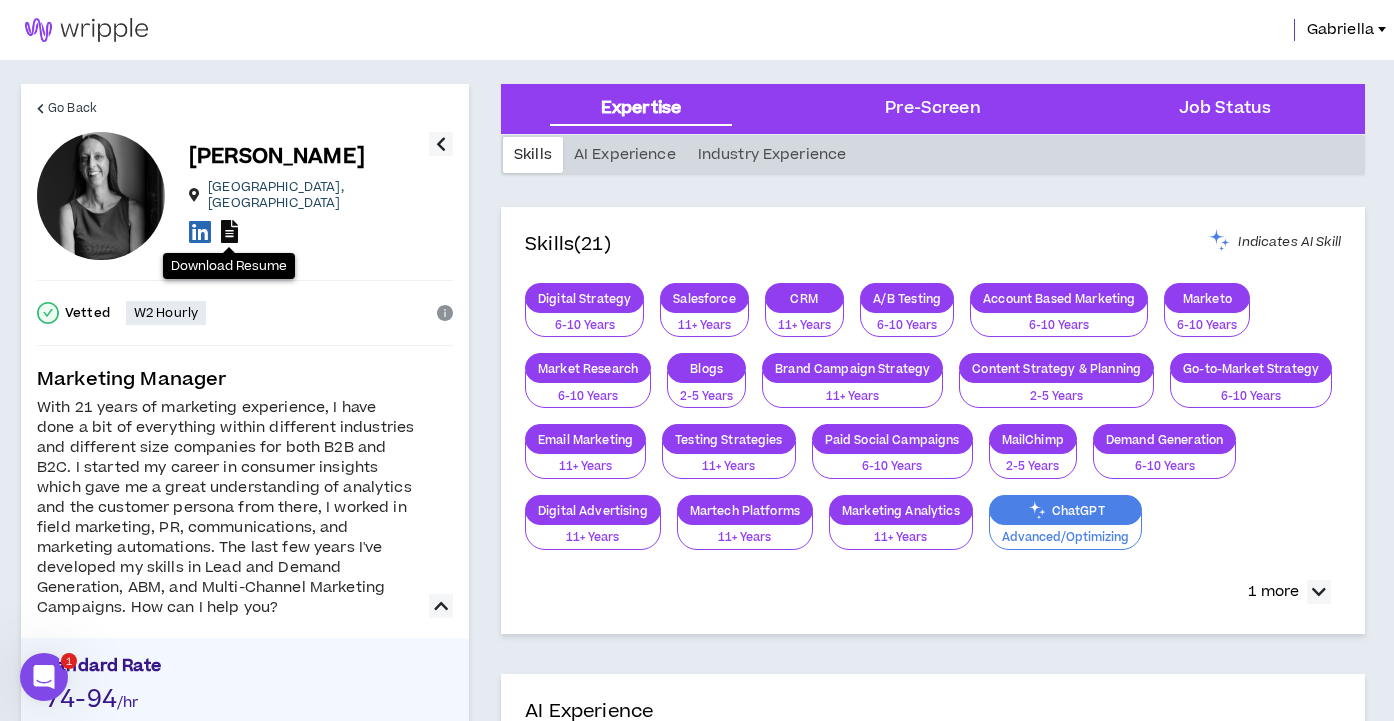 click at bounding box center [229, 231] 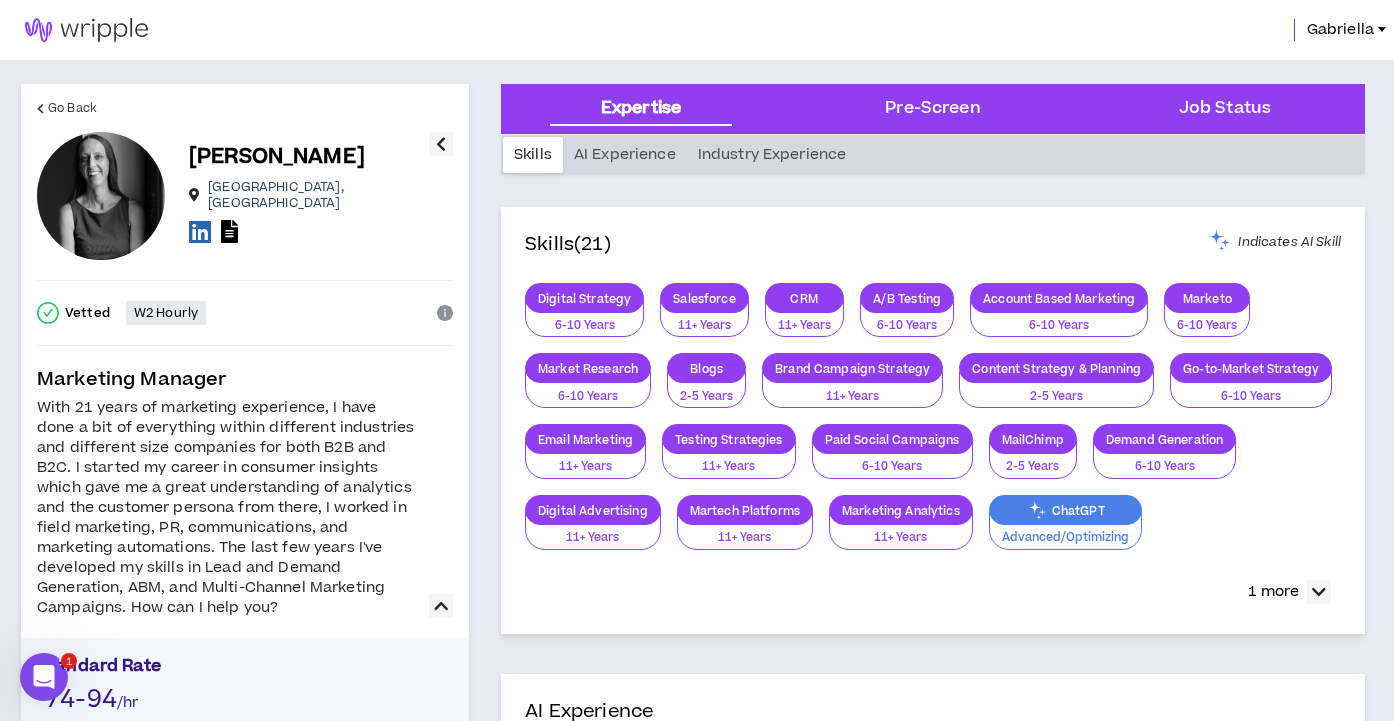 click at bounding box center (200, 231) 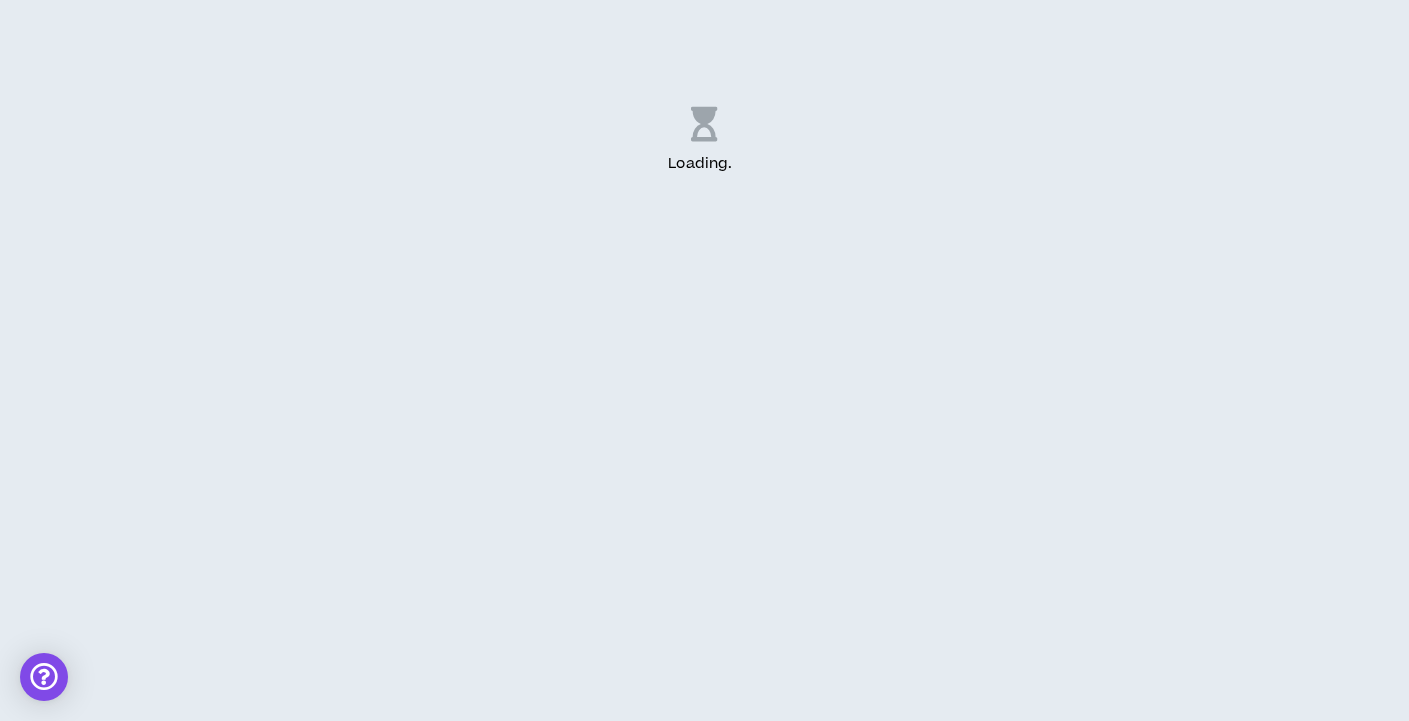 scroll, scrollTop: 0, scrollLeft: 0, axis: both 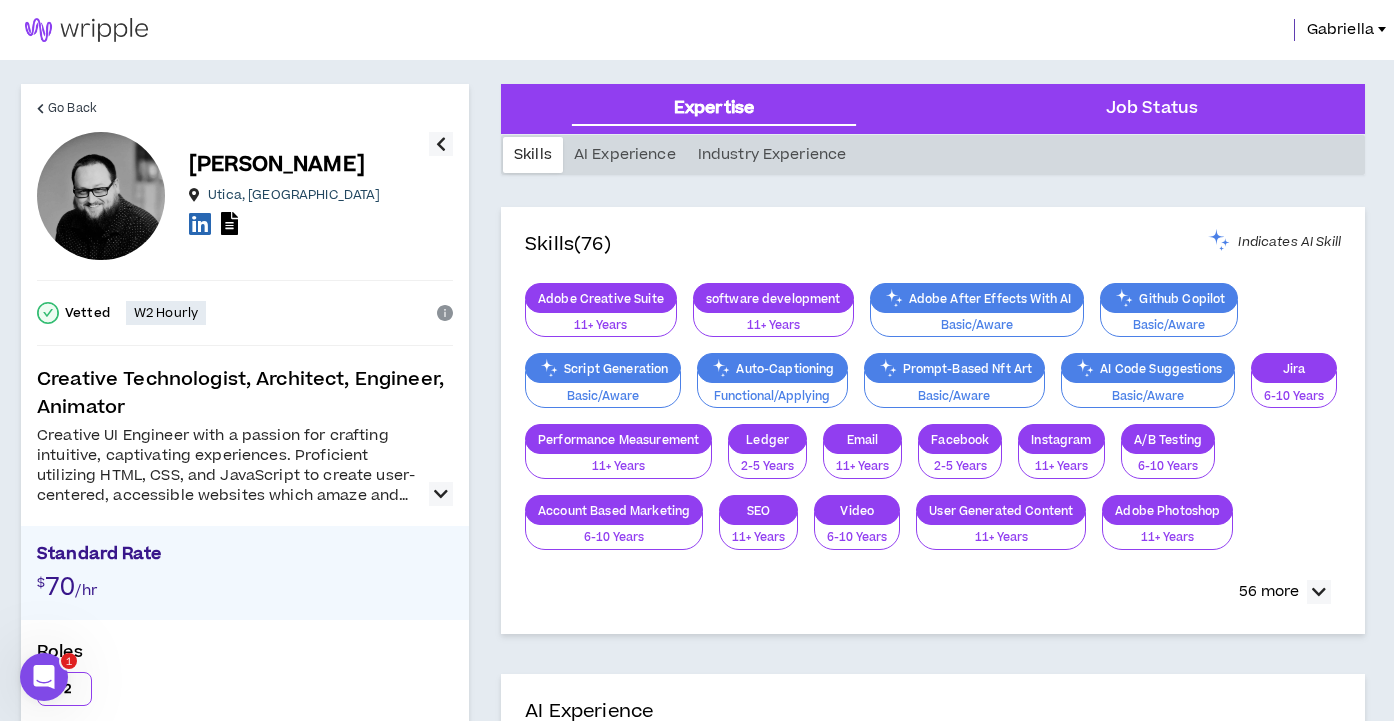 click at bounding box center [441, 494] 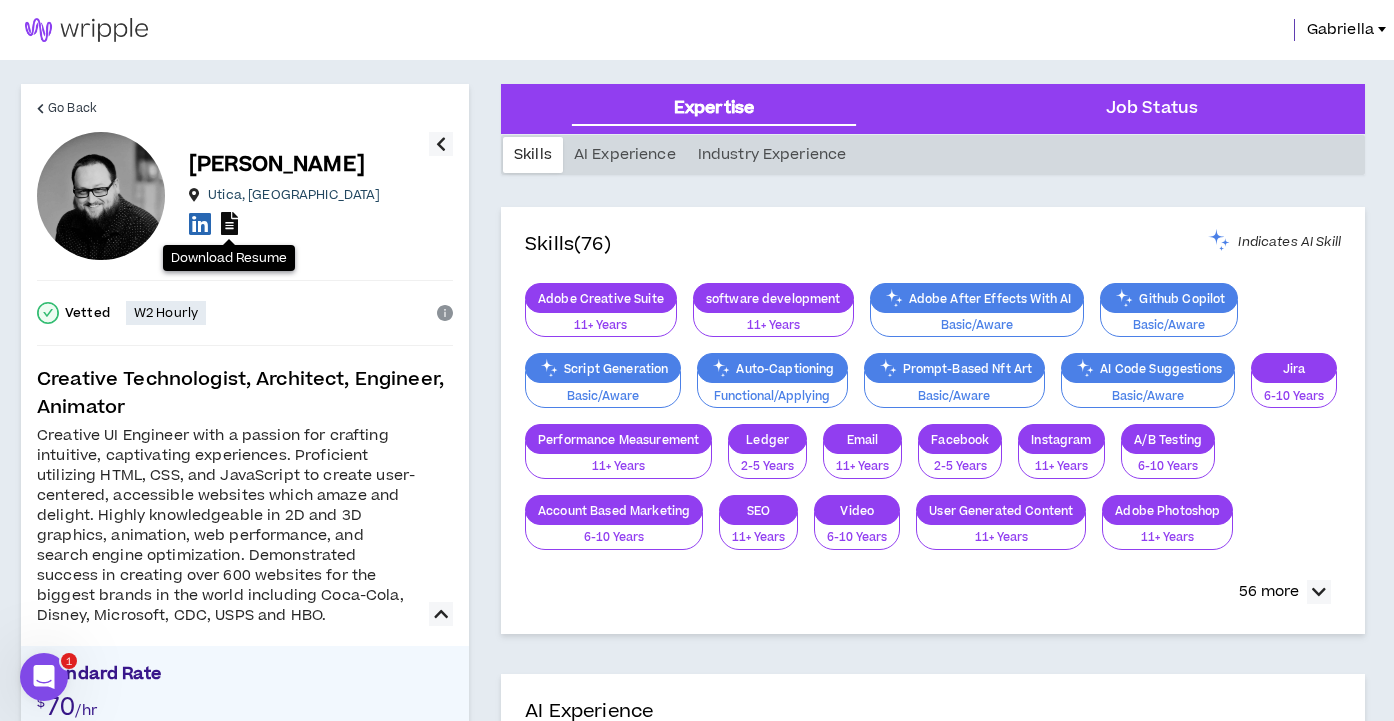 click at bounding box center (229, 223) 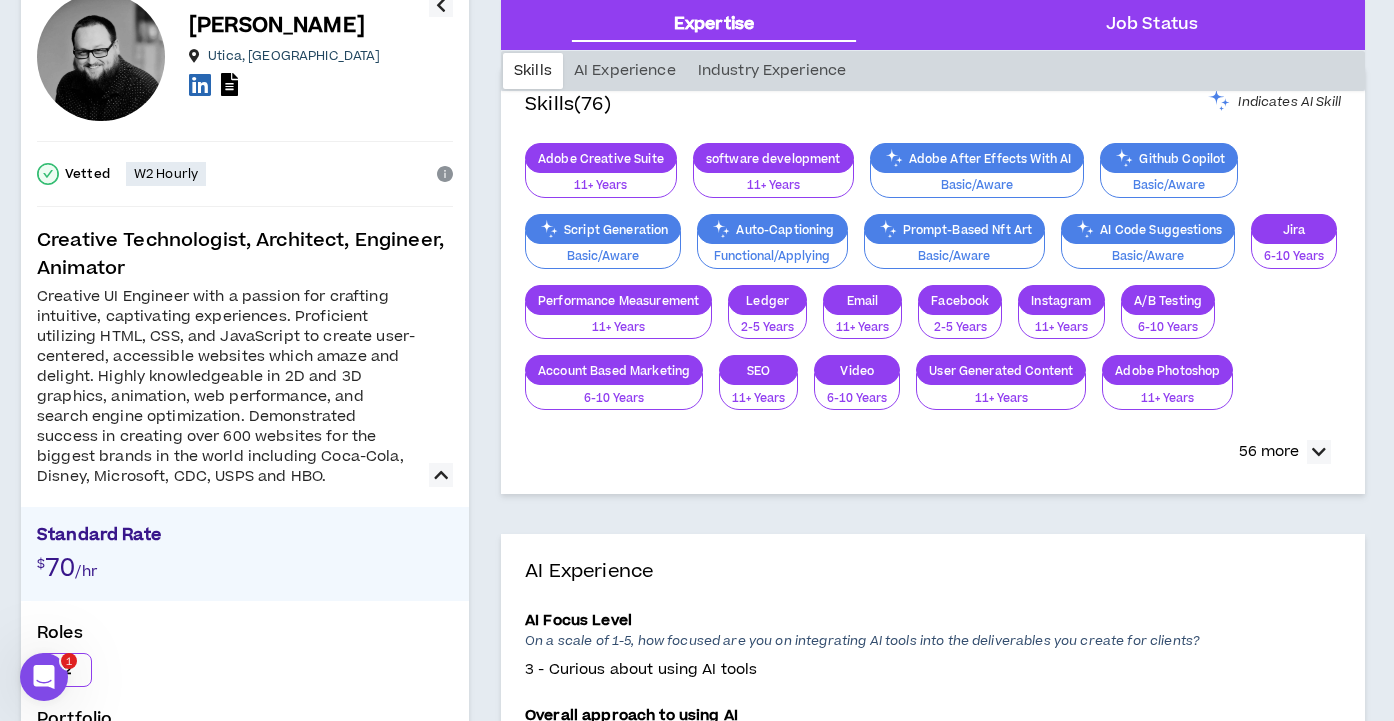 scroll, scrollTop: 348, scrollLeft: 0, axis: vertical 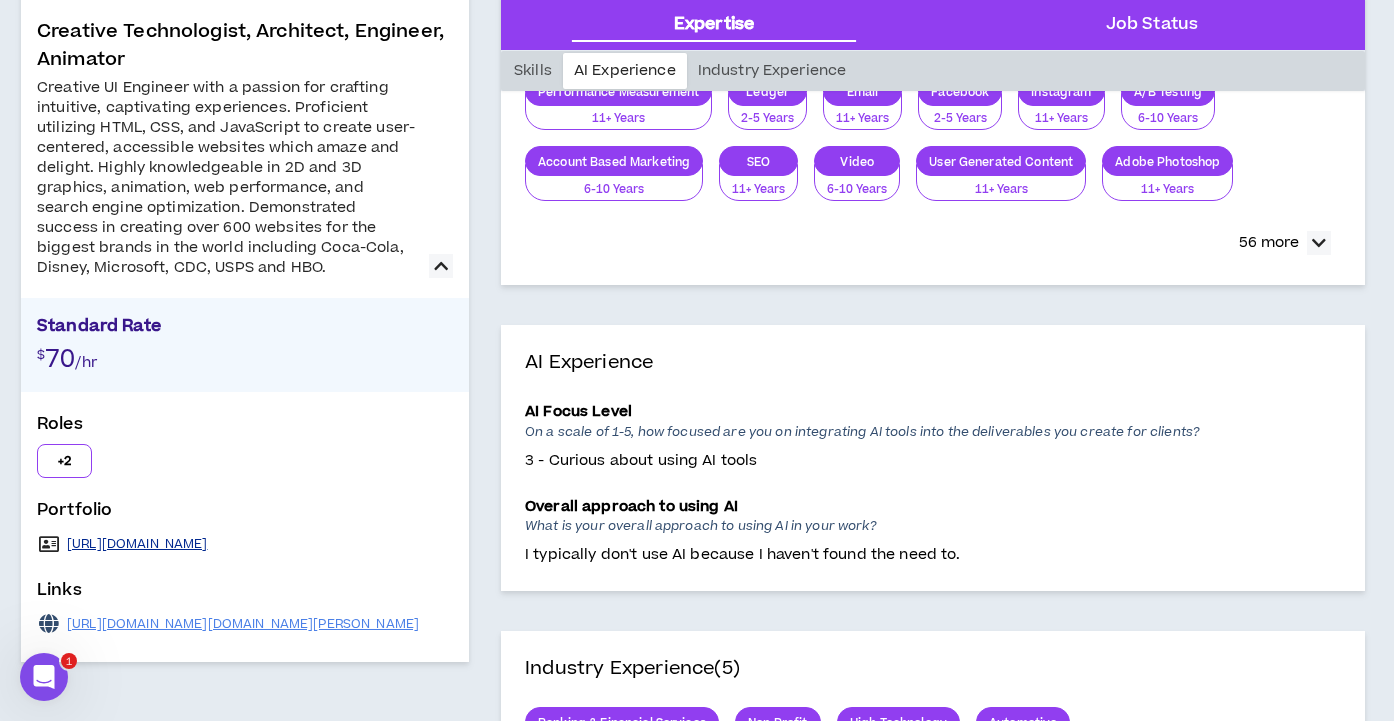 click on "https://erikwoods.com" at bounding box center (137, 544) 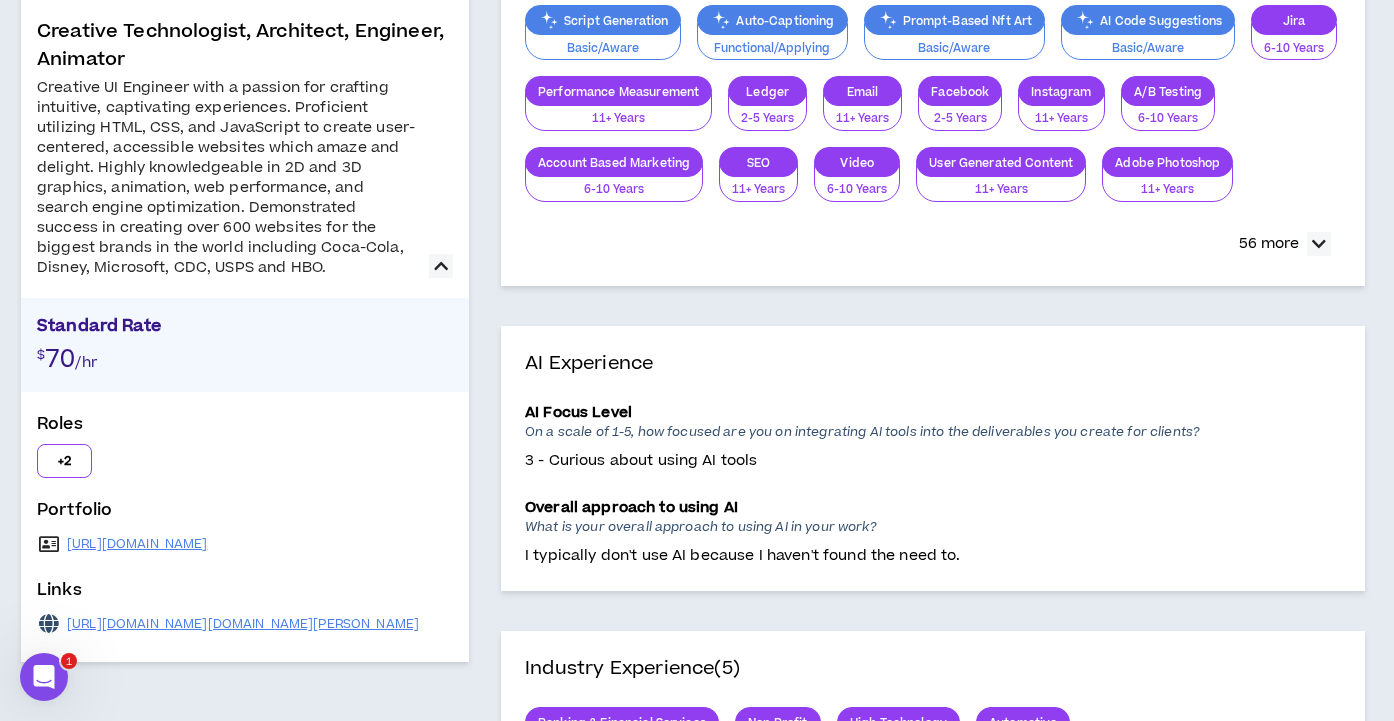 scroll, scrollTop: 0, scrollLeft: 0, axis: both 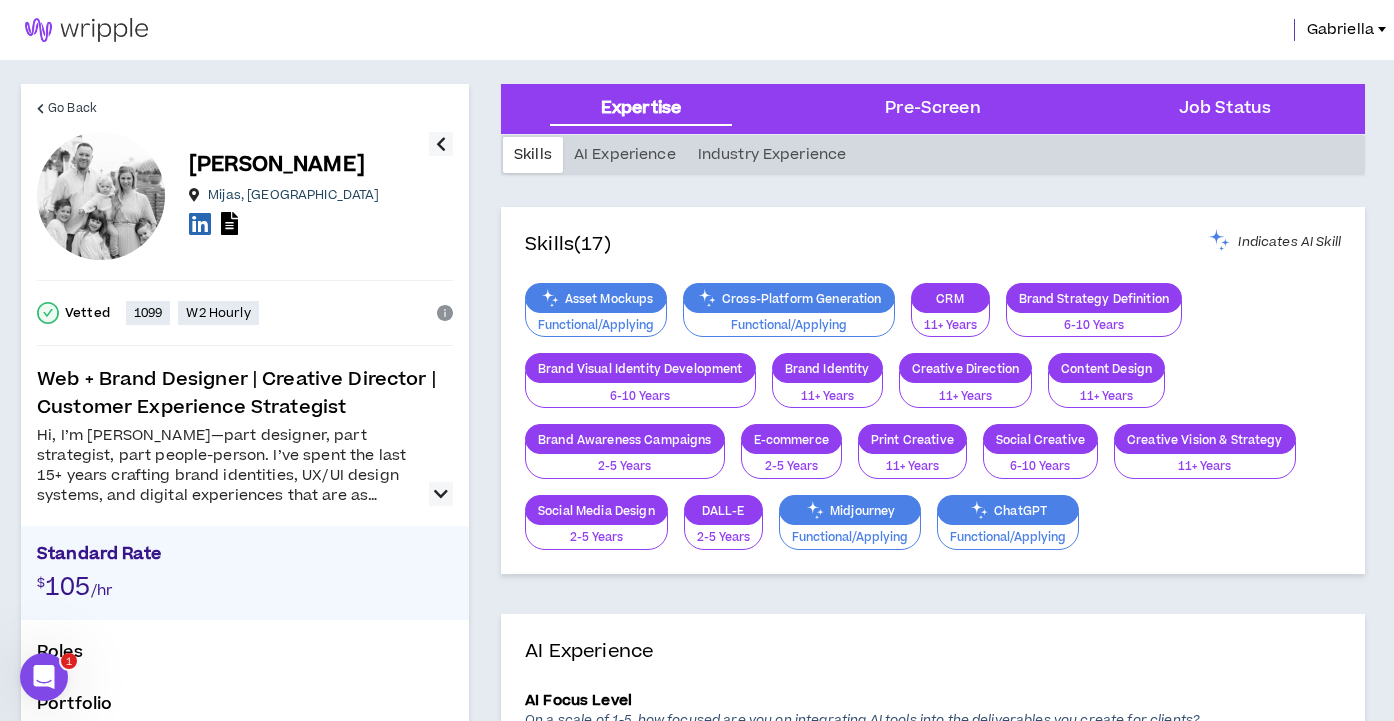 click at bounding box center [441, 494] 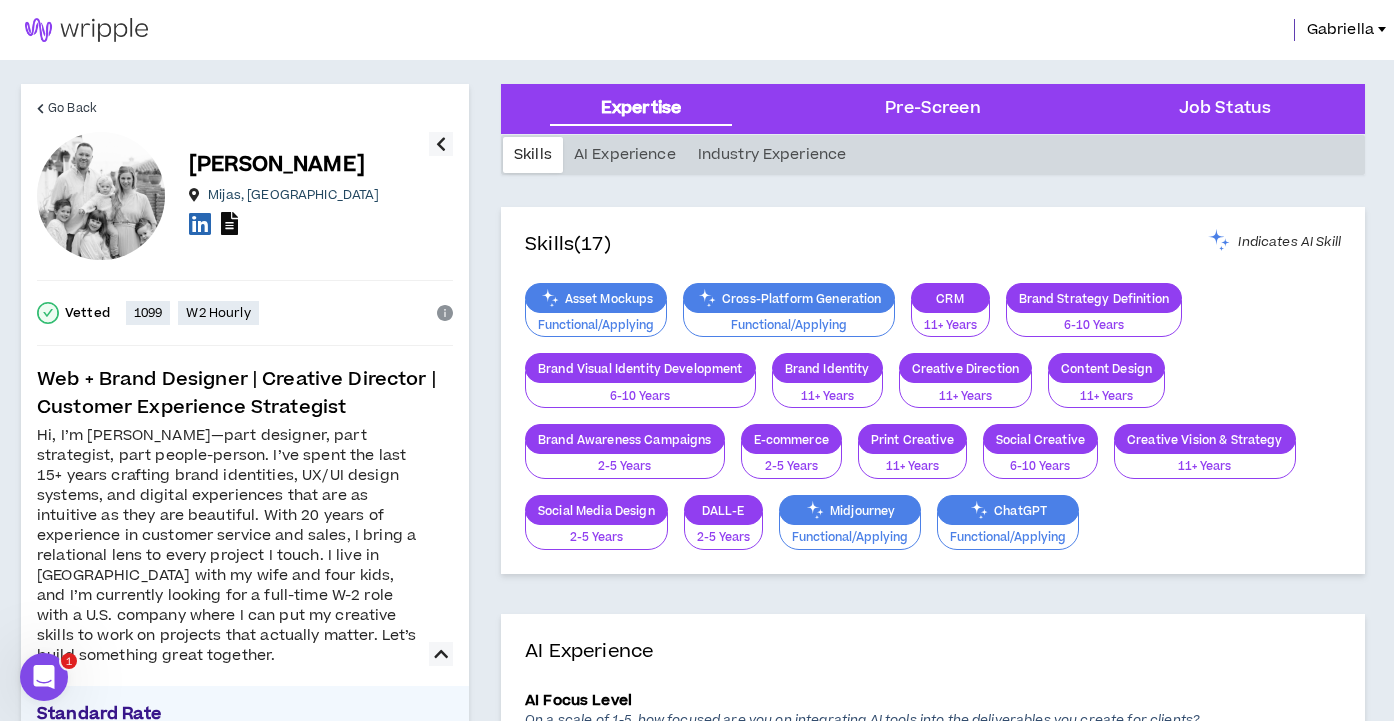 click at bounding box center (229, 223) 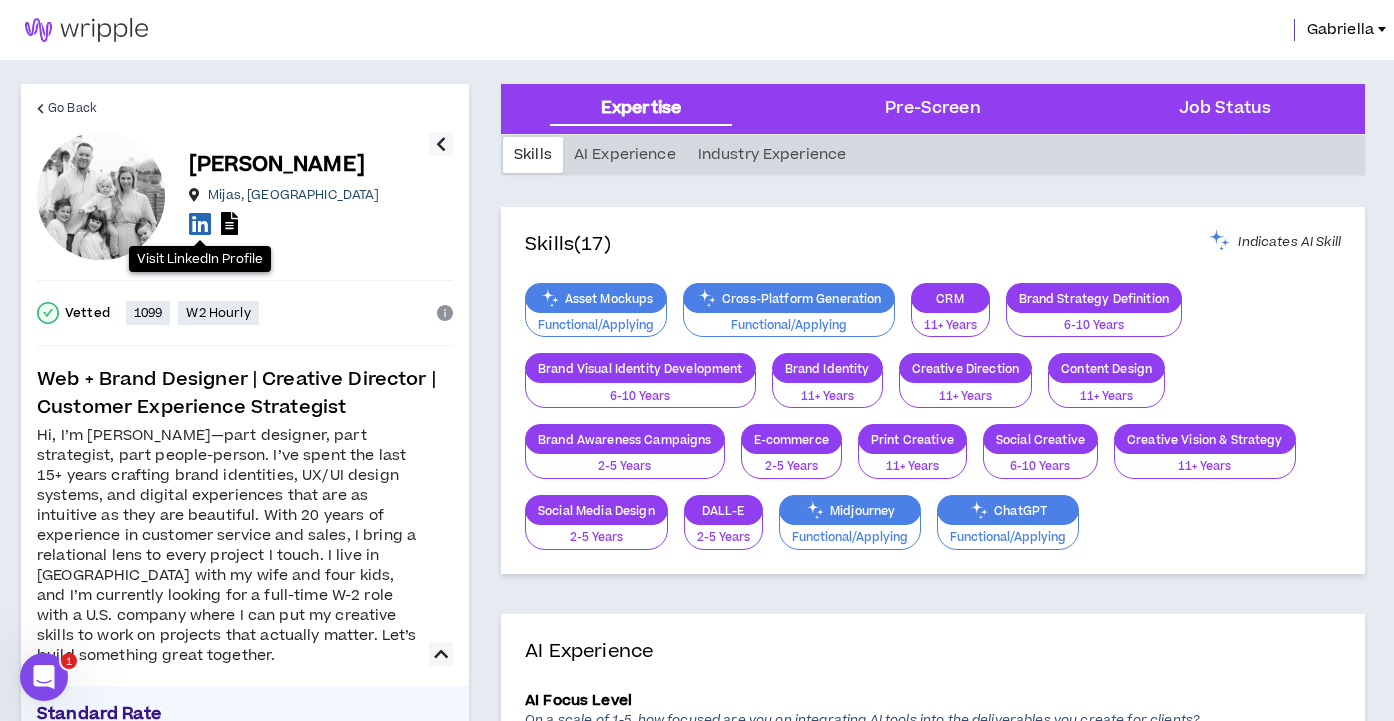 click at bounding box center [200, 223] 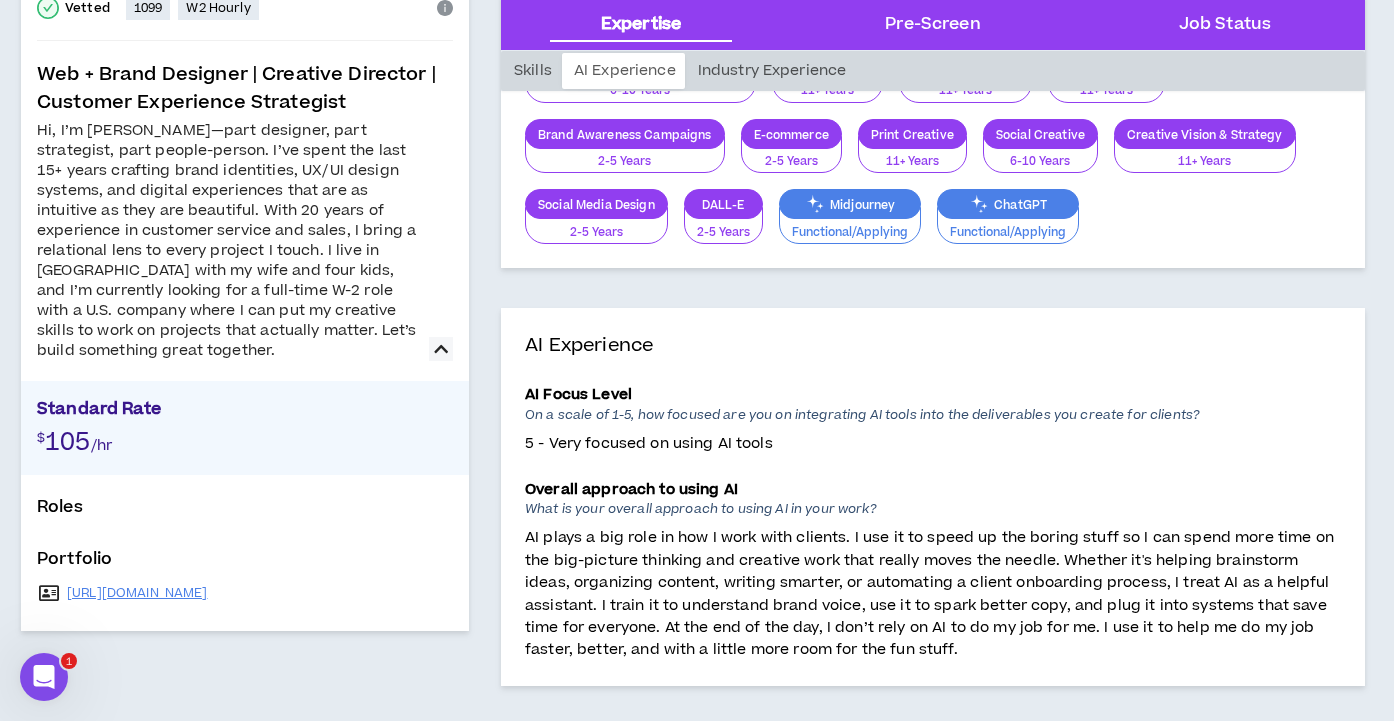 scroll, scrollTop: 309, scrollLeft: 0, axis: vertical 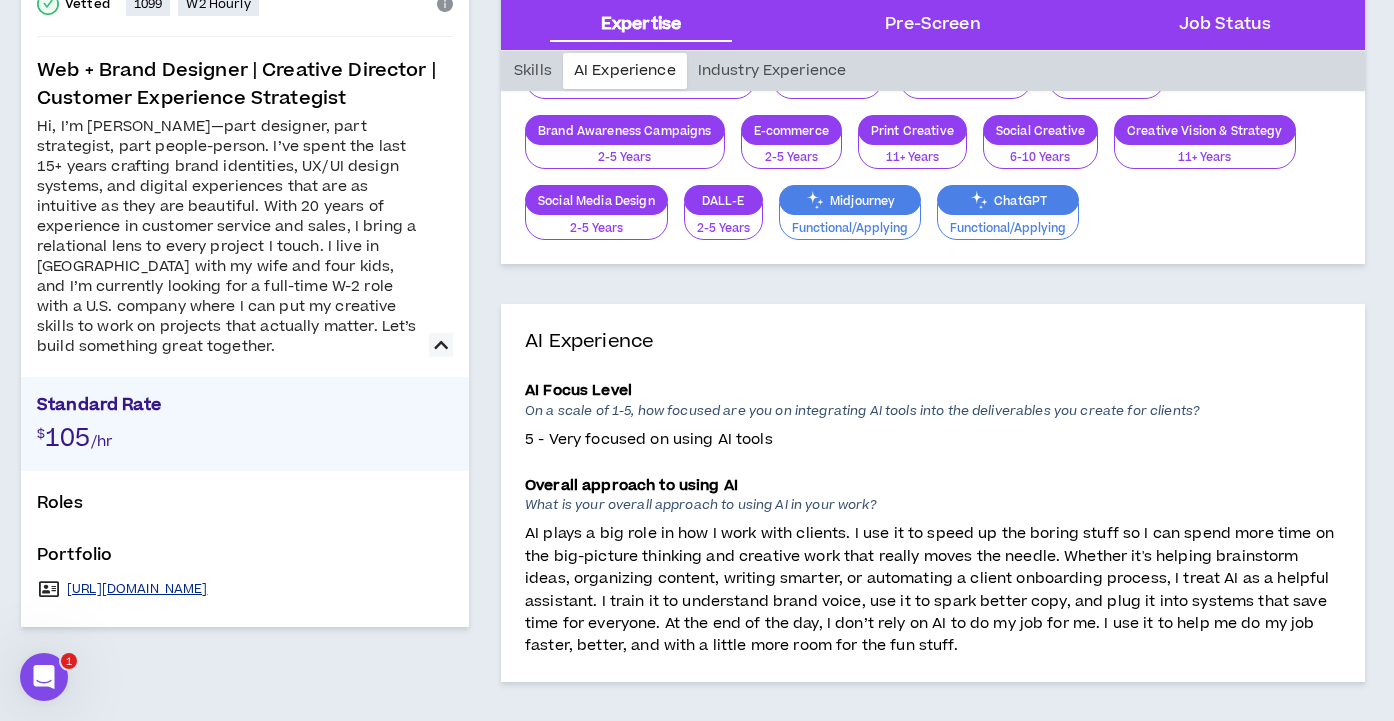 click on "[URL][DOMAIN_NAME]" at bounding box center (137, 589) 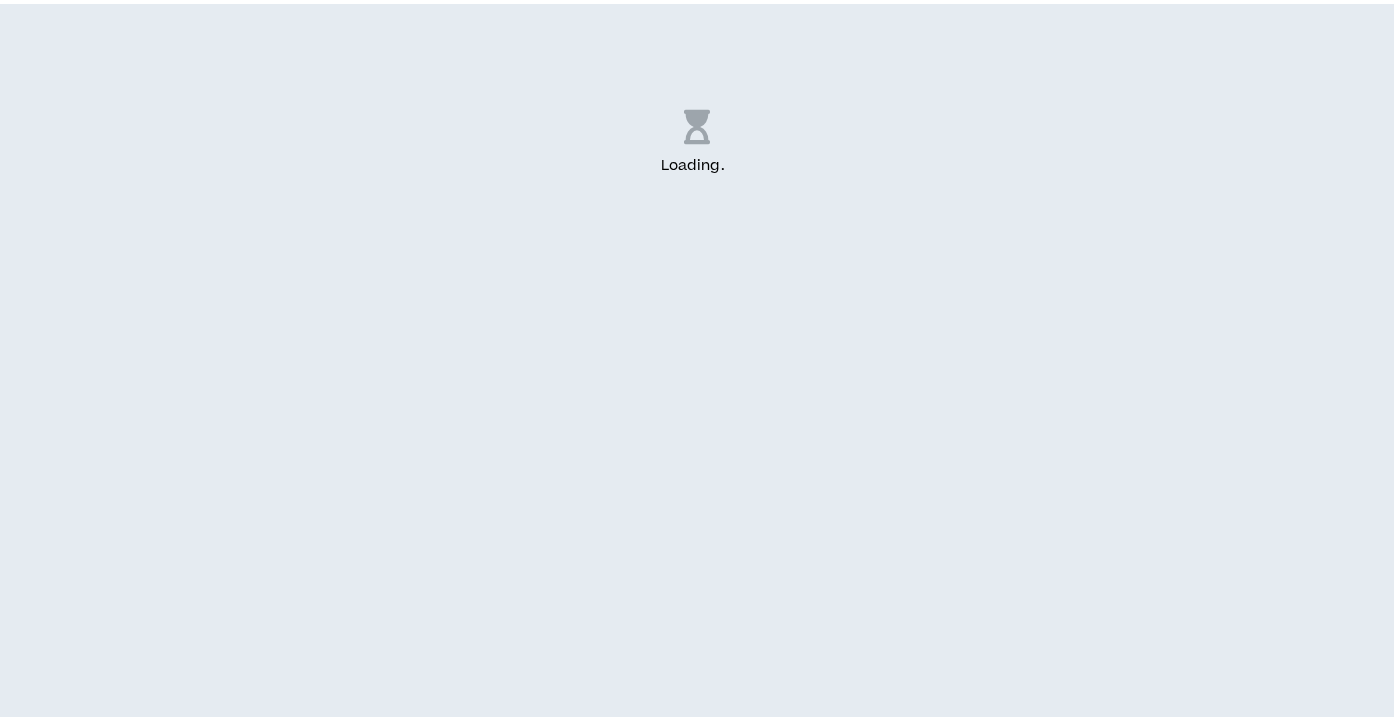 scroll, scrollTop: 0, scrollLeft: 0, axis: both 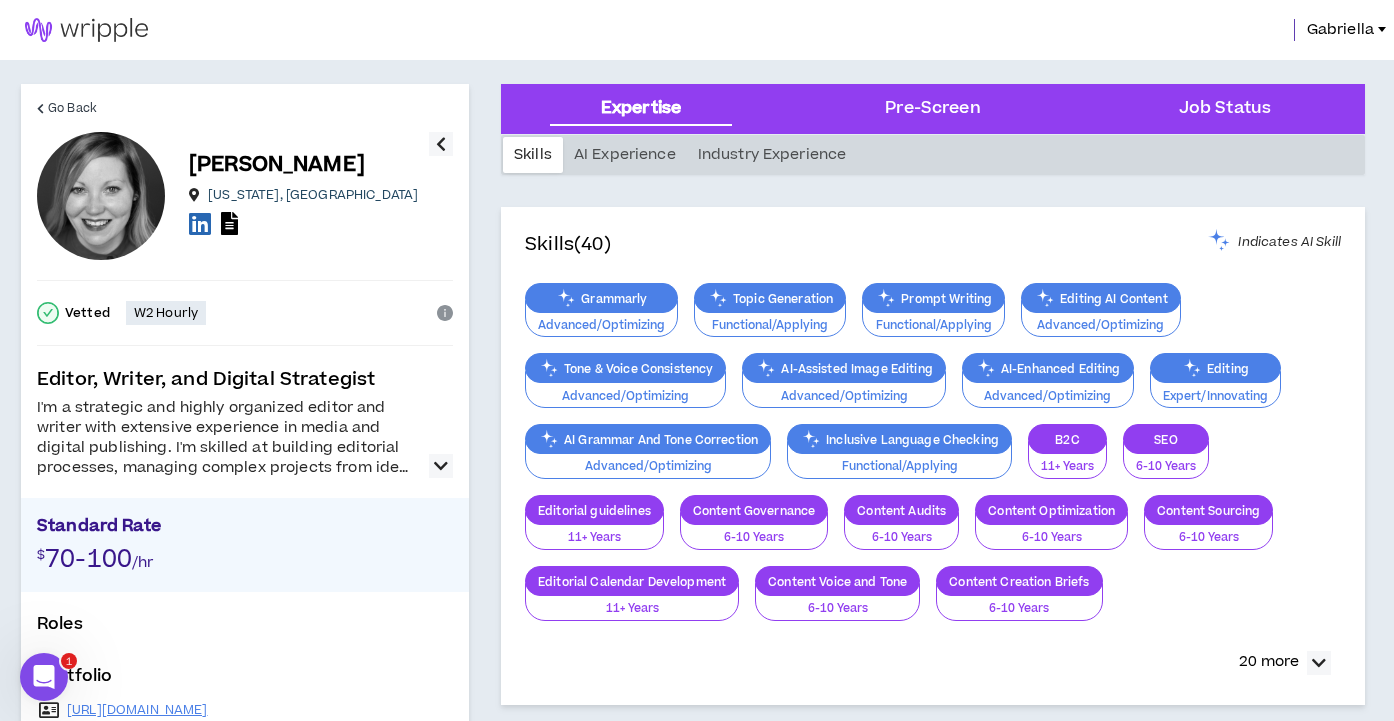 click at bounding box center (441, 466) 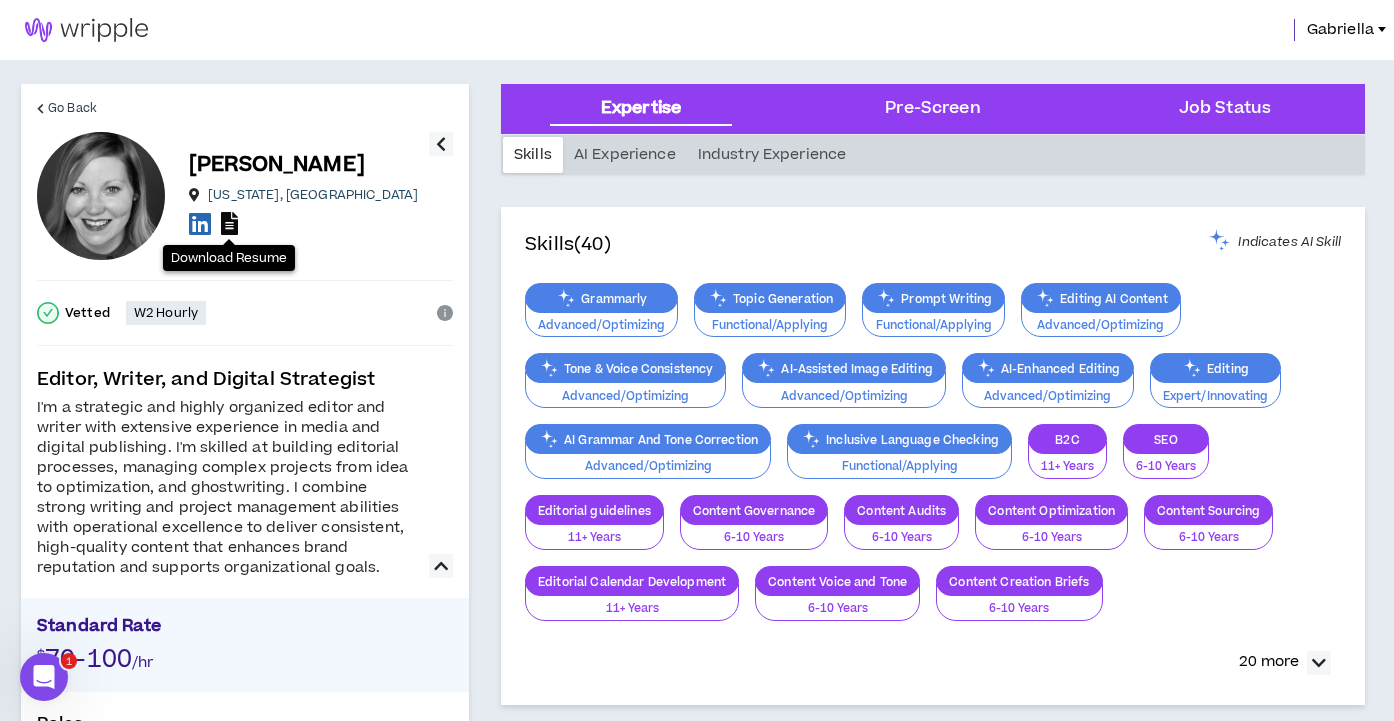 click at bounding box center [229, 223] 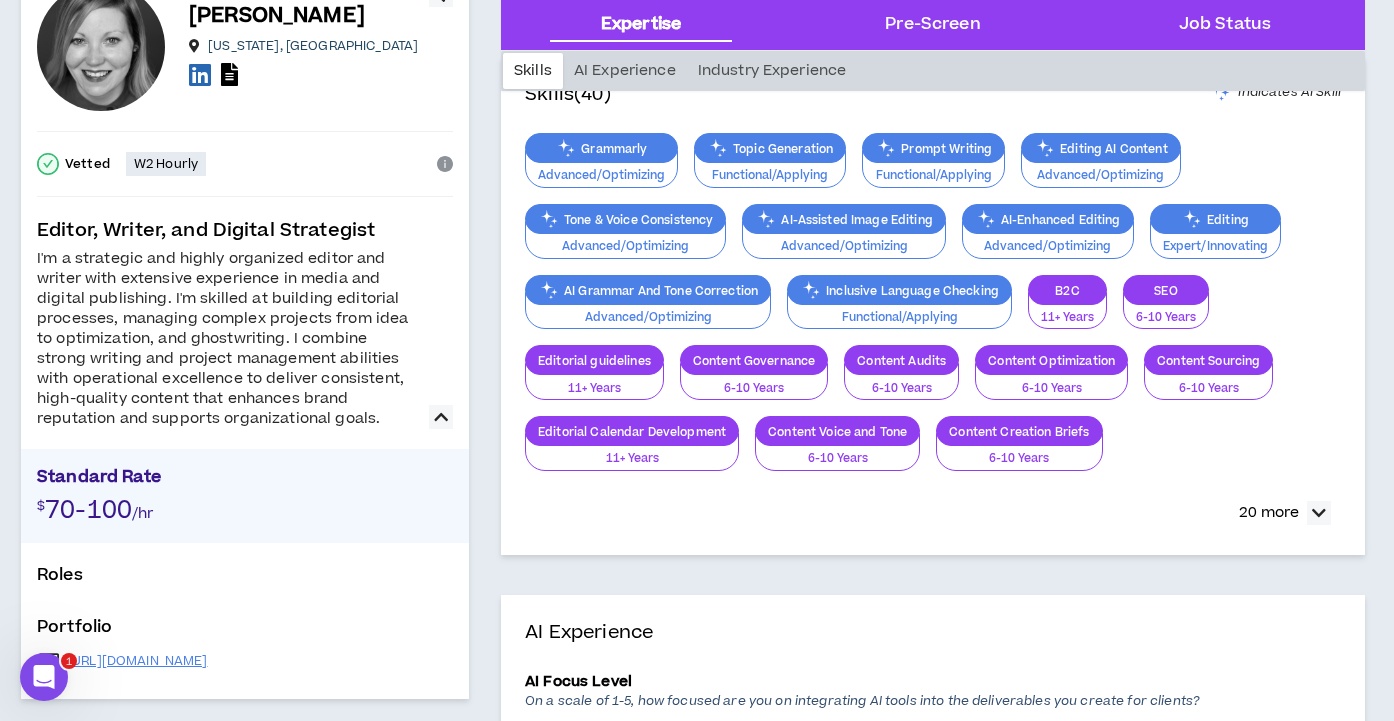 scroll, scrollTop: 255, scrollLeft: 0, axis: vertical 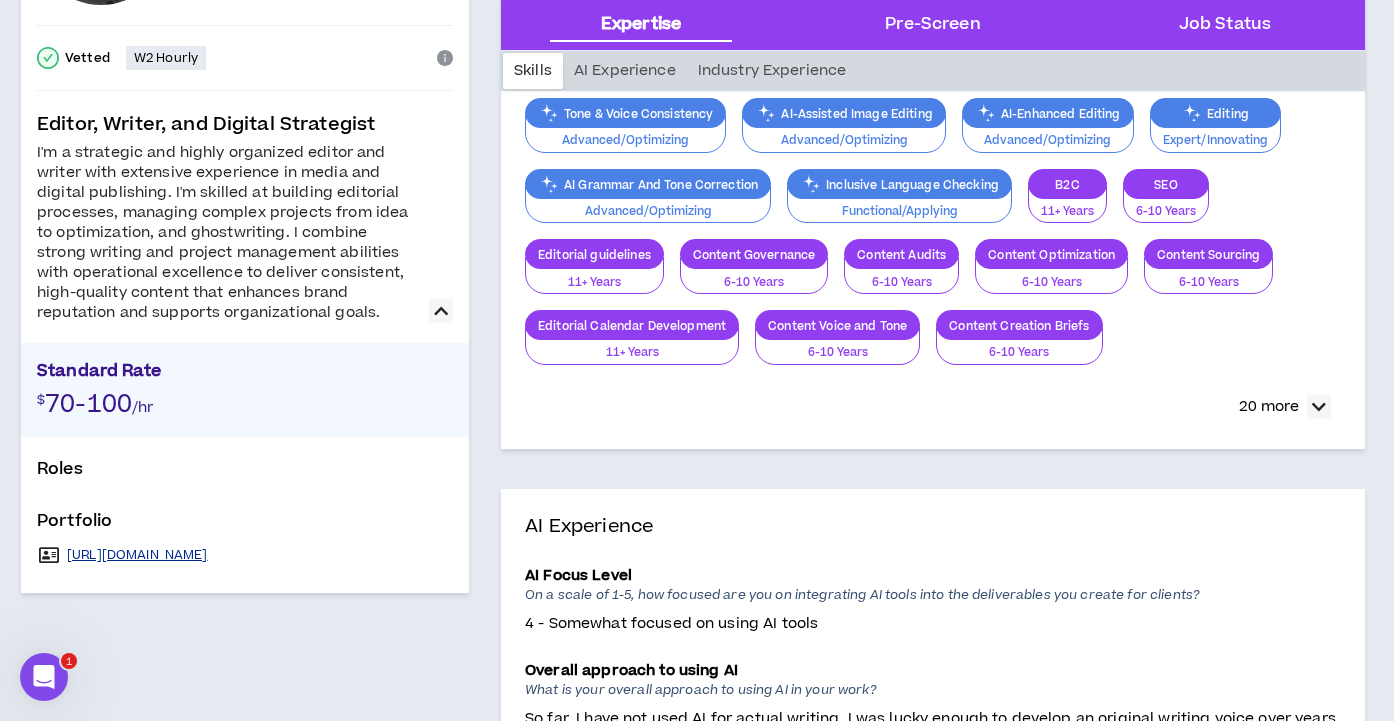 click on "https://www.lindsayrobertson.net/portfolio" at bounding box center [137, 555] 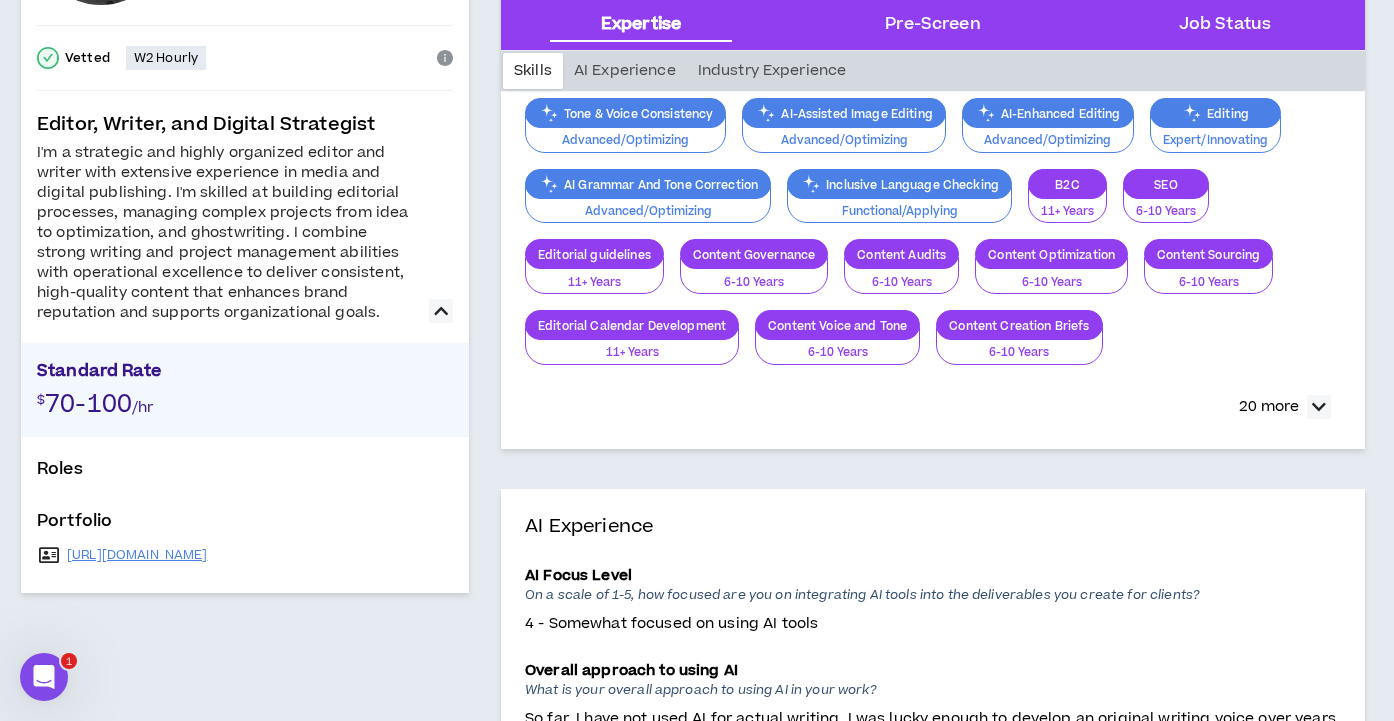 scroll, scrollTop: 0, scrollLeft: 0, axis: both 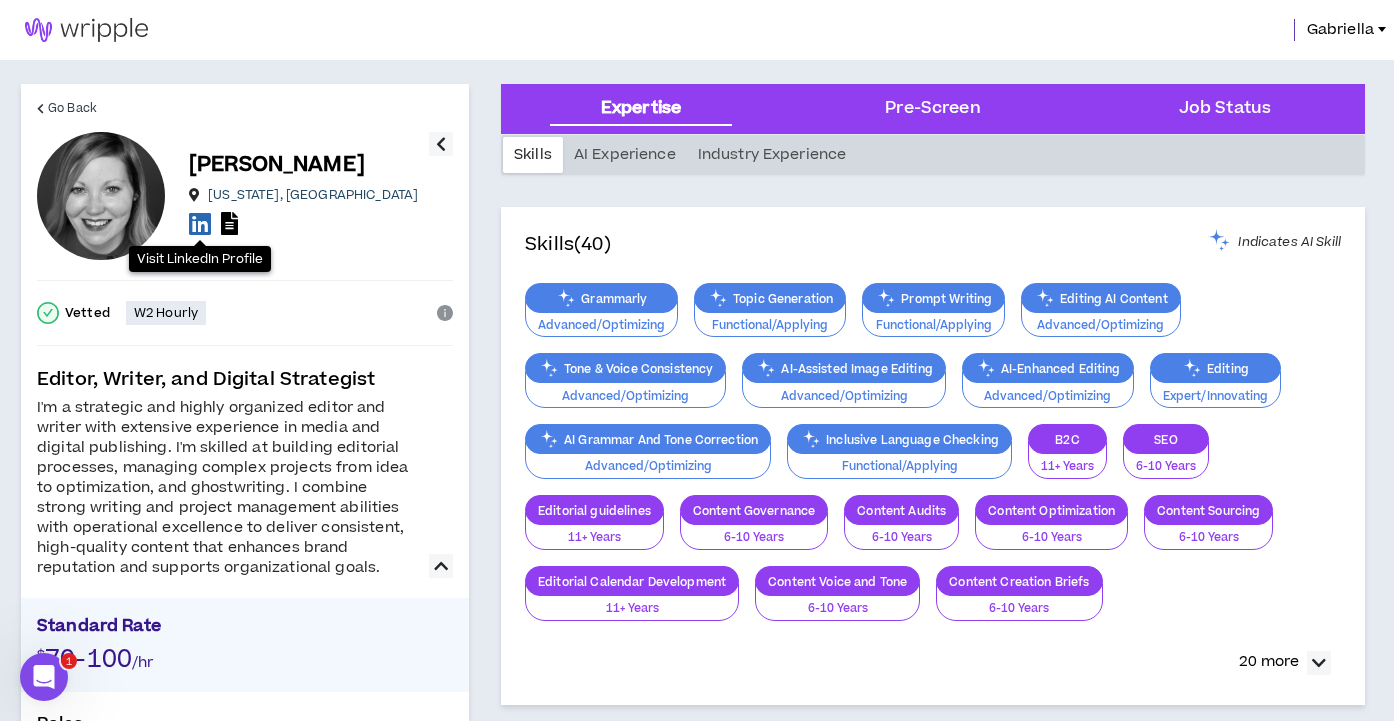 click at bounding box center (200, 223) 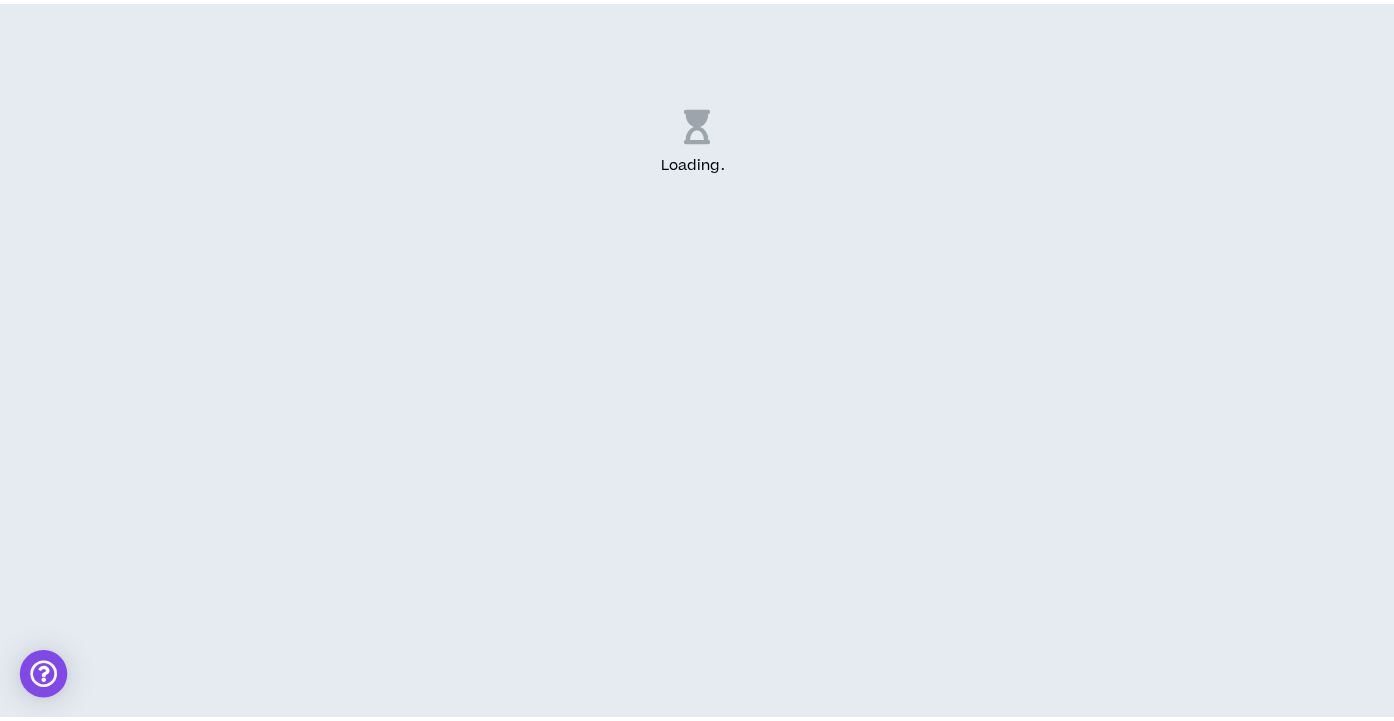scroll, scrollTop: 0, scrollLeft: 0, axis: both 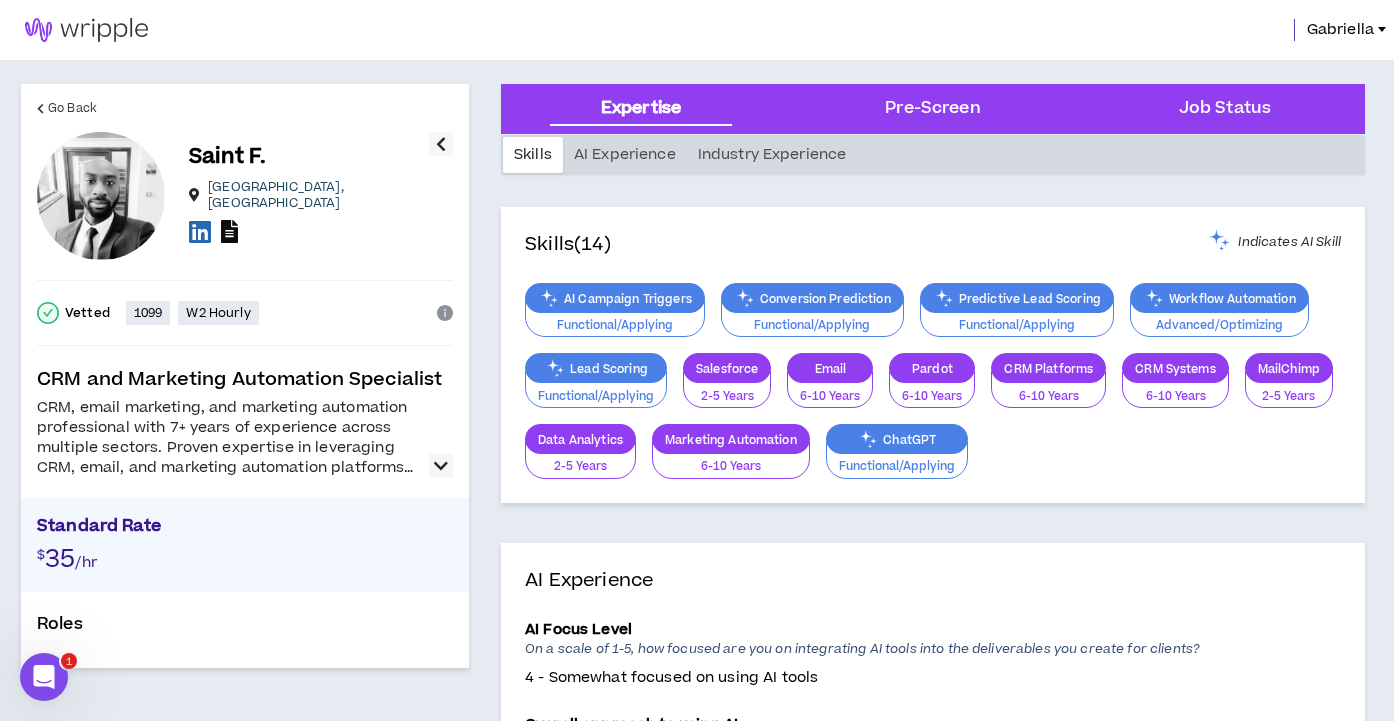 click at bounding box center [229, 231] 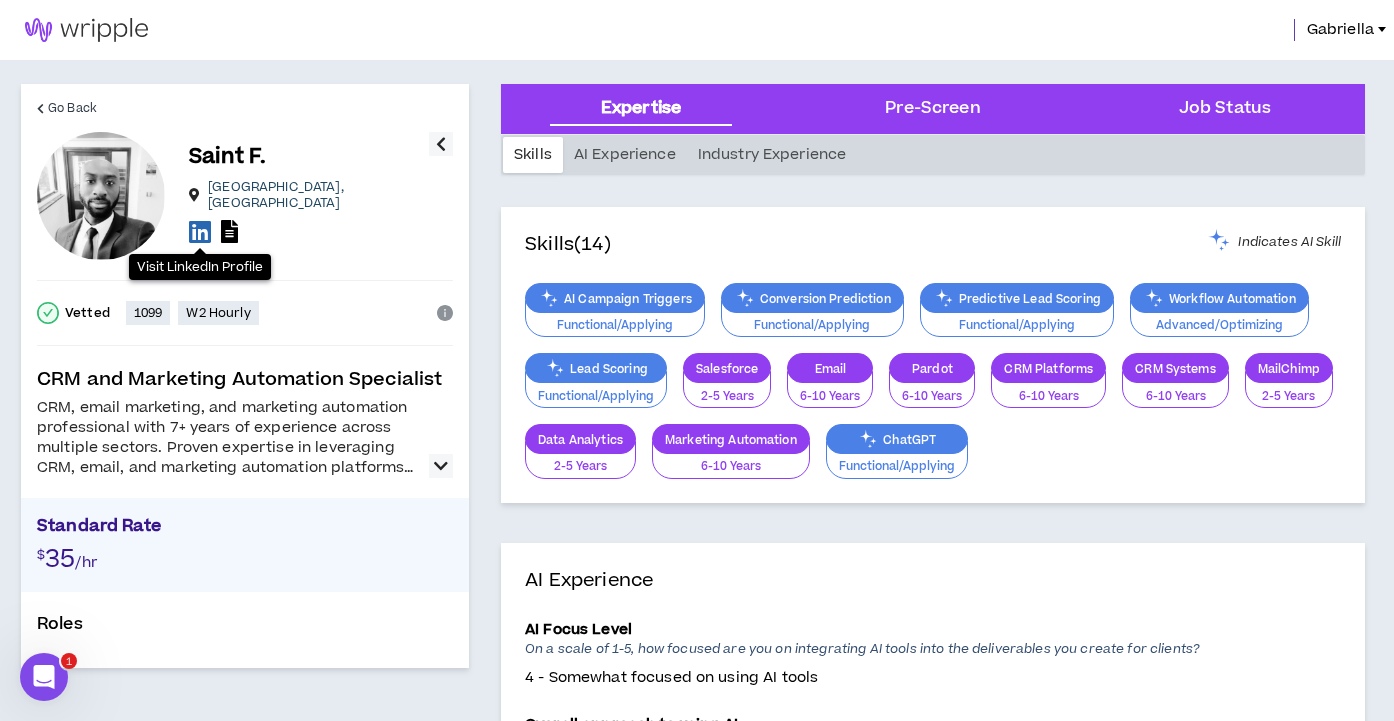 click at bounding box center [200, 231] 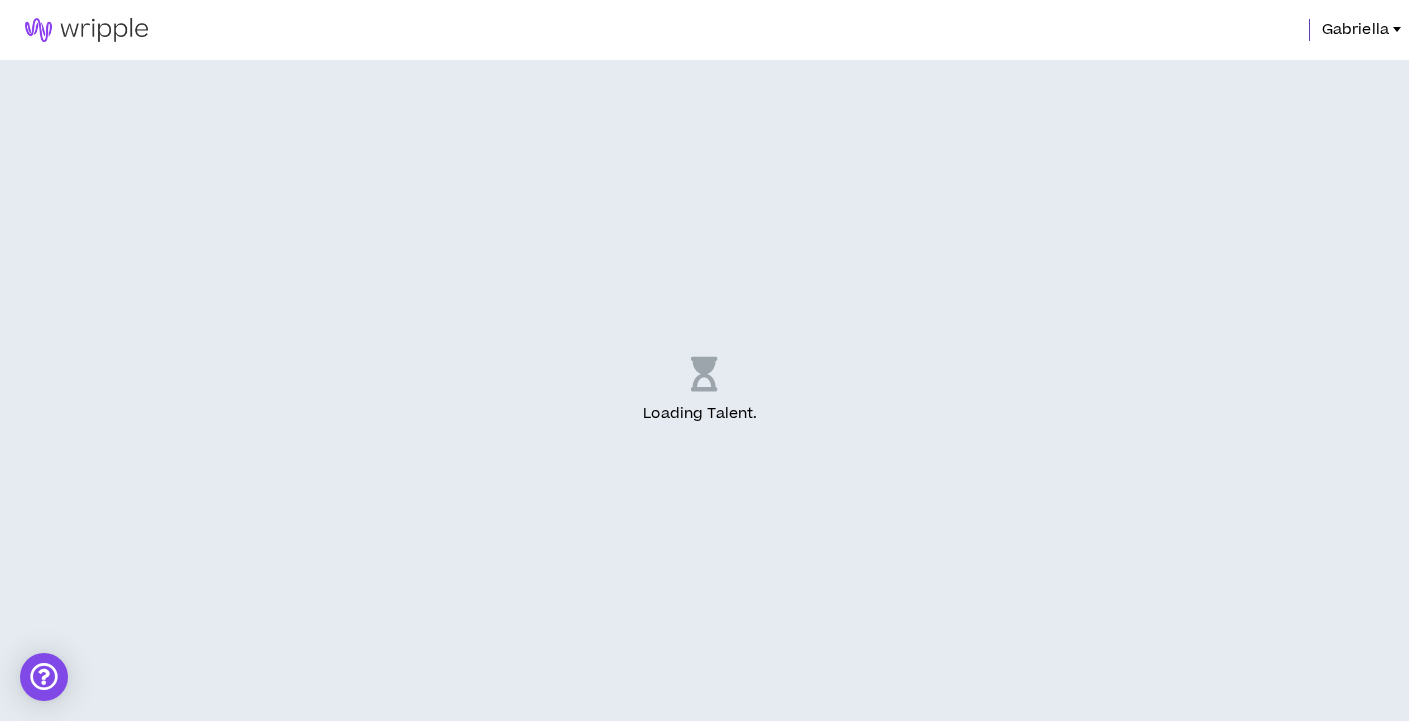 scroll, scrollTop: 0, scrollLeft: 0, axis: both 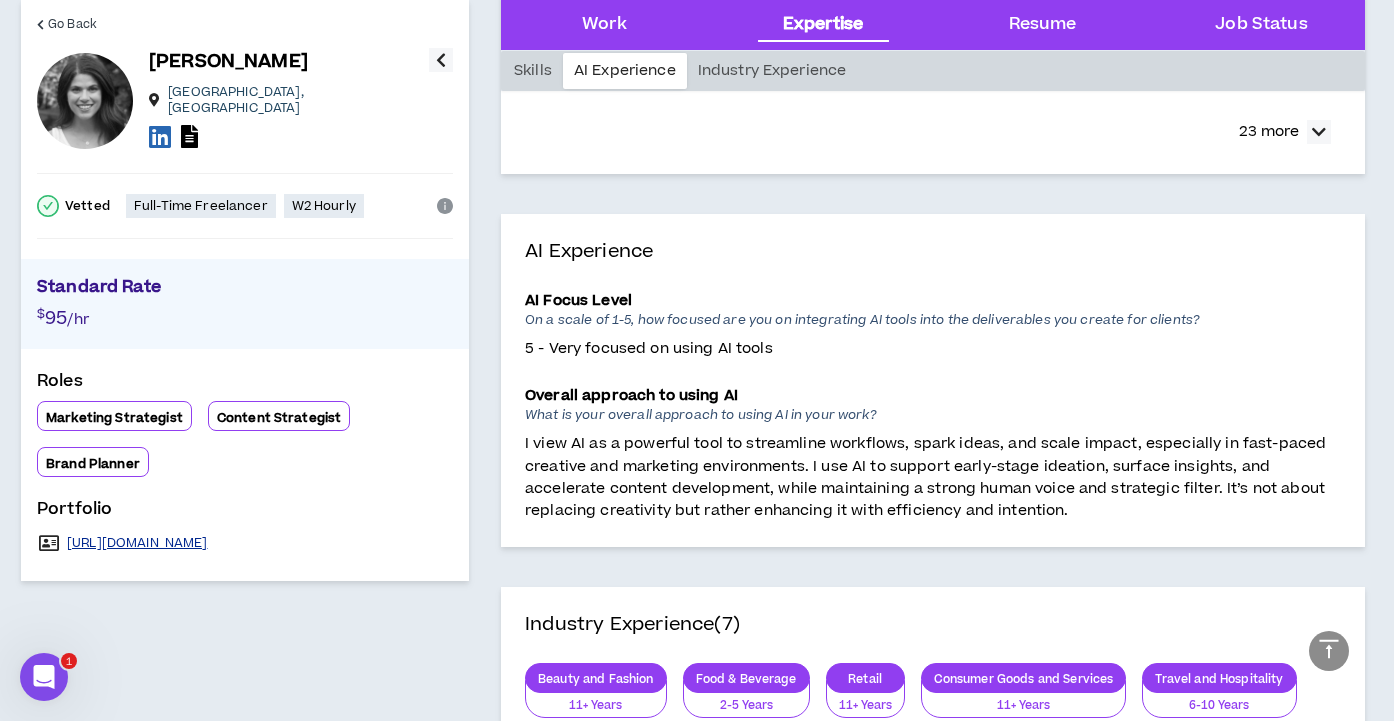 click on "[URL][DOMAIN_NAME]" at bounding box center [137, 543] 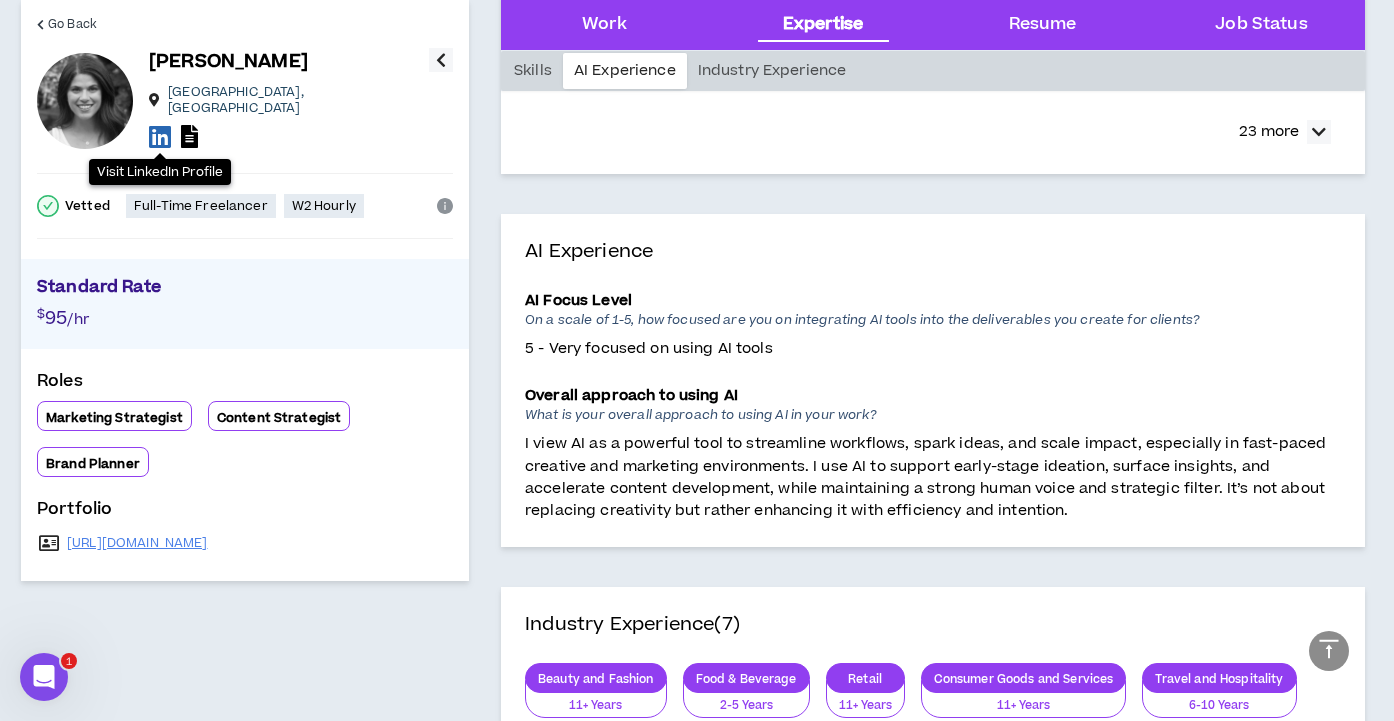 click at bounding box center (160, 136) 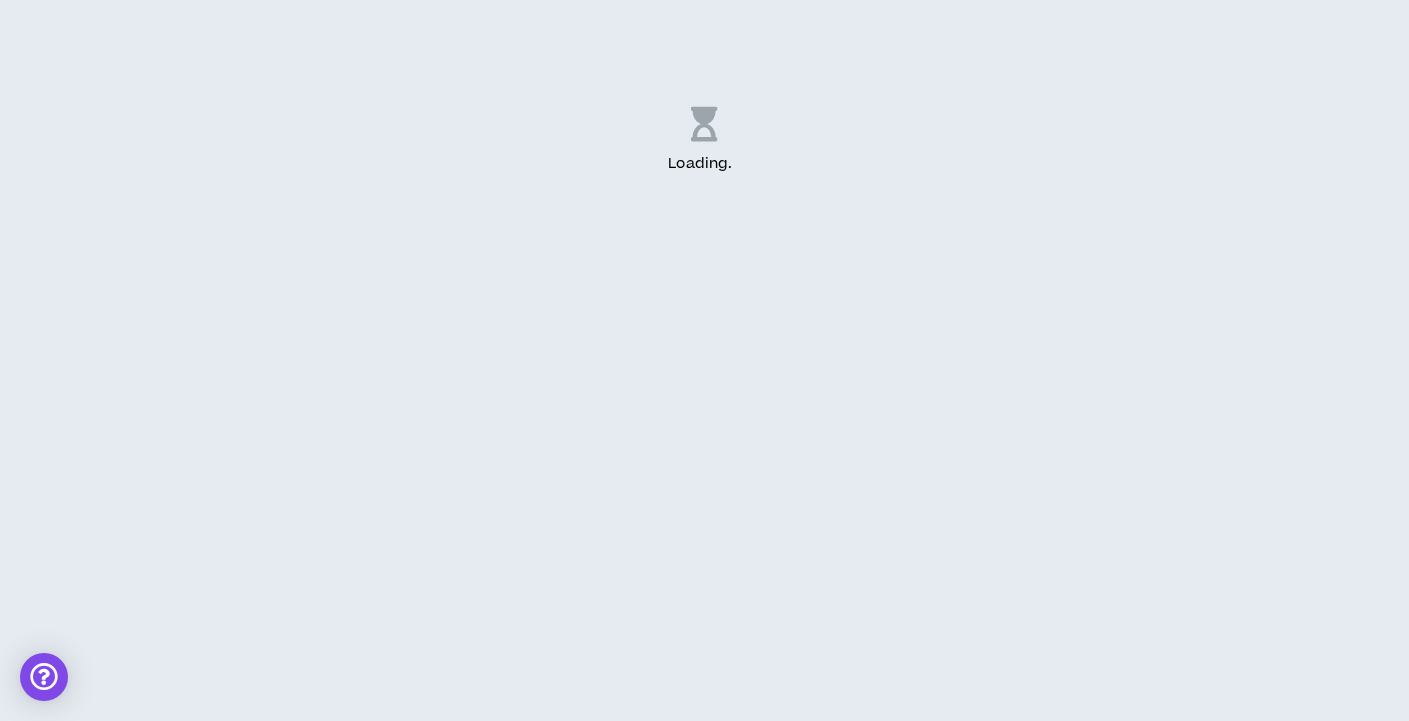 scroll, scrollTop: 0, scrollLeft: 0, axis: both 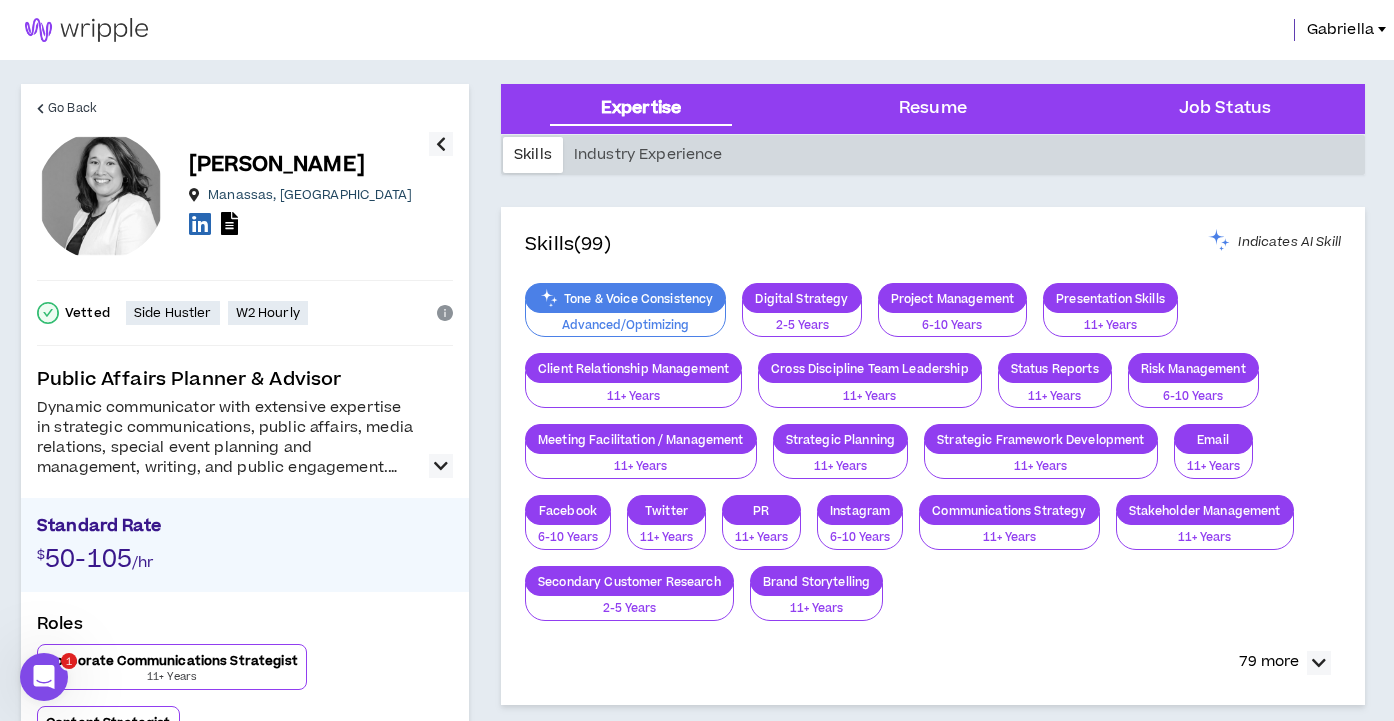 click at bounding box center (200, 223) 